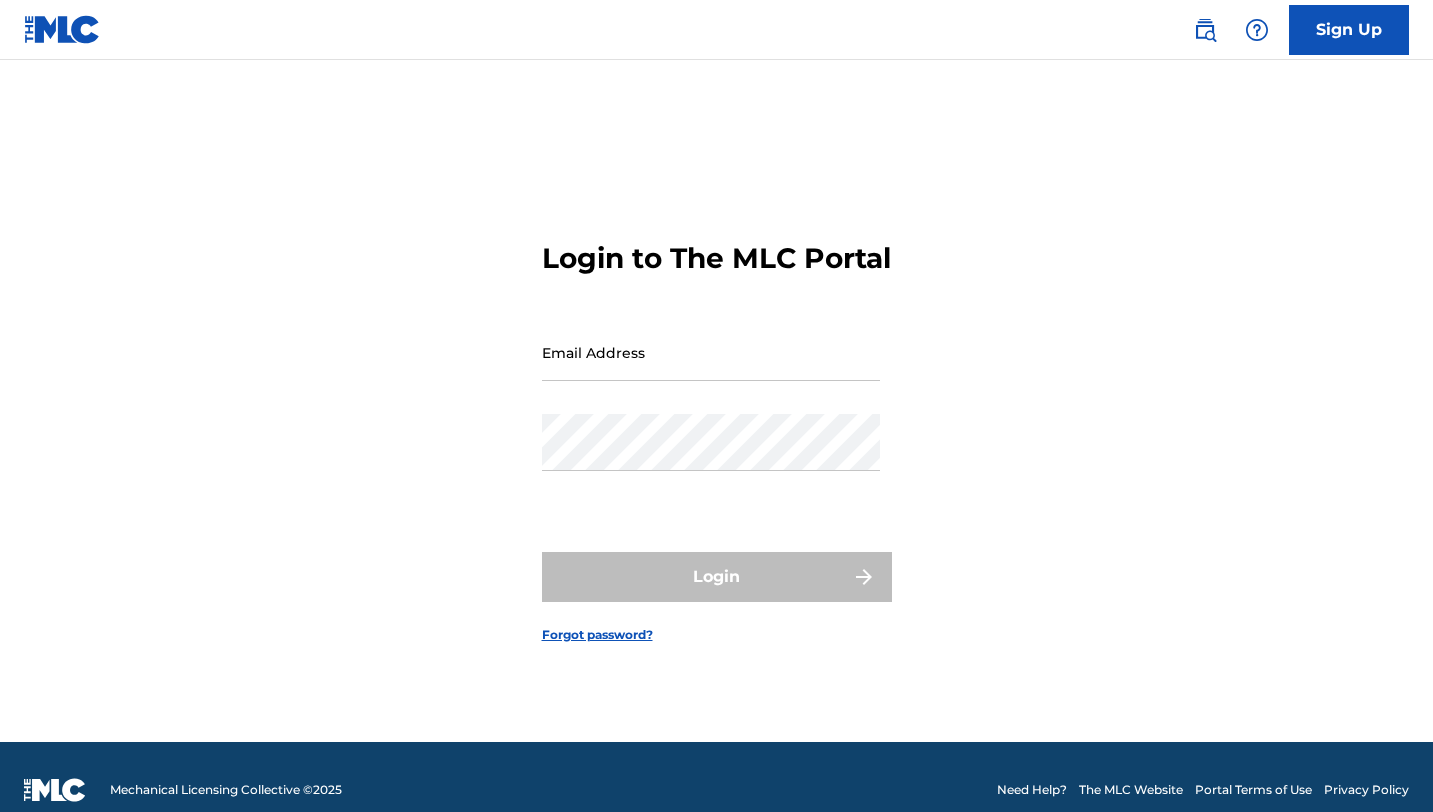 scroll, scrollTop: 0, scrollLeft: 0, axis: both 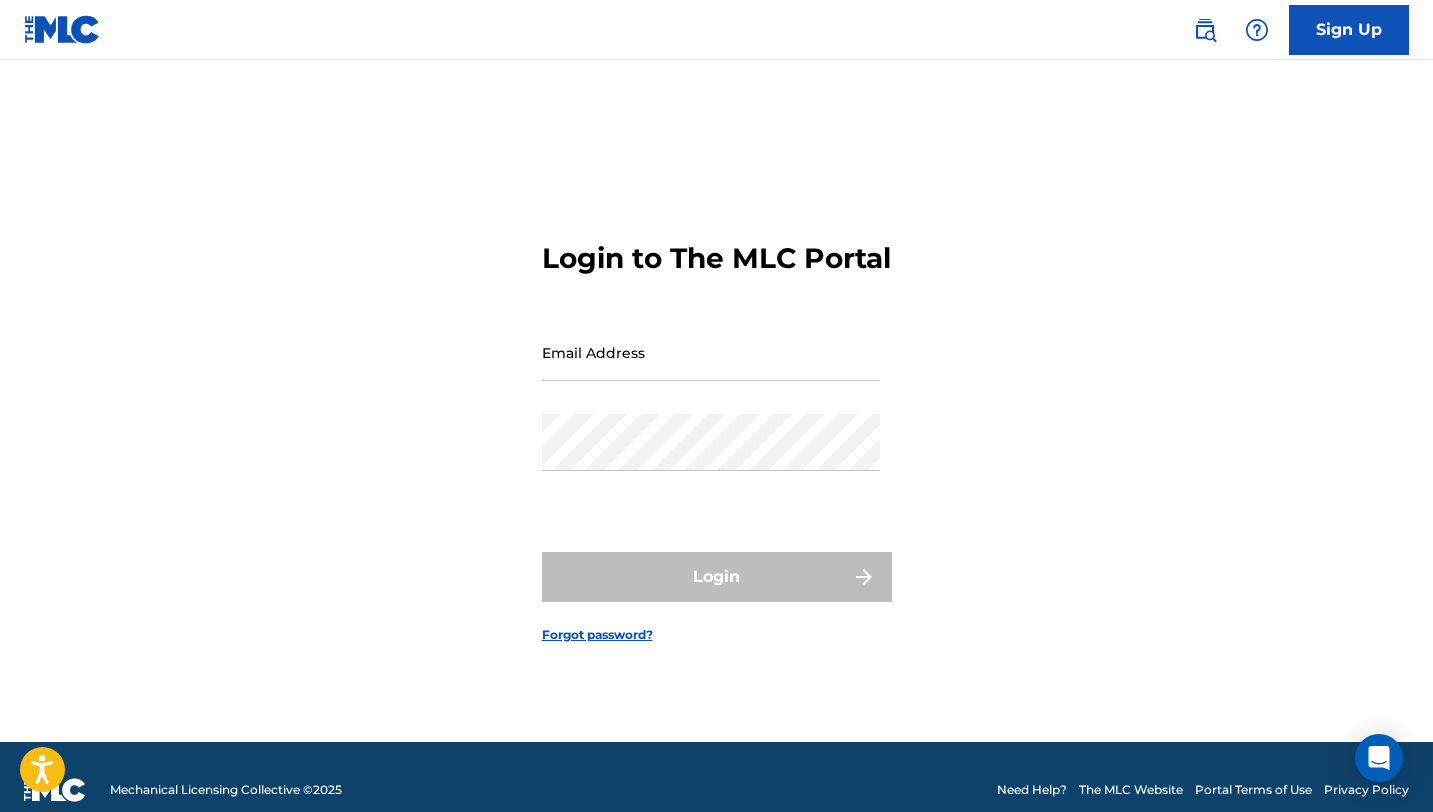 click on "Email Address" at bounding box center (711, 352) 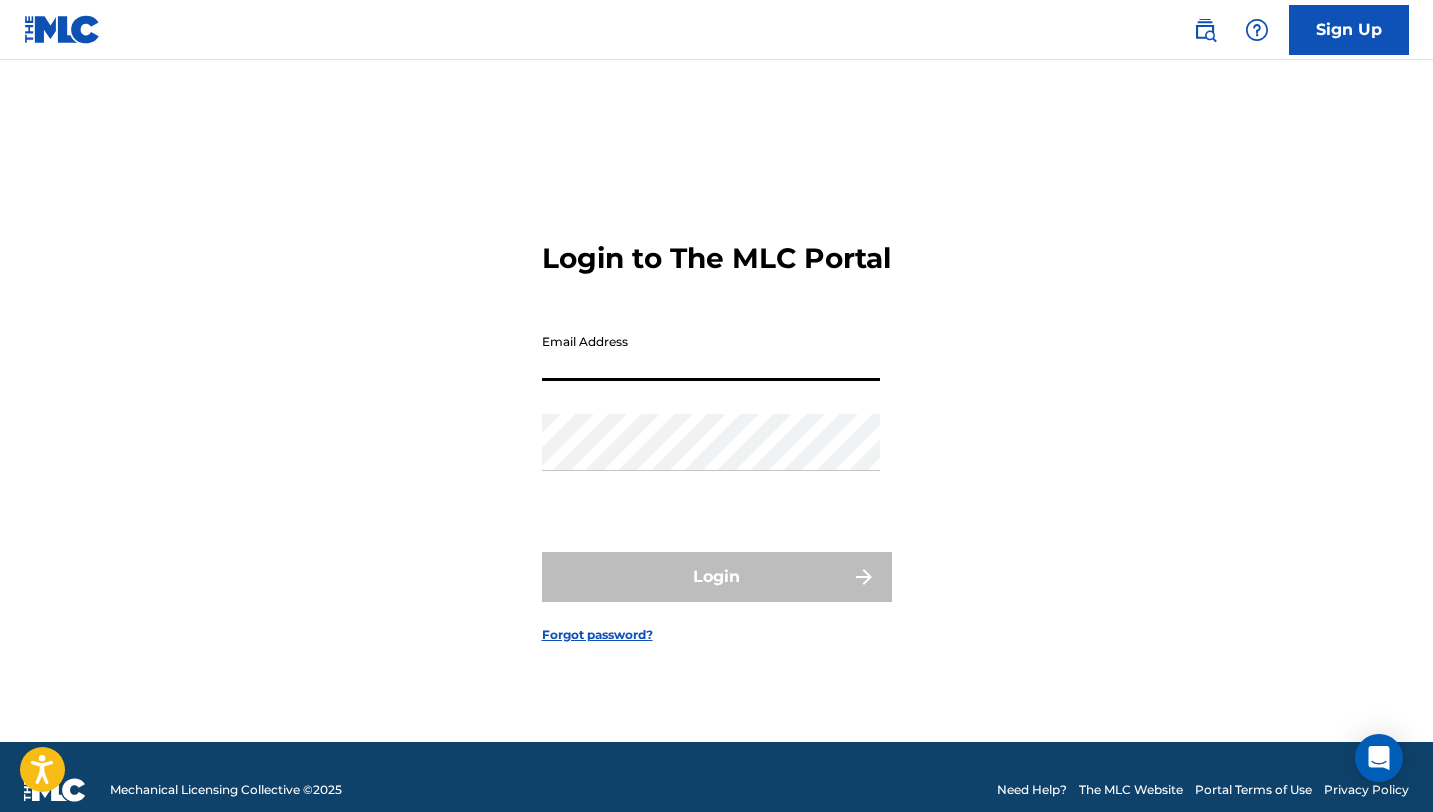 type on "[EMAIL_ADDRESS][DOMAIN_NAME]" 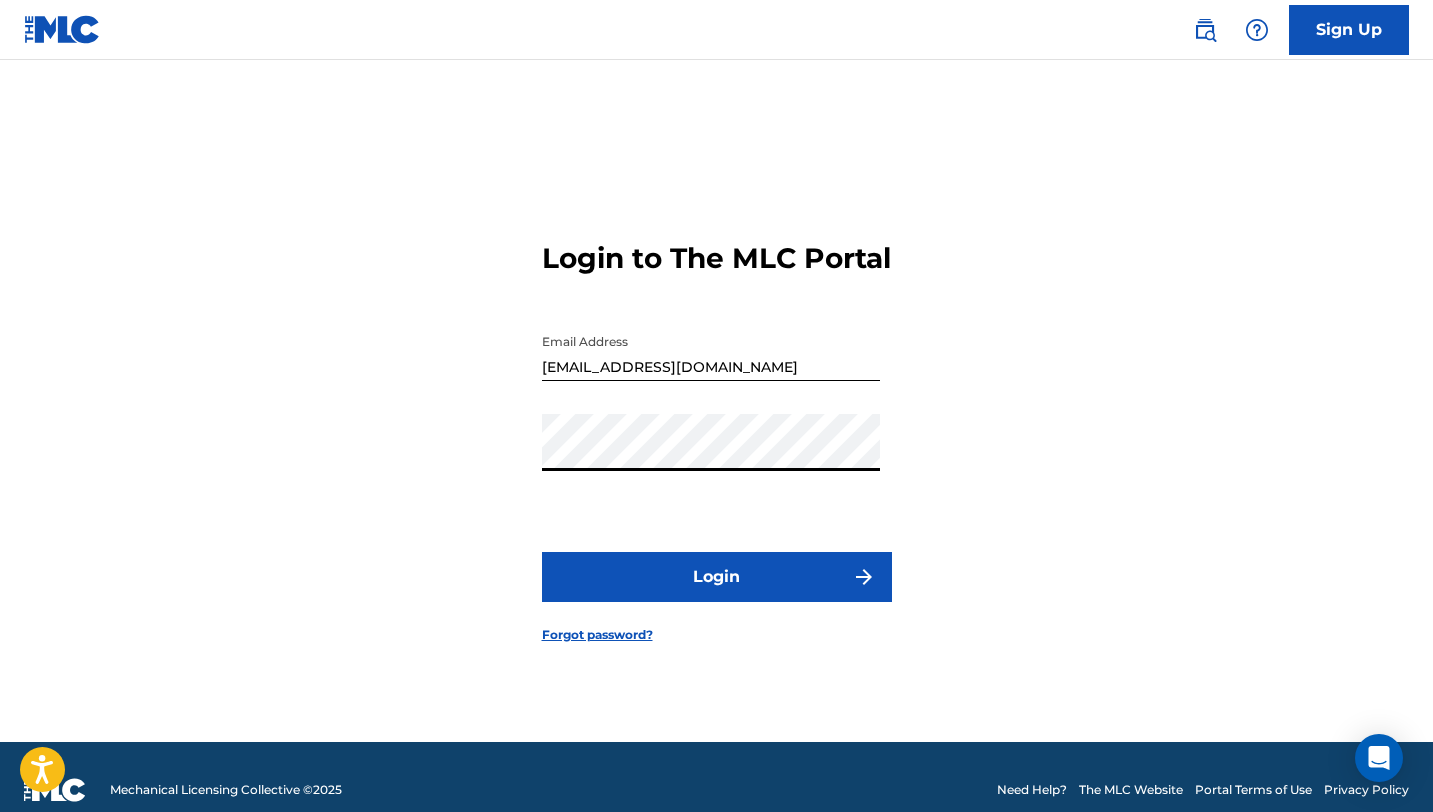 click on "Login" at bounding box center (717, 577) 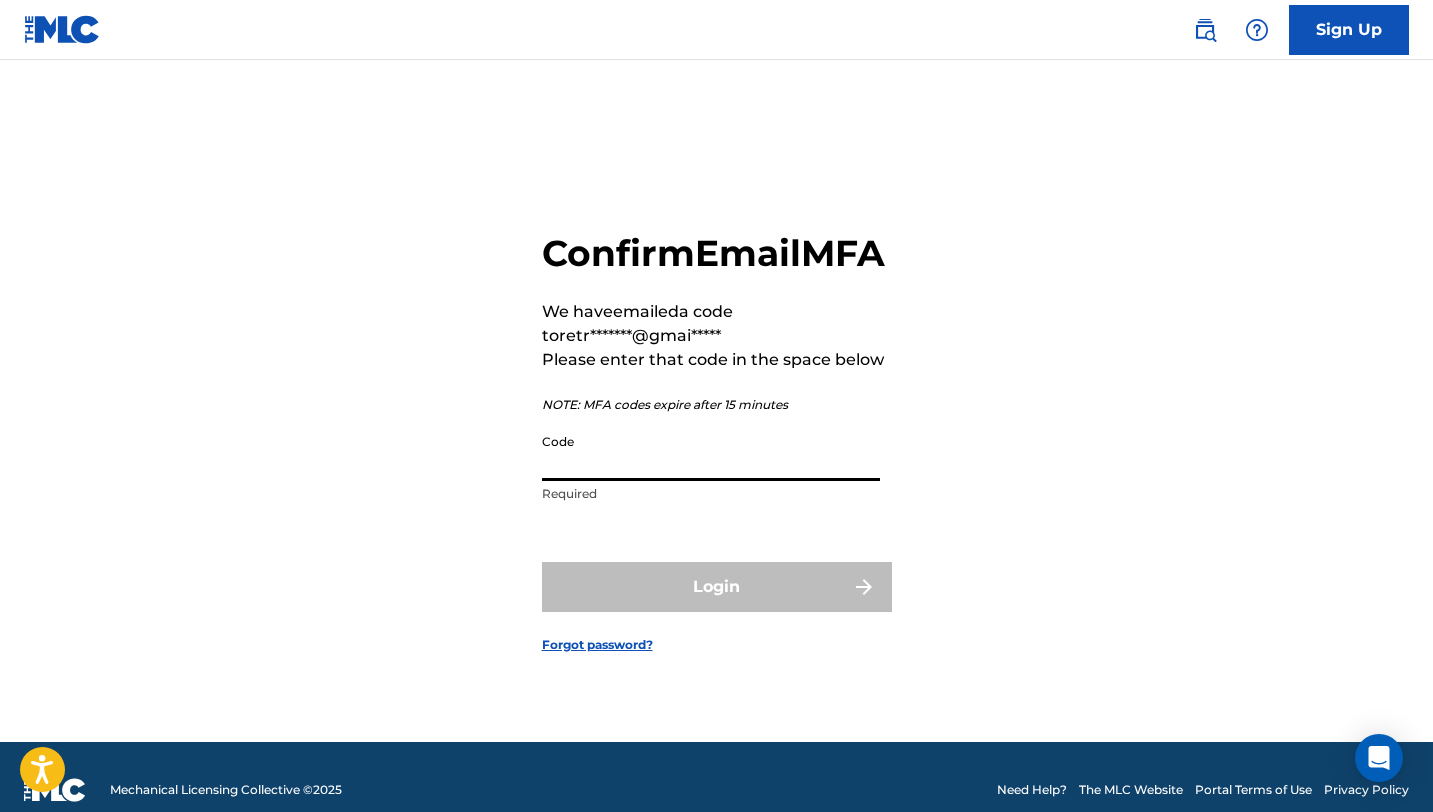 click on "Code" at bounding box center (711, 452) 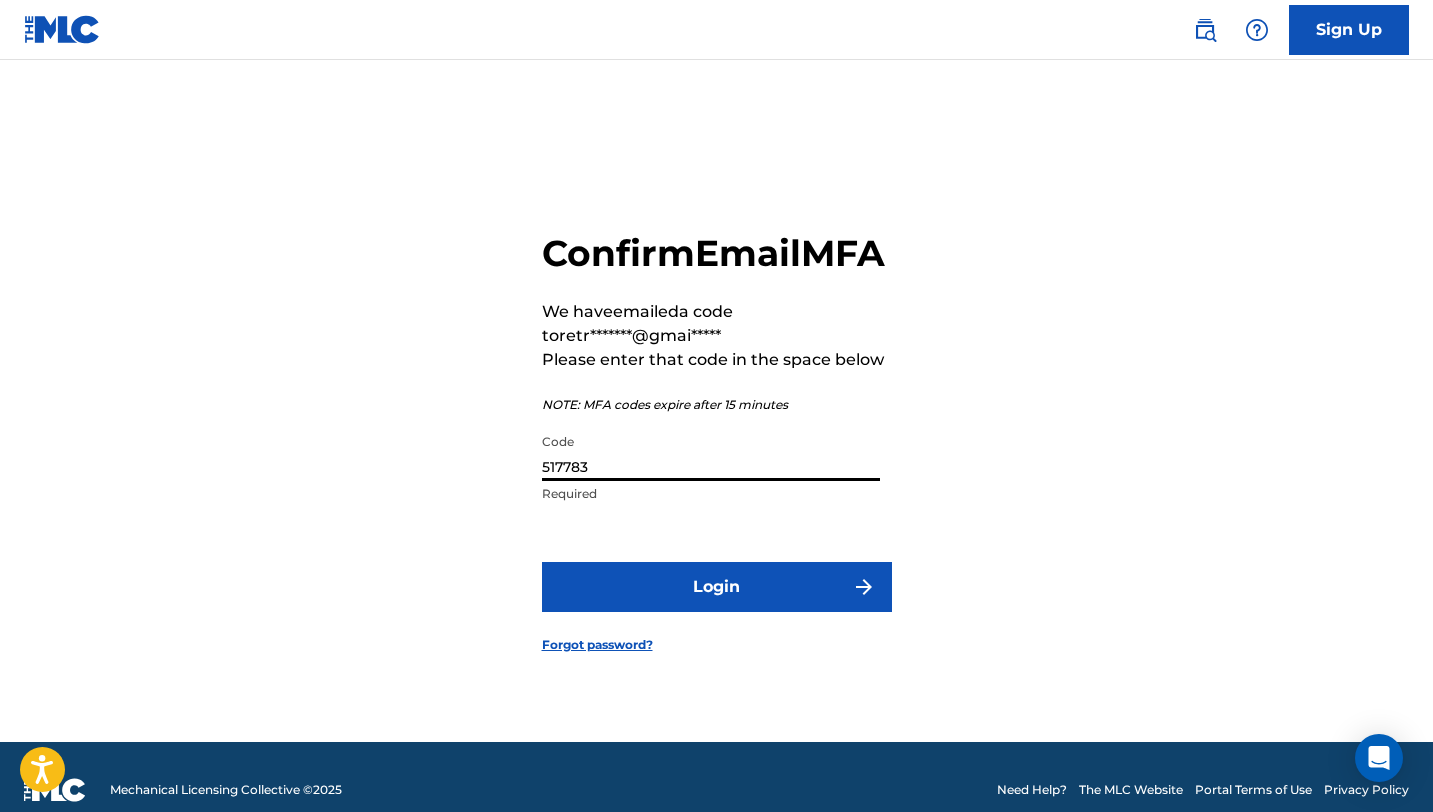 type on "517783" 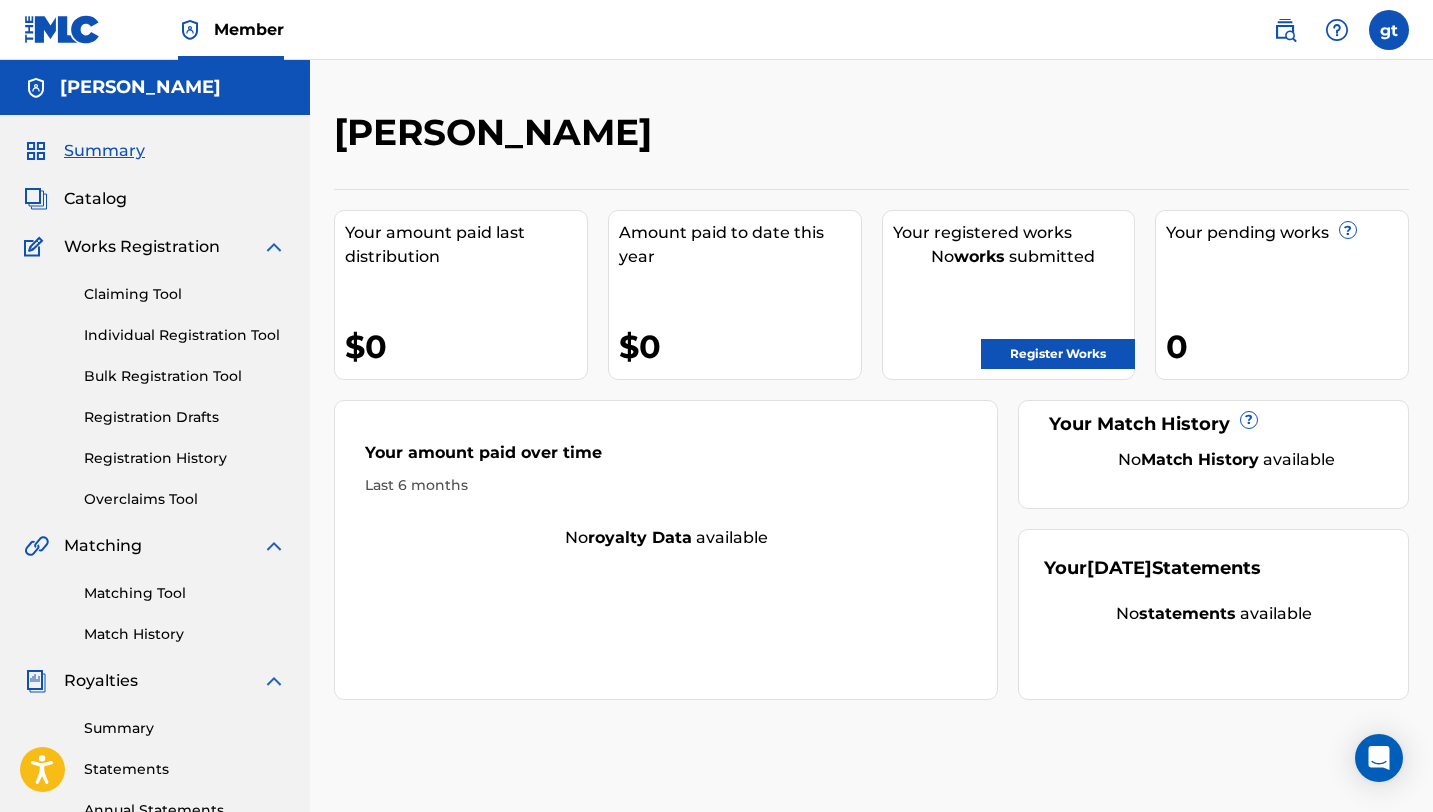 scroll, scrollTop: 0, scrollLeft: 0, axis: both 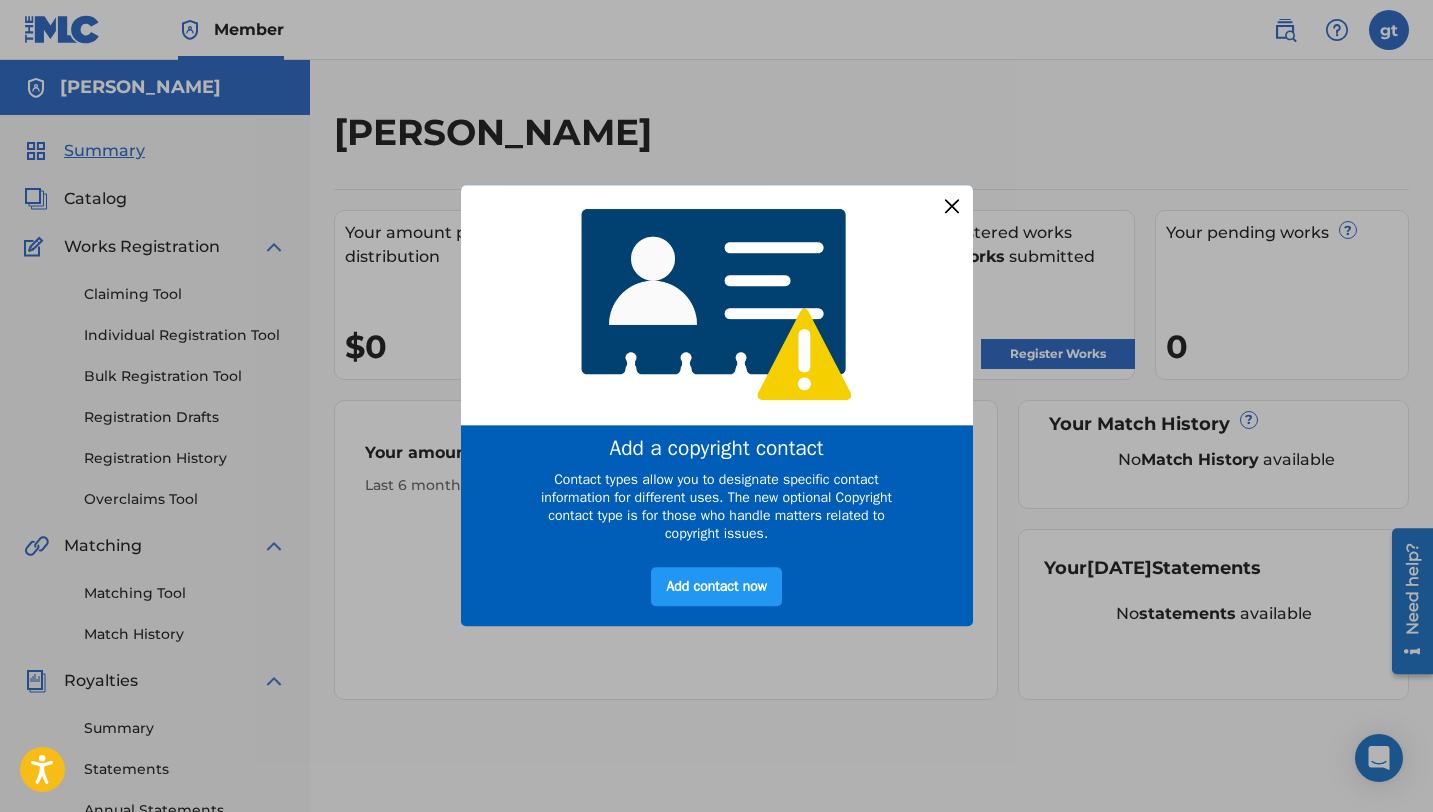 click at bounding box center [951, 206] 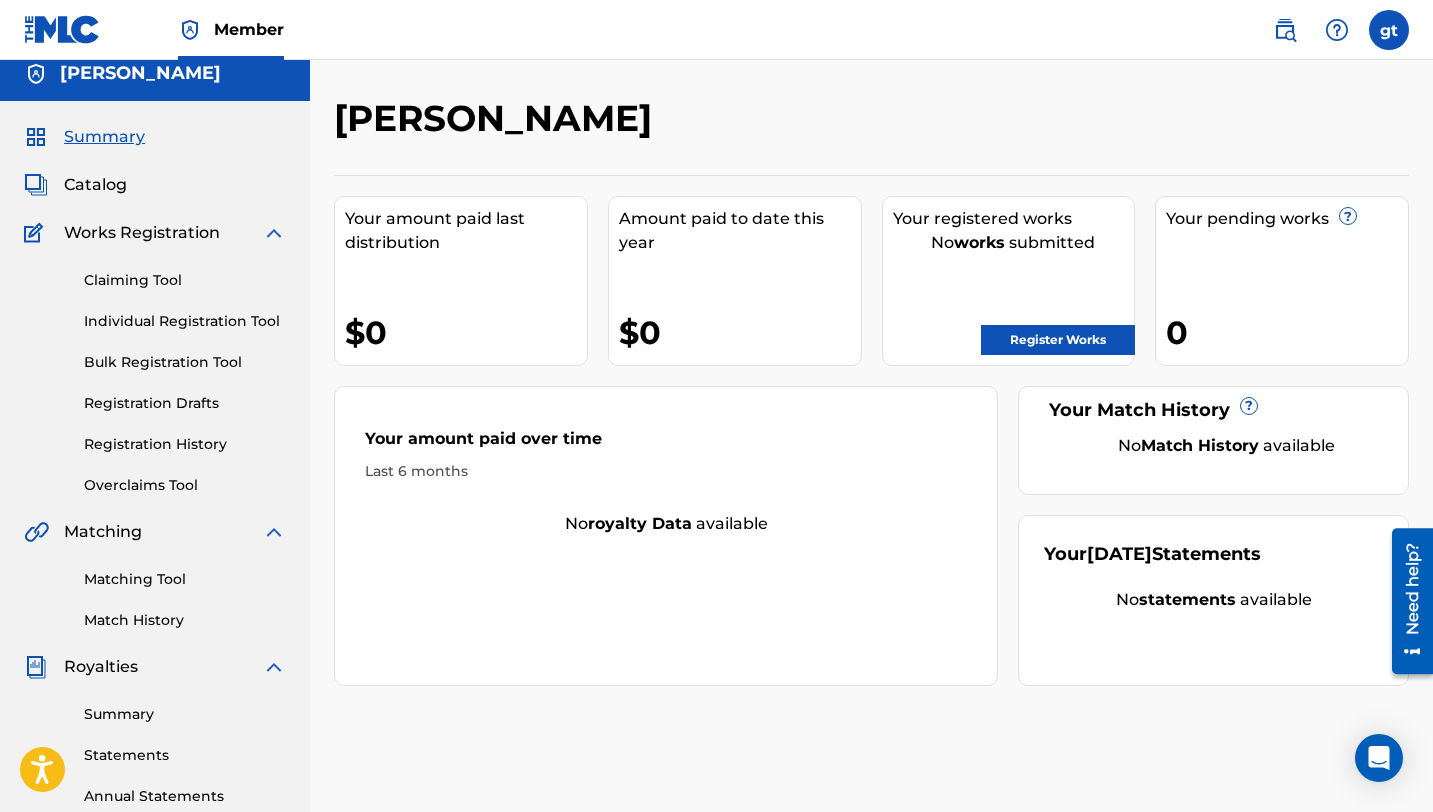 scroll, scrollTop: 0, scrollLeft: 0, axis: both 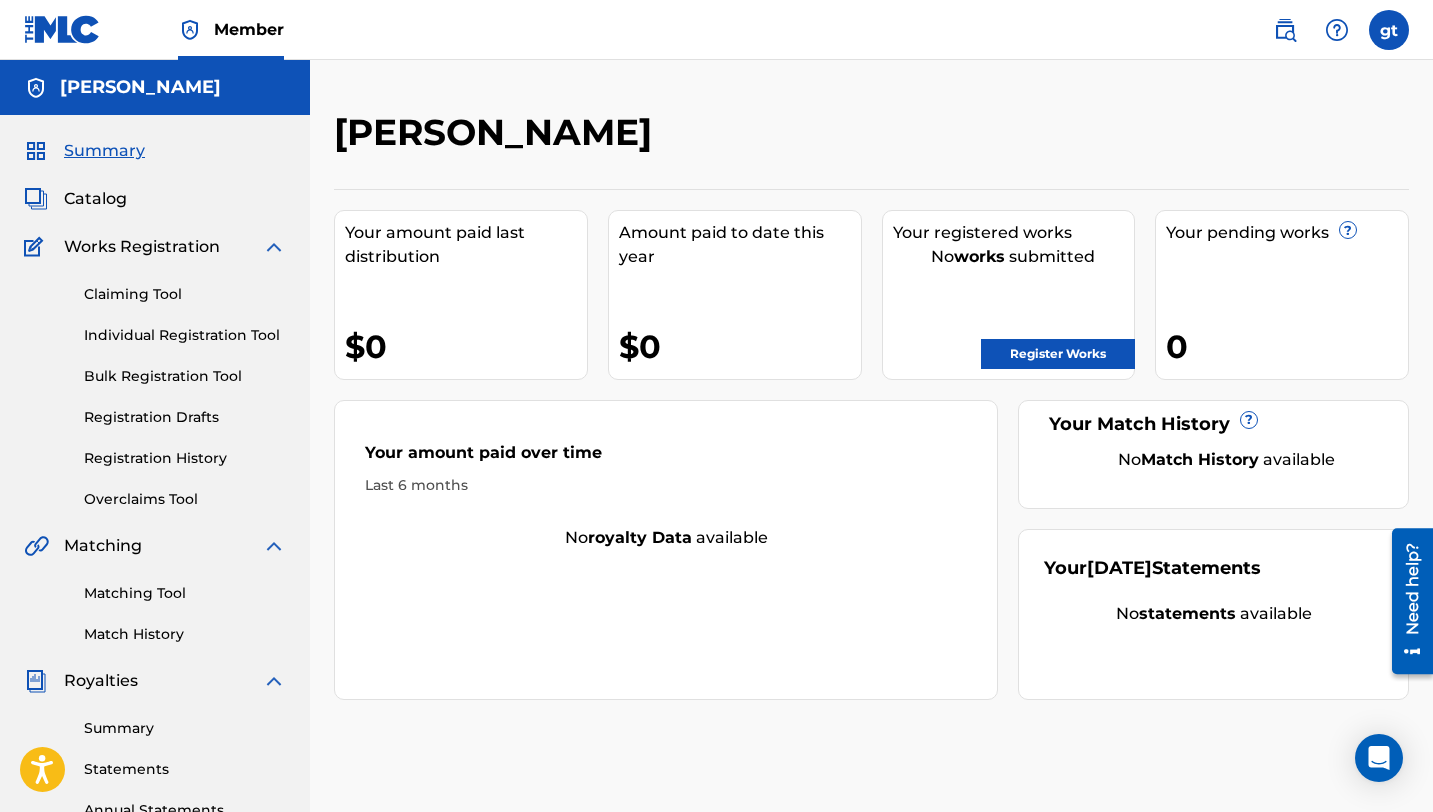 click on "Claiming Tool Individual Registration Tool Bulk Registration Tool Registration Drafts Registration History Overclaims Tool" at bounding box center (155, 384) 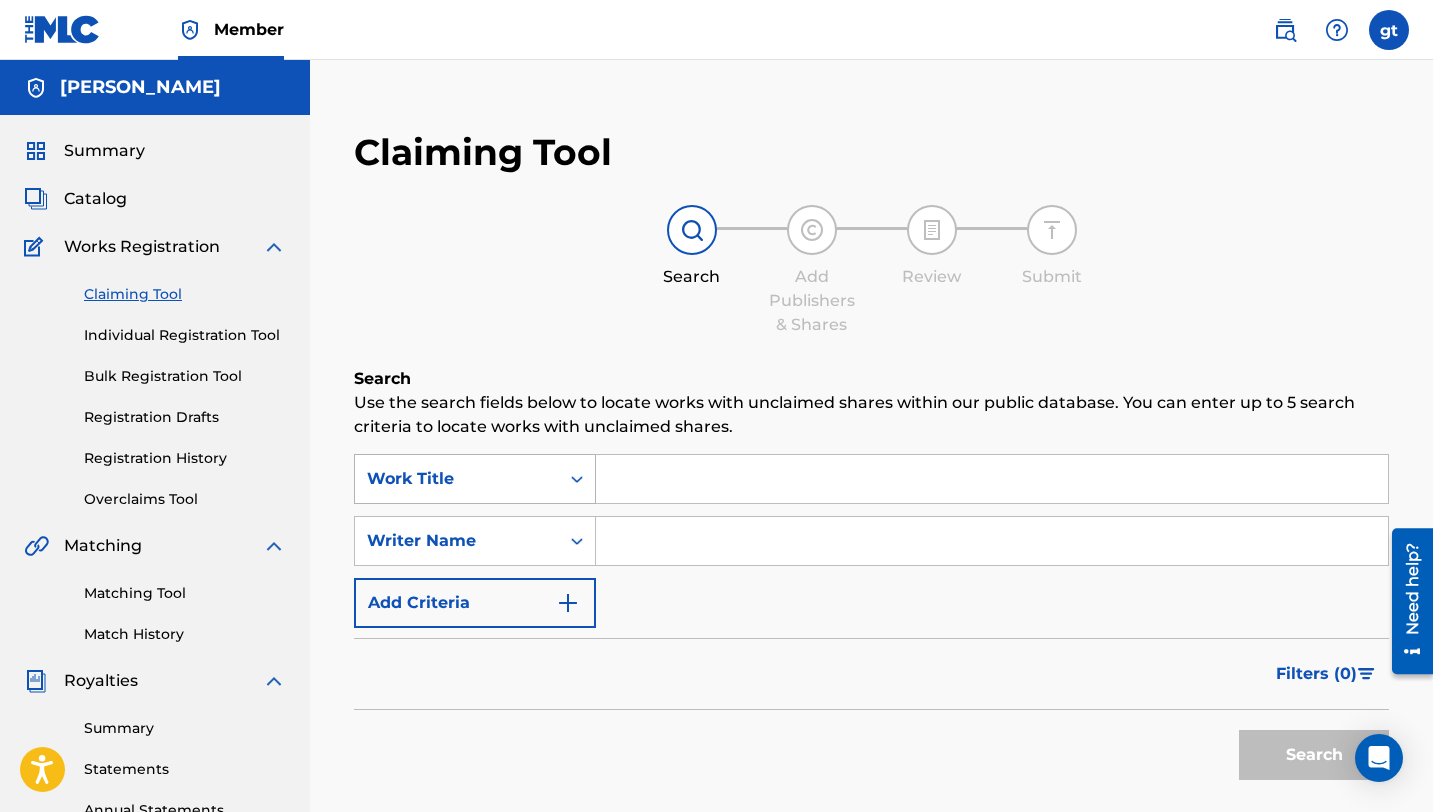 click at bounding box center [577, 479] 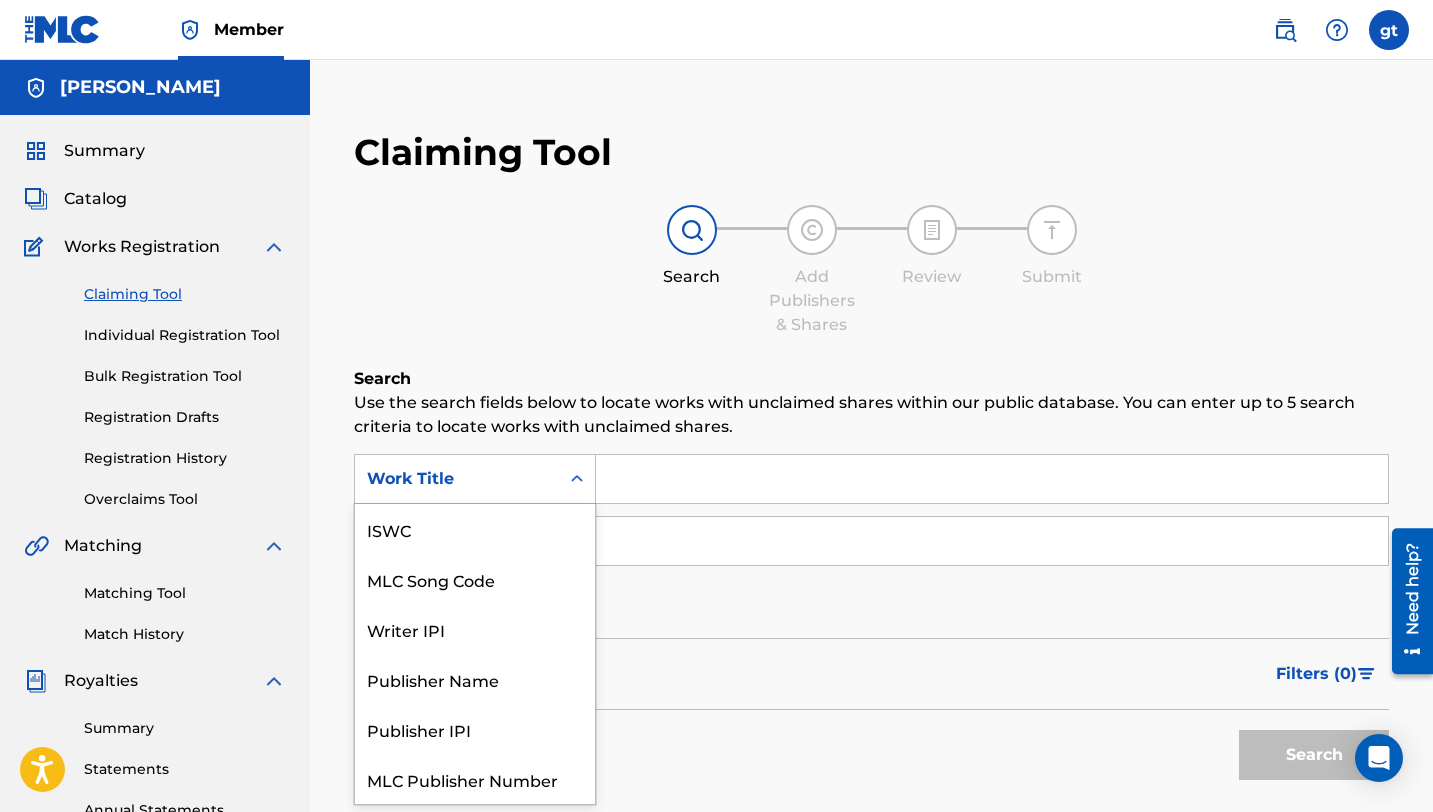 scroll, scrollTop: 50, scrollLeft: 0, axis: vertical 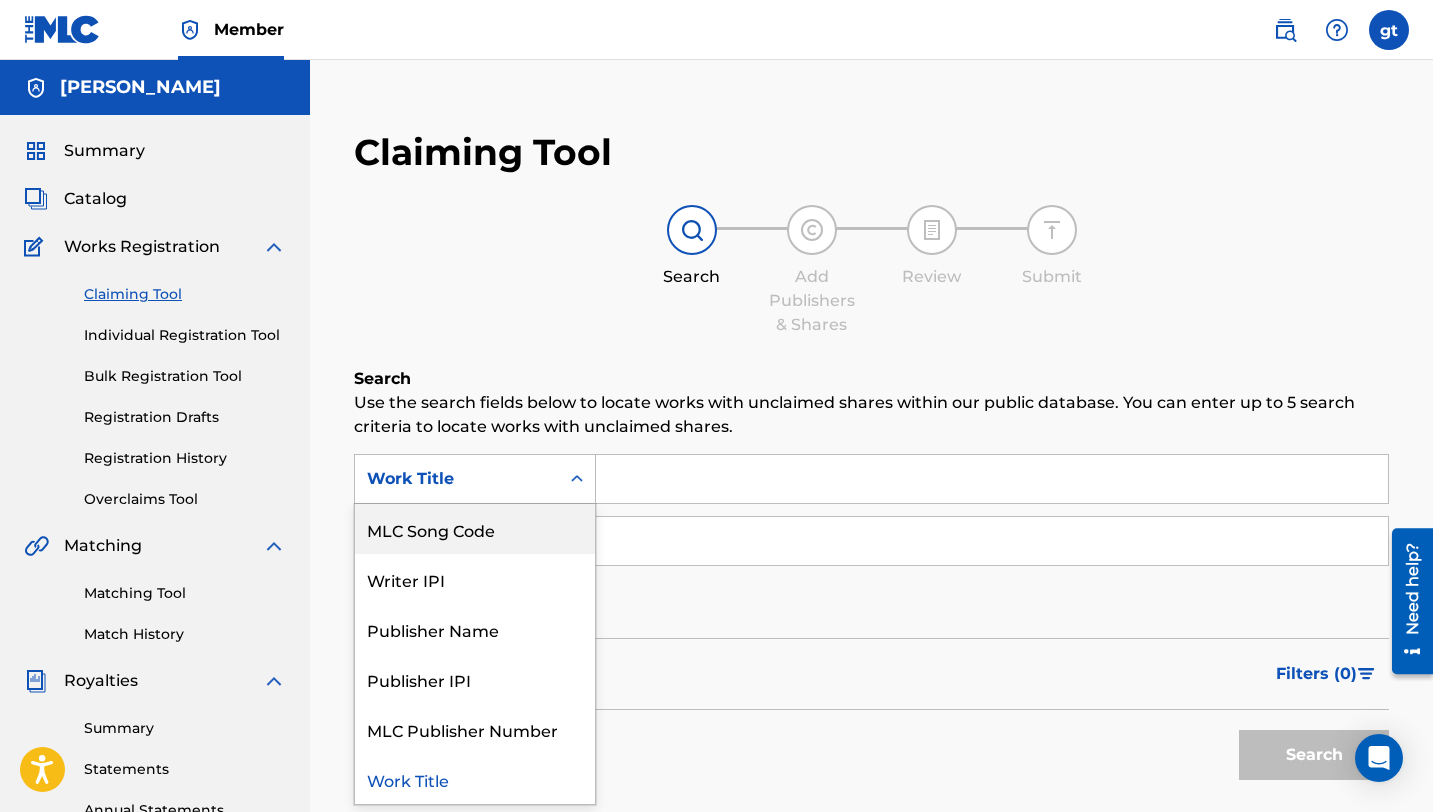 click on "SearchWithCriteria3b1bec11-440c-4df3-bd36-fa69a9a60845 MLC Song Code, 2 of 7. 7 results available. Use Up and Down to choose options, press Enter to select the currently focused option, press Escape to exit the menu, press Tab to select the option and exit the menu. Work Title ISWC MLC Song Code Writer IPI Publisher Name Publisher IPI MLC Publisher Number Work Title SearchWithCriteria91310d5f-1a7e-4676-9b37-877f57e584d7 Writer Name Add Criteria" at bounding box center [871, 541] 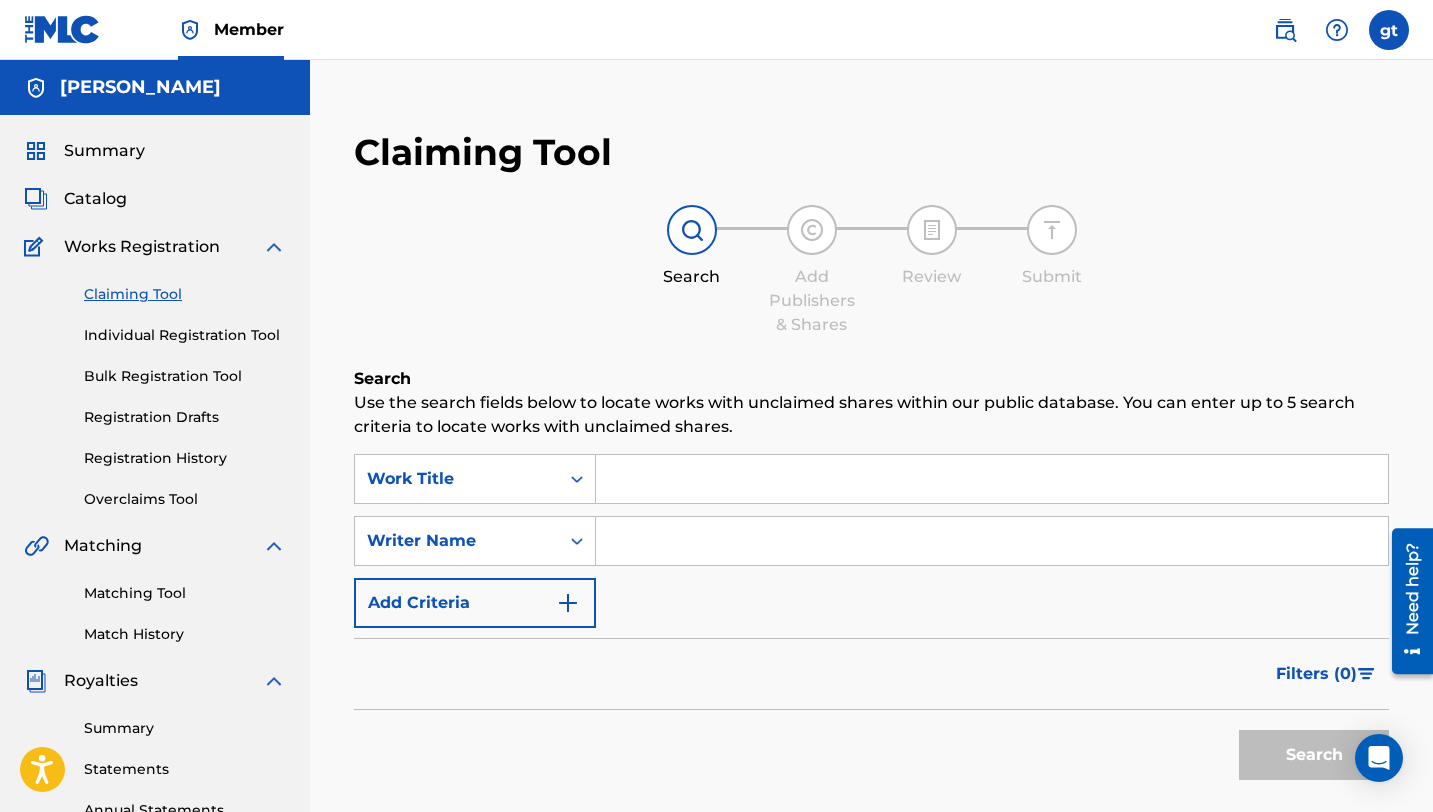 click at bounding box center (992, 479) 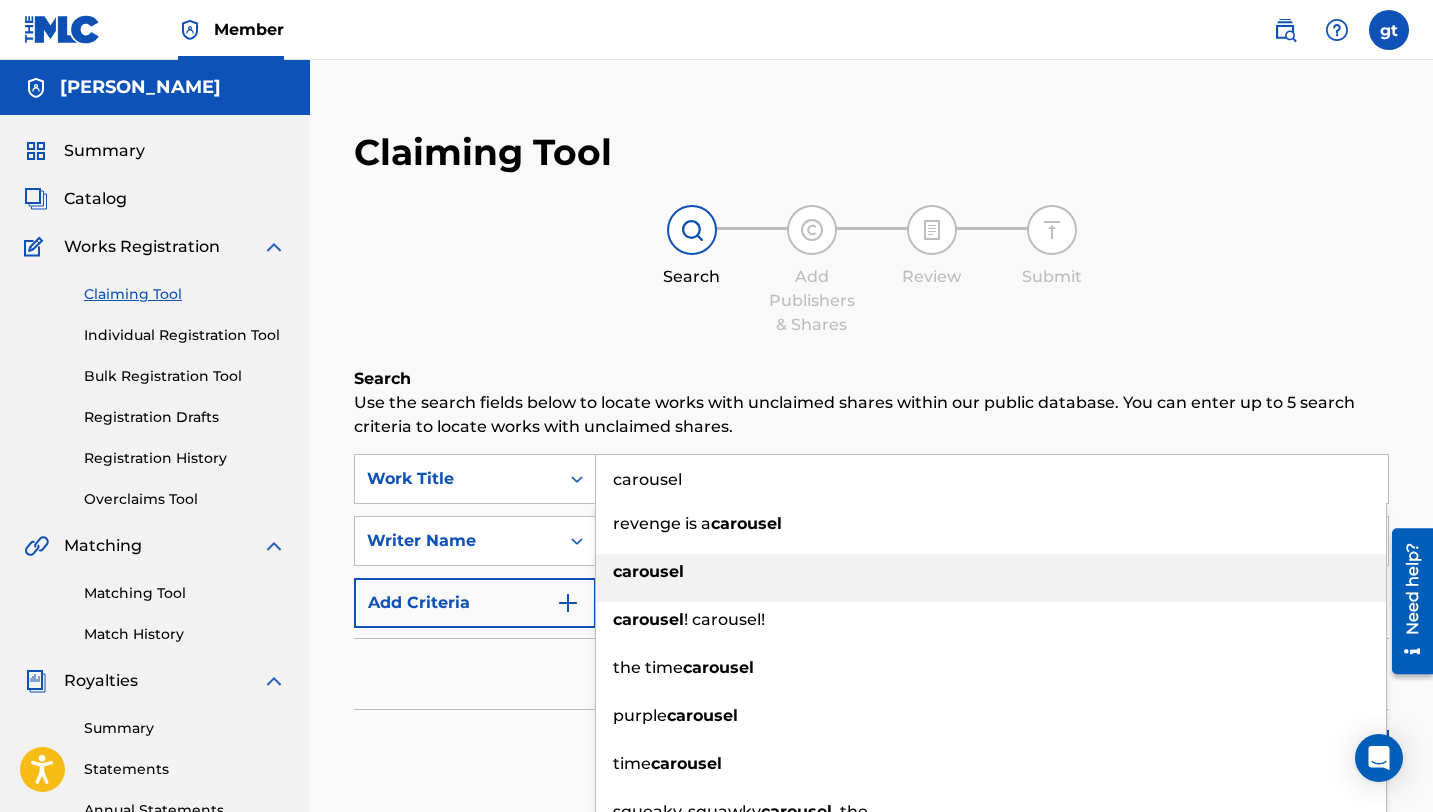 type on "carousel" 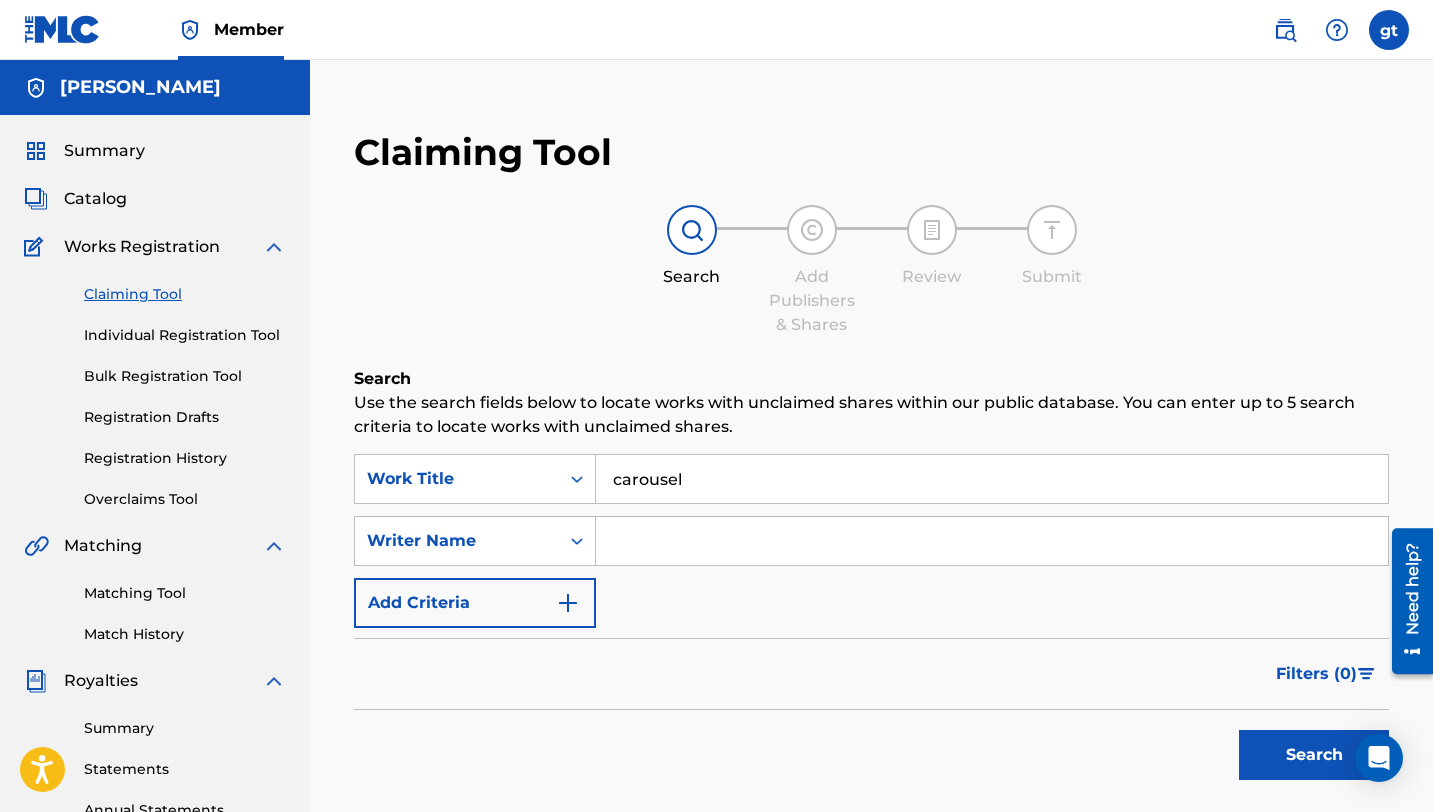 click on "Search" at bounding box center (1314, 755) 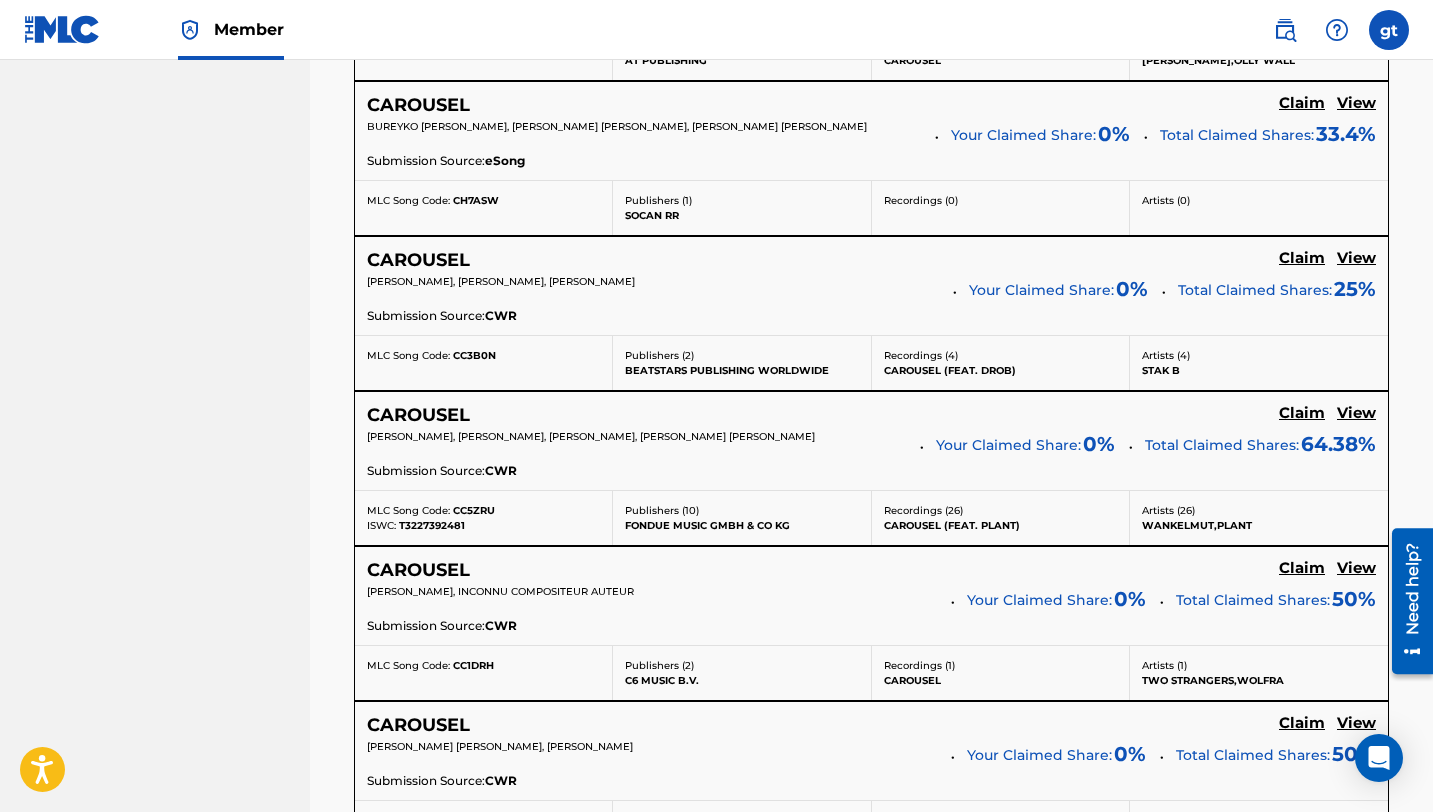 scroll, scrollTop: 0, scrollLeft: 0, axis: both 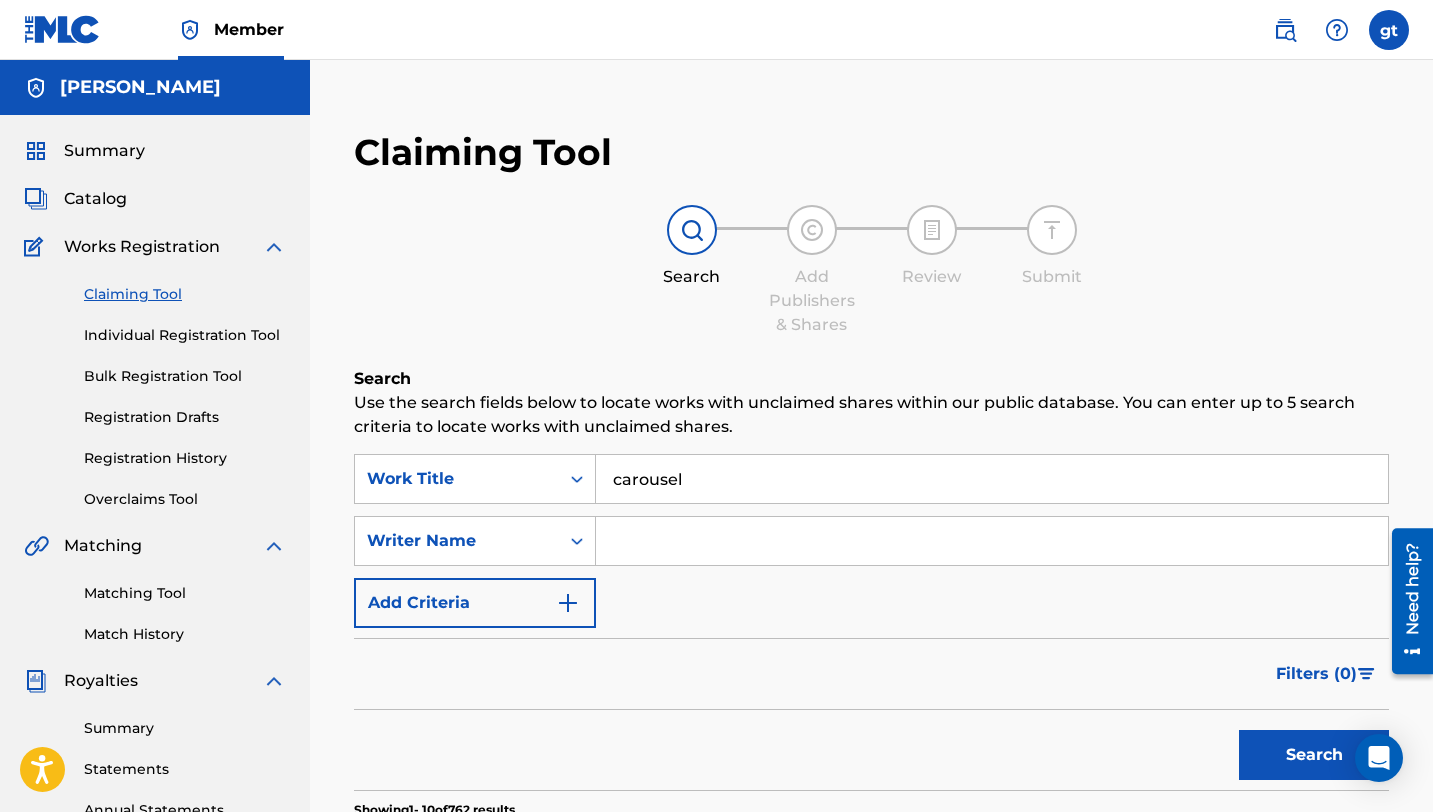 click on "carousel" at bounding box center [992, 479] 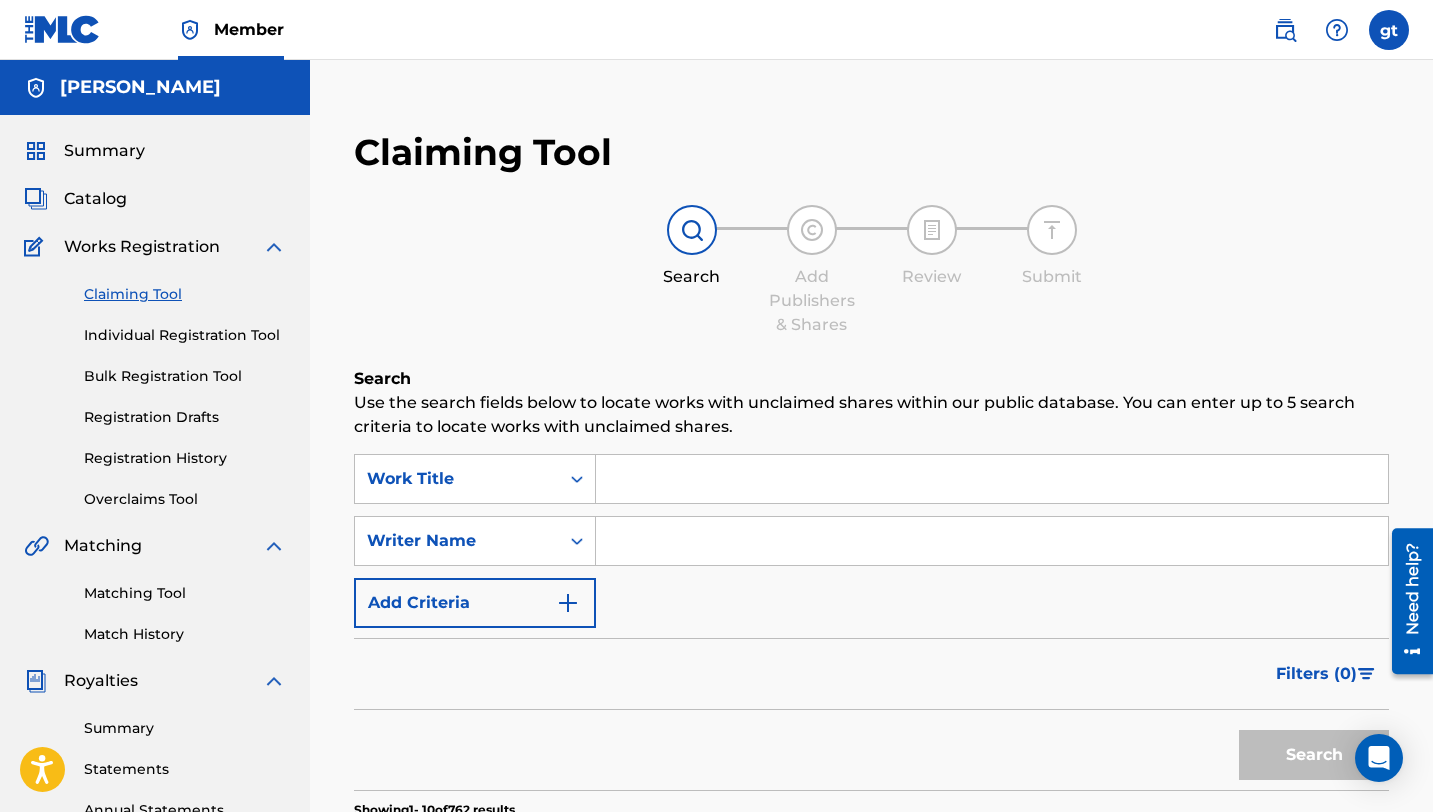 type 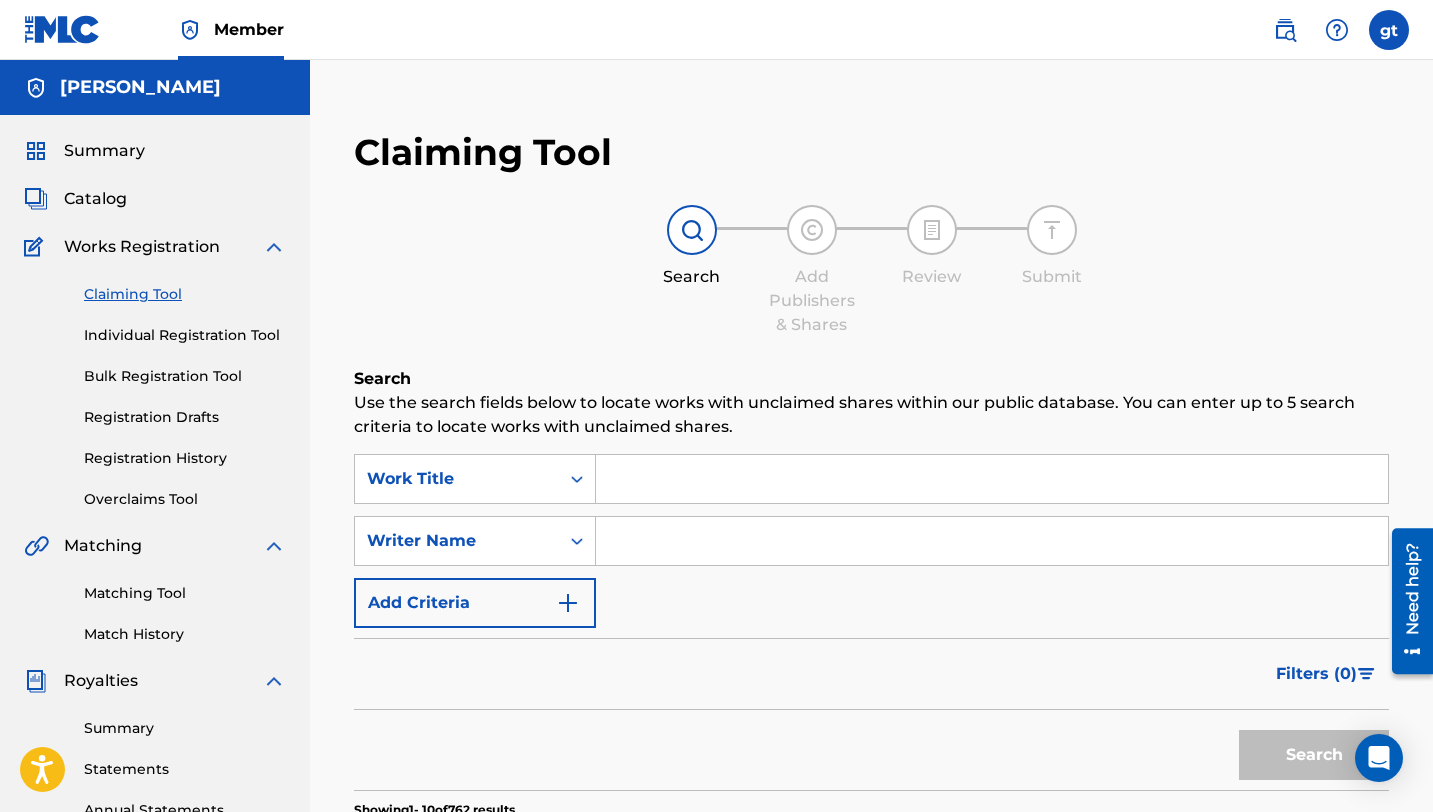 type on "[PERSON_NAME]" 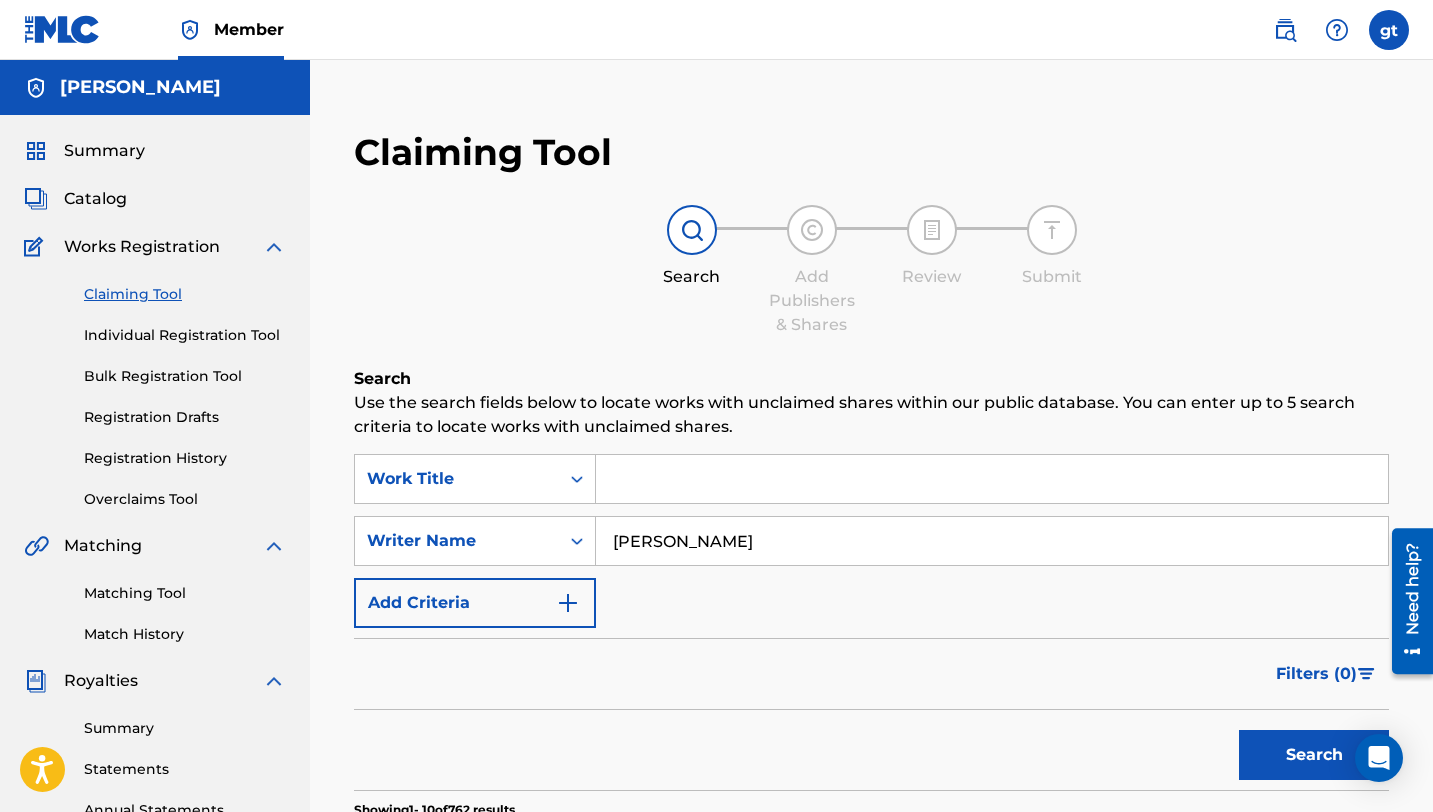 click on "Search" at bounding box center [1314, 755] 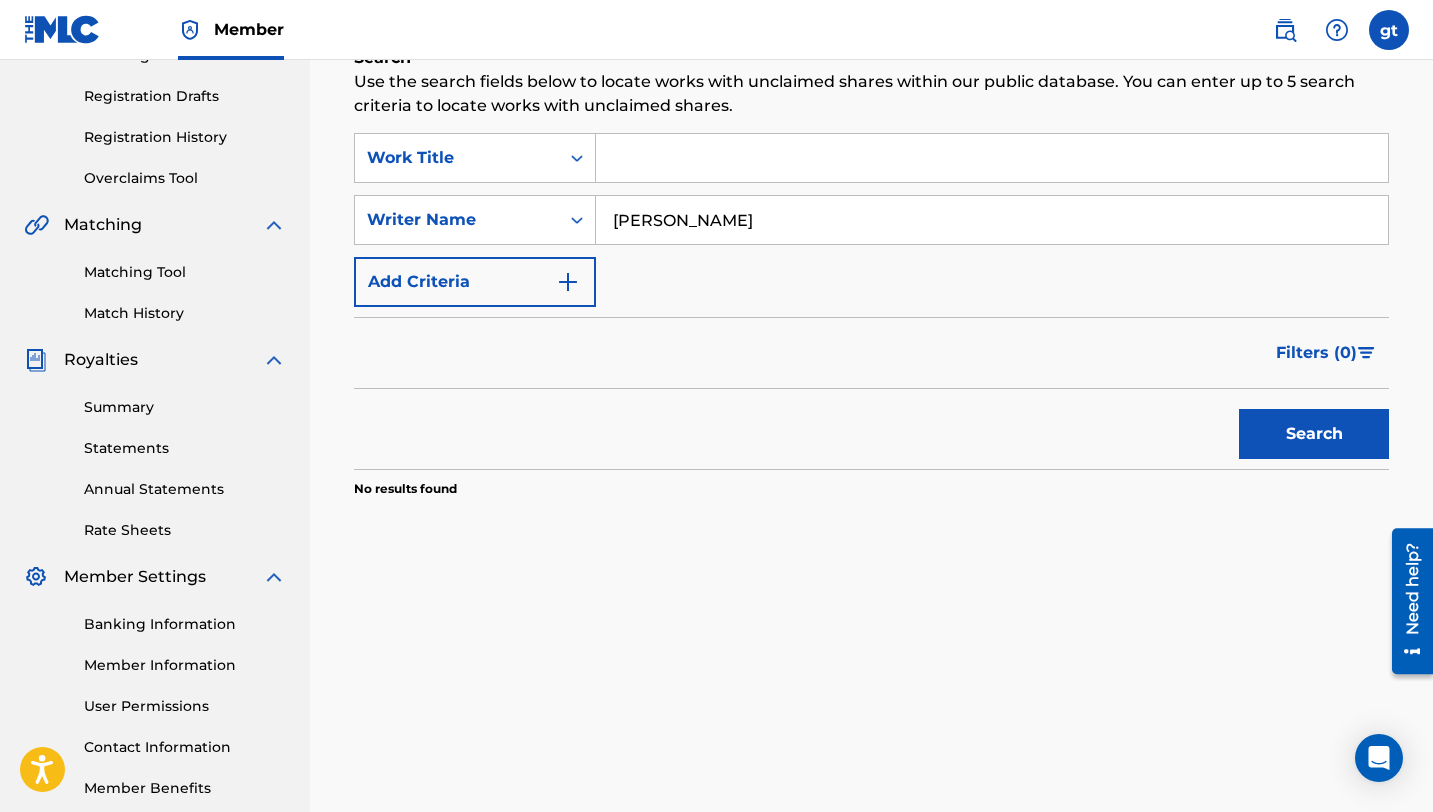 scroll, scrollTop: 235, scrollLeft: 0, axis: vertical 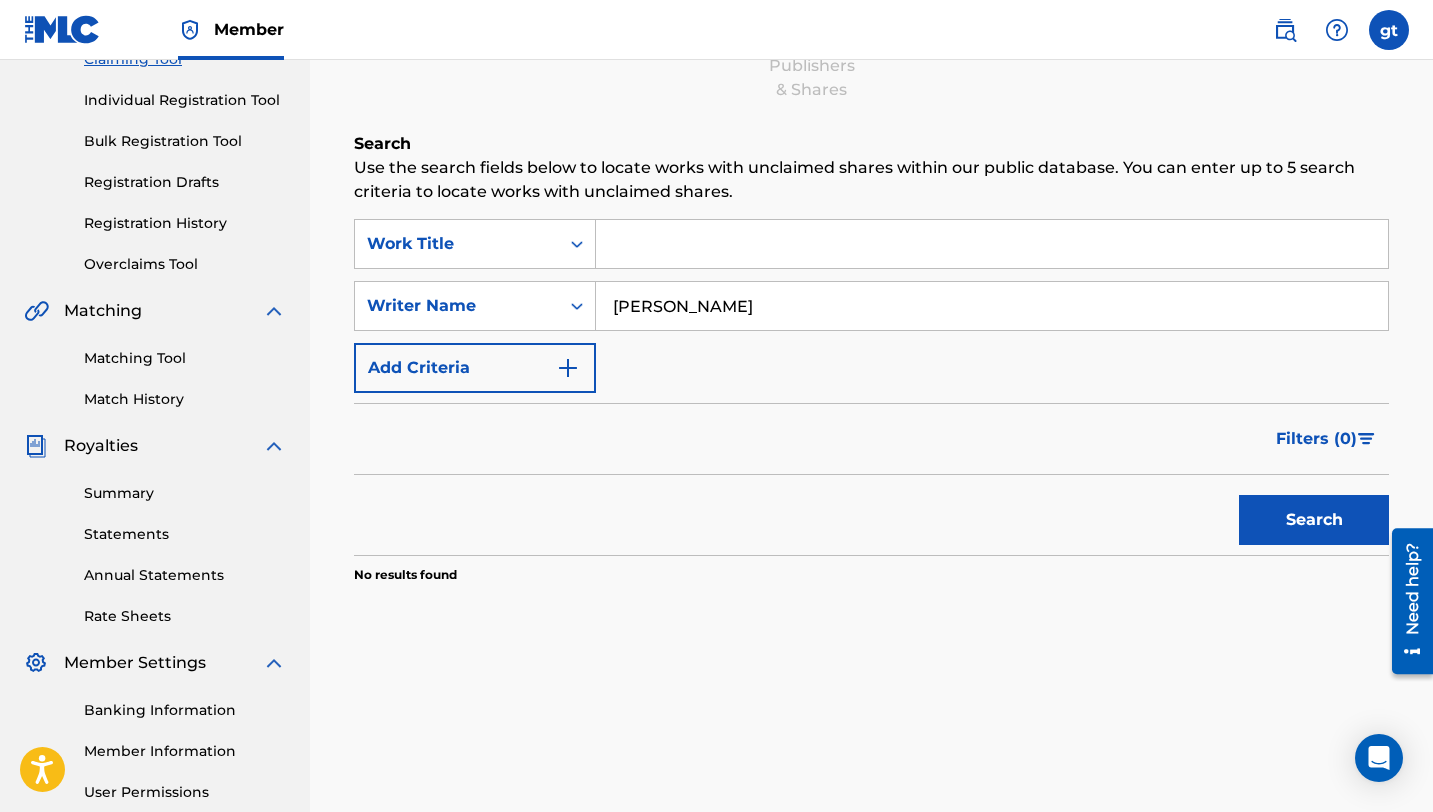 click on "[PERSON_NAME]" at bounding box center (992, 306) 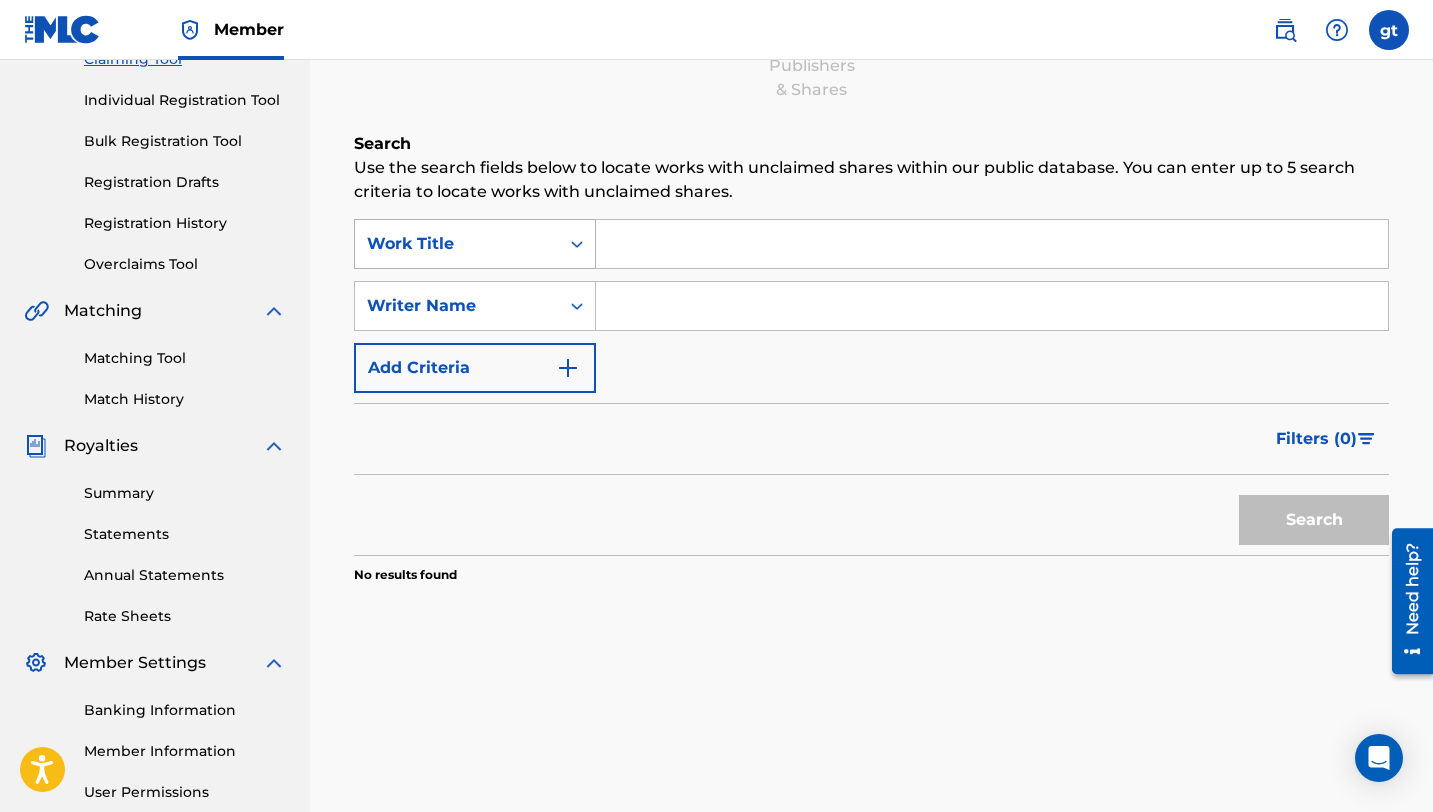 type 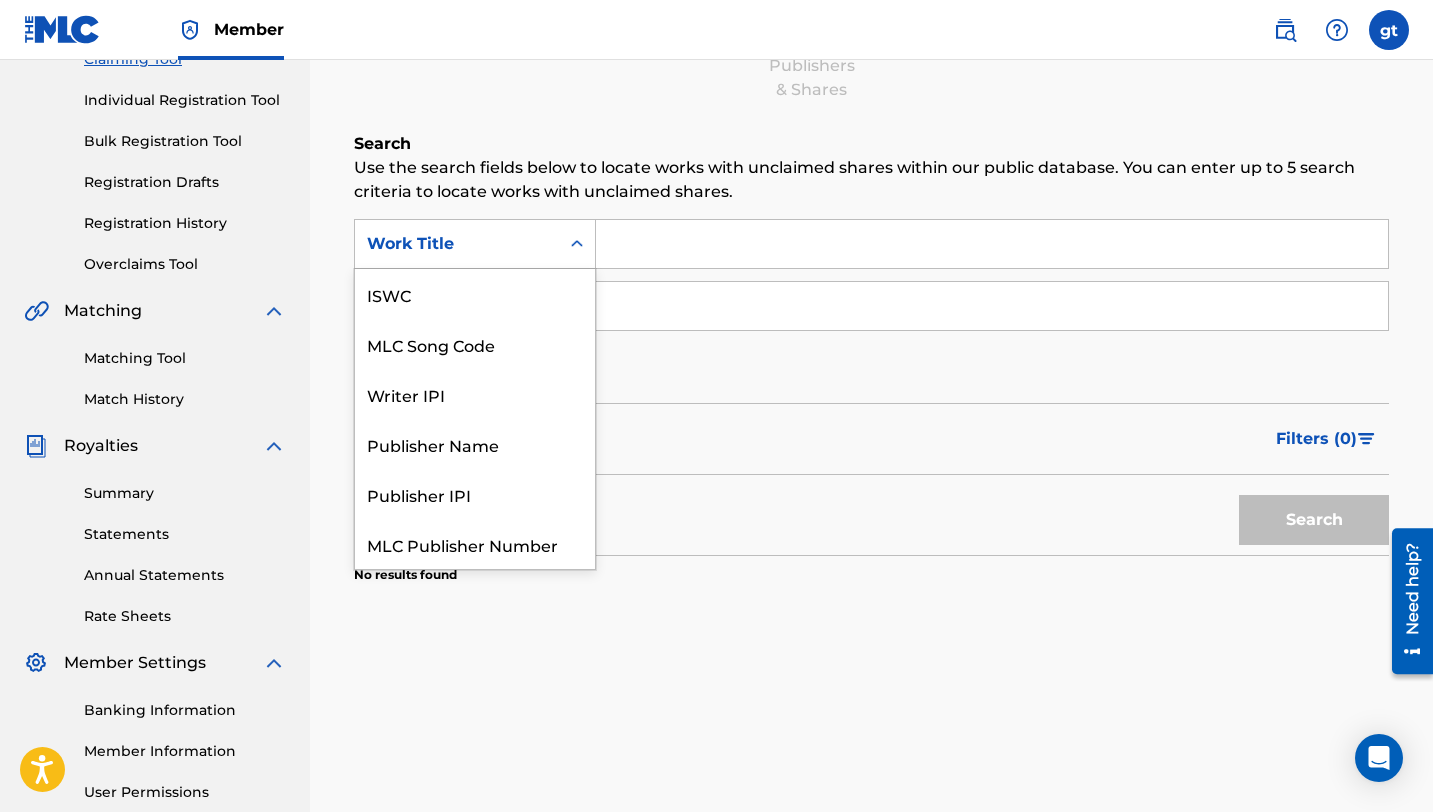 scroll, scrollTop: 50, scrollLeft: 0, axis: vertical 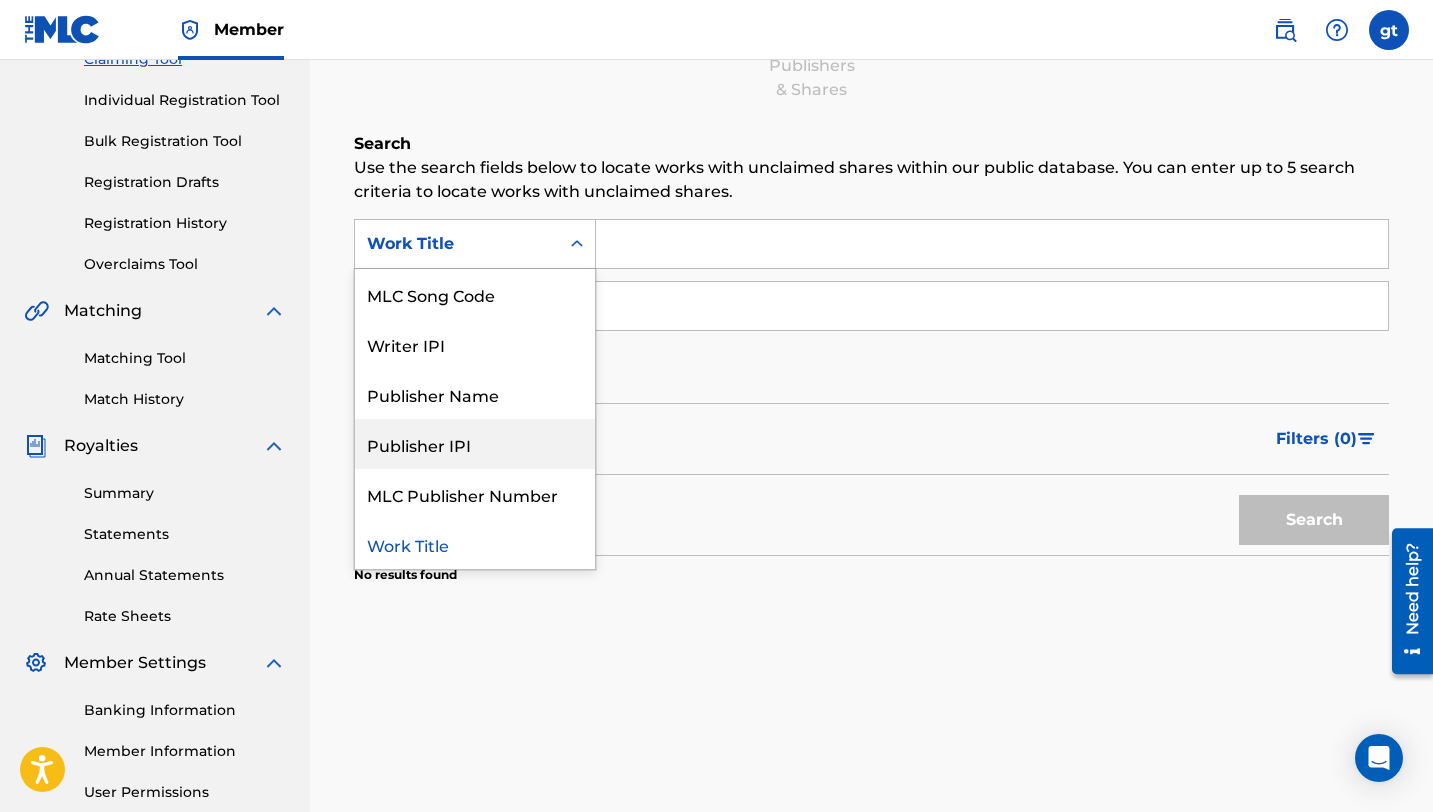 click on "Filters ( 0 )" at bounding box center [871, 439] 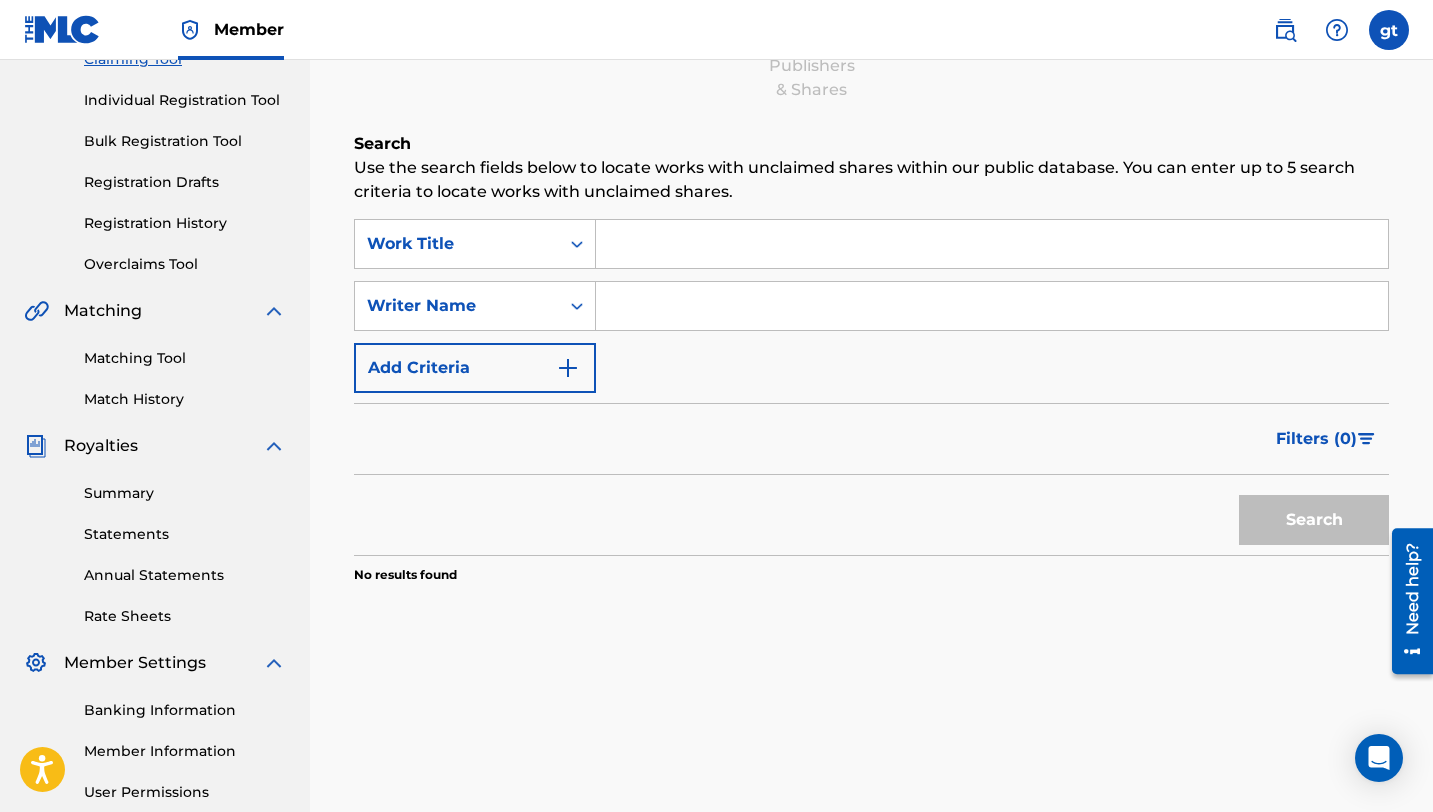 click at bounding box center (992, 244) 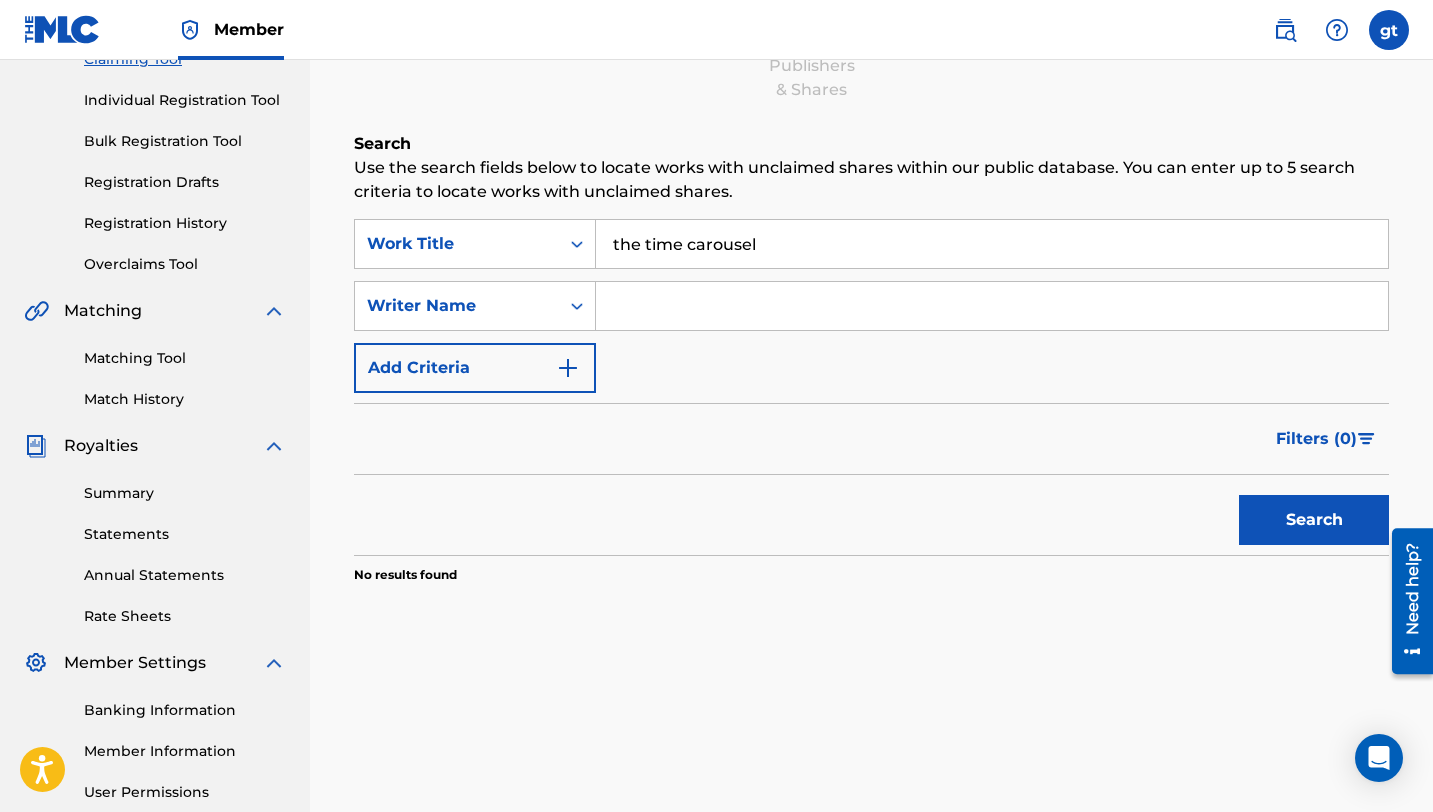 click on "the time carousel" at bounding box center (992, 244) 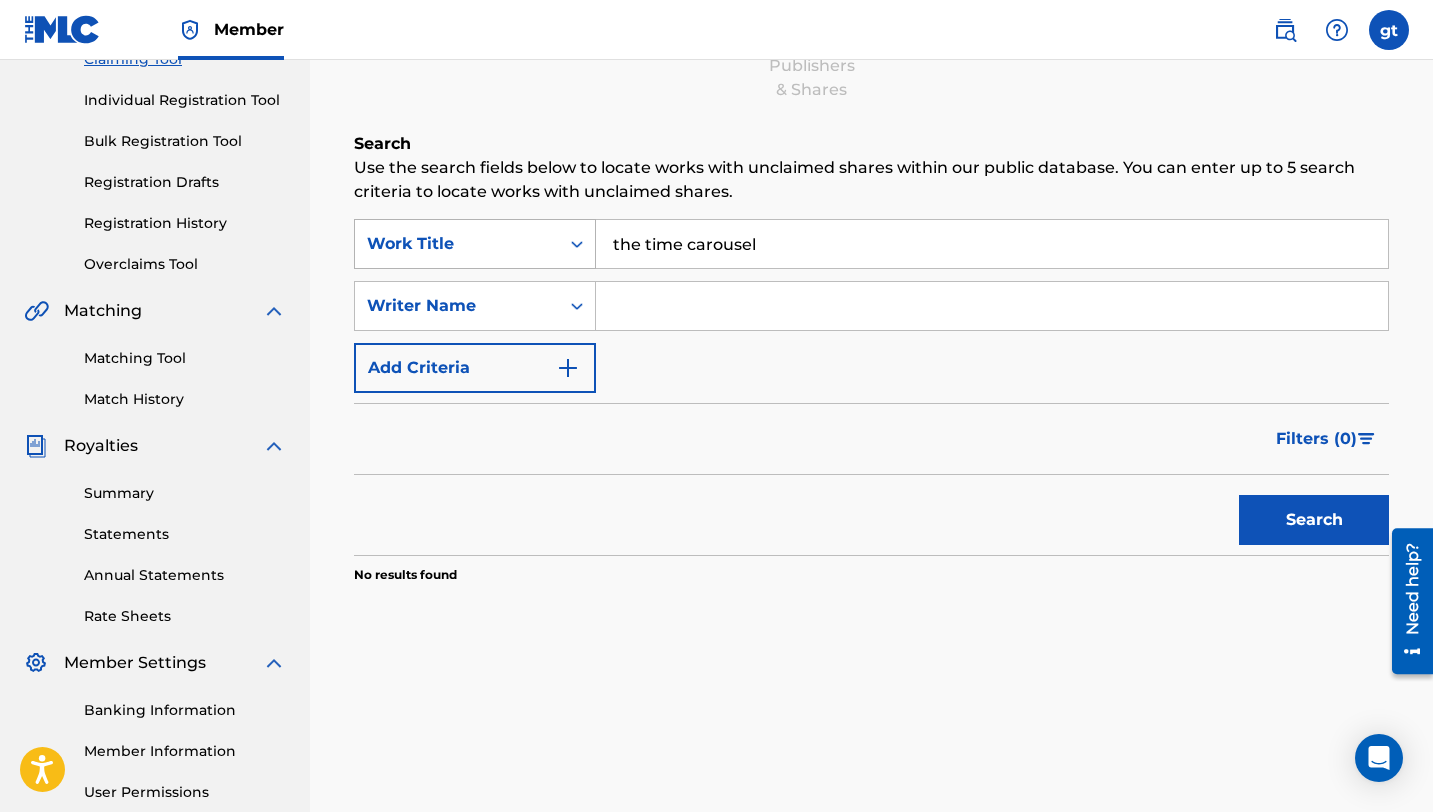 drag, startPoint x: 679, startPoint y: 246, endPoint x: 506, endPoint y: 238, distance: 173.18488 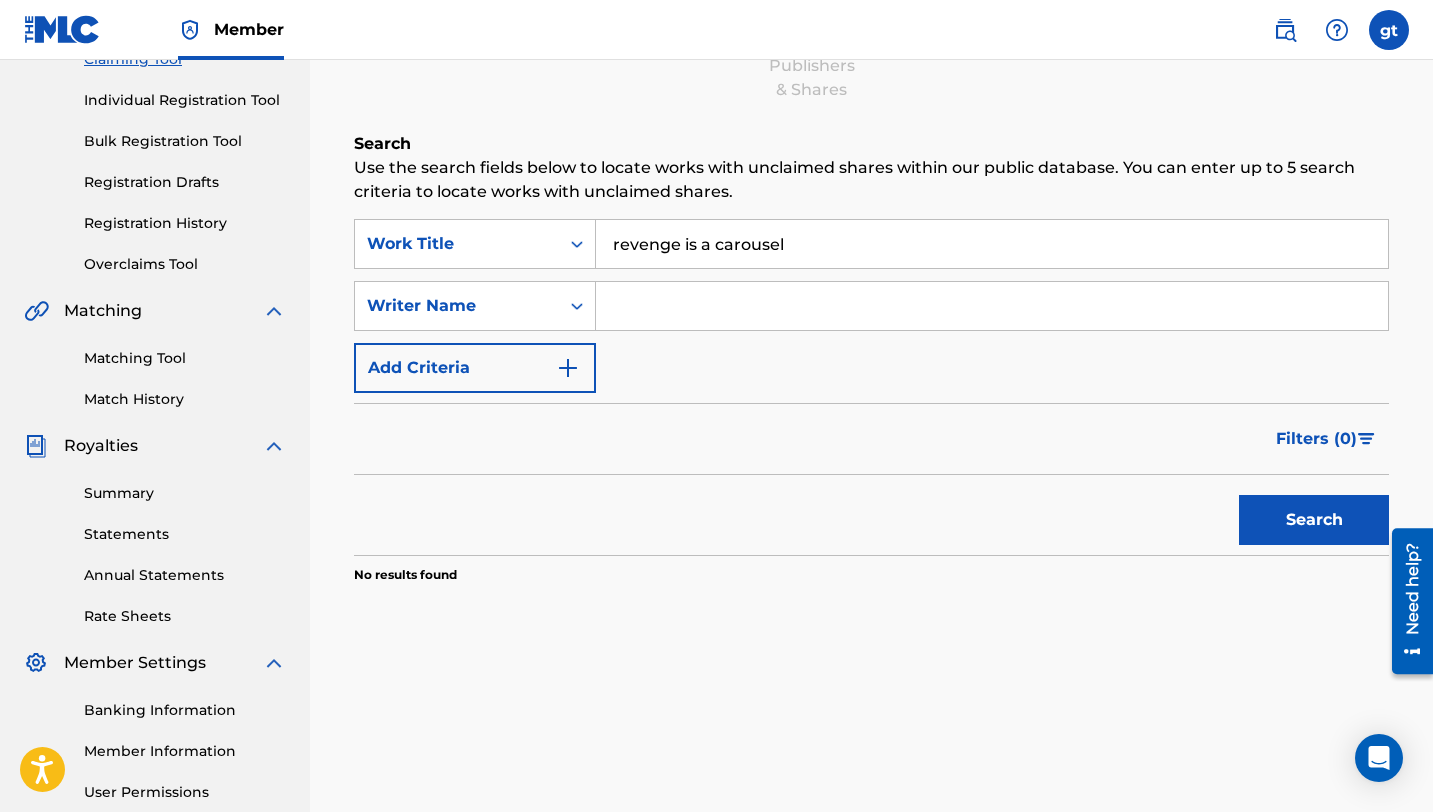 drag, startPoint x: 704, startPoint y: 245, endPoint x: 401, endPoint y: 204, distance: 305.76135 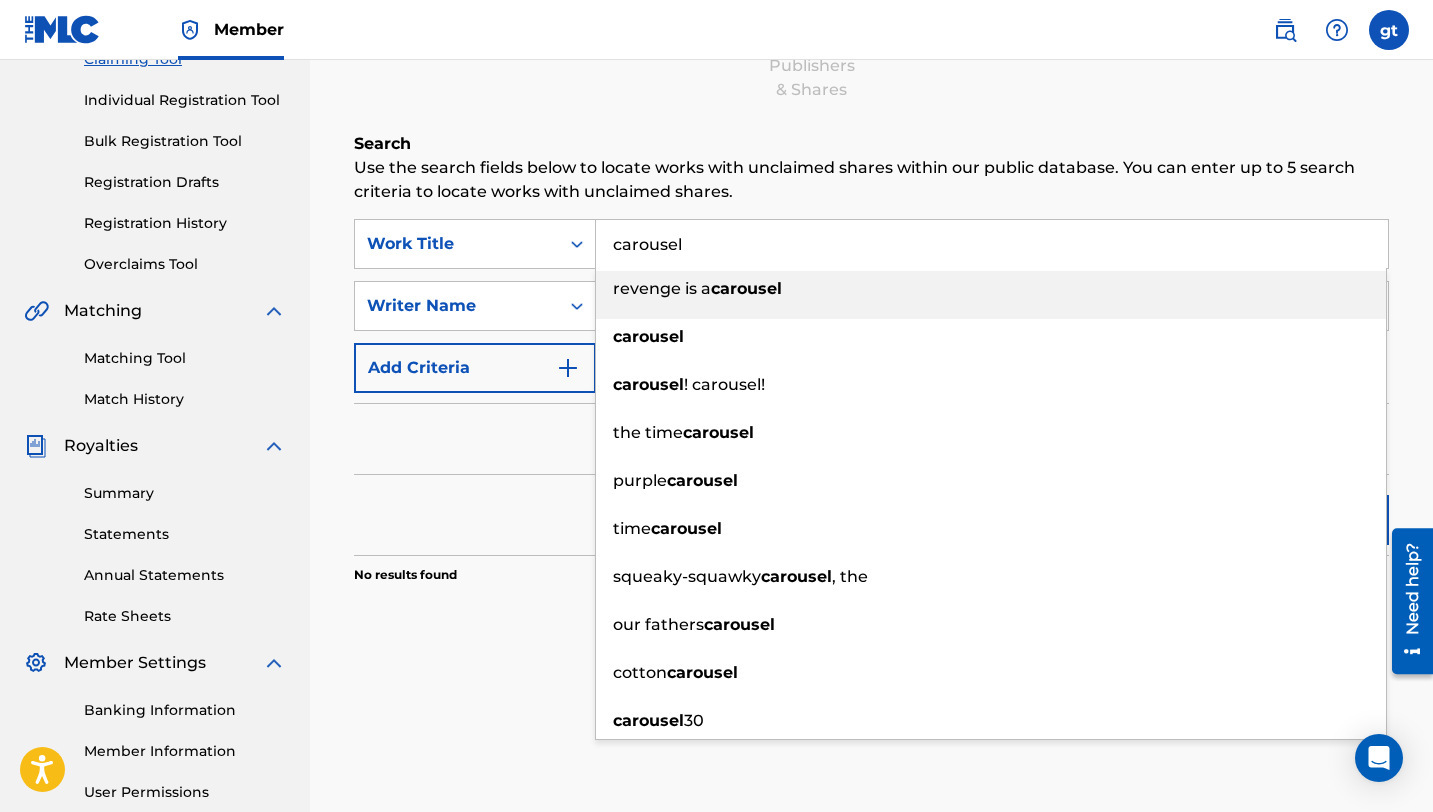 click on "carousel" at bounding box center [992, 244] 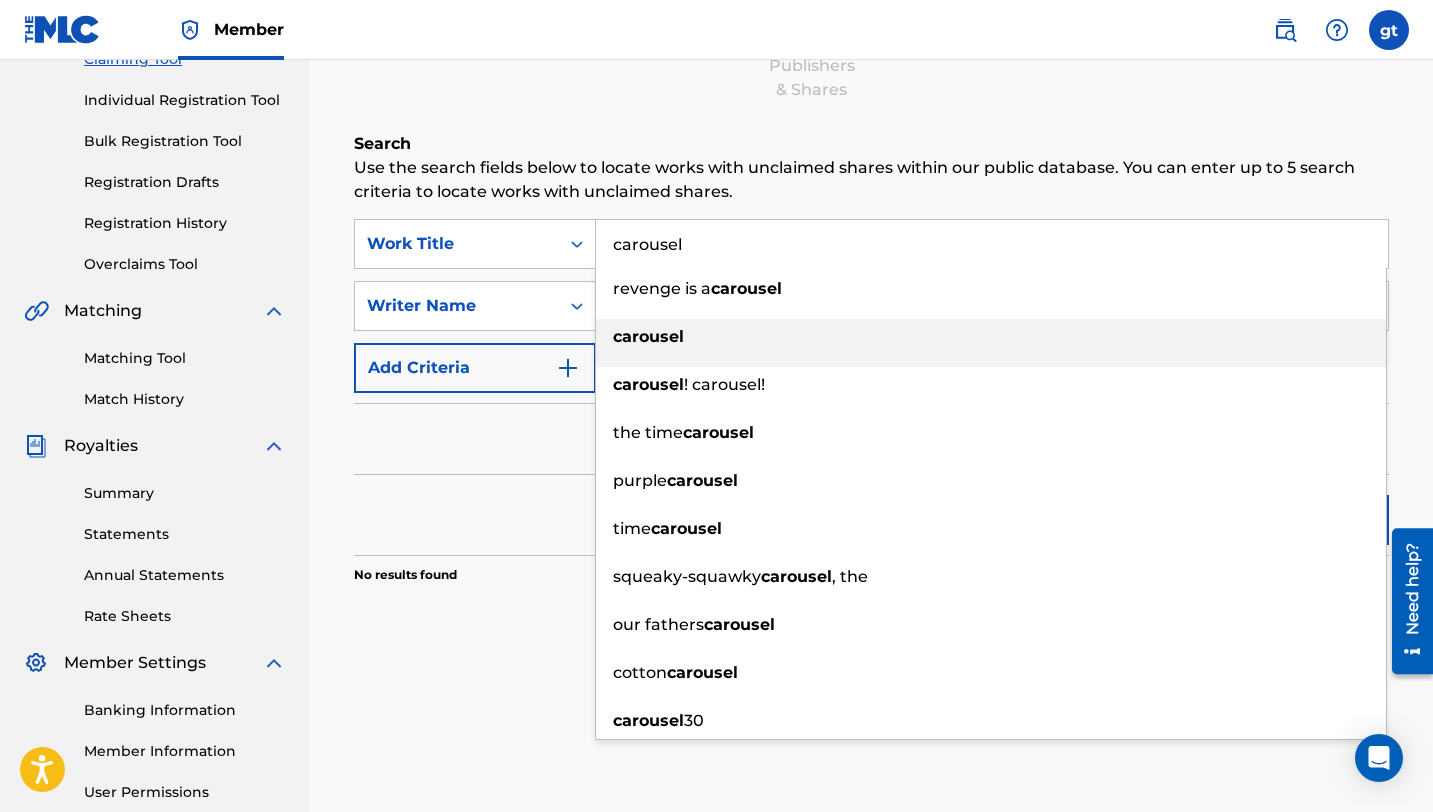 click on "carousel" at bounding box center [991, 337] 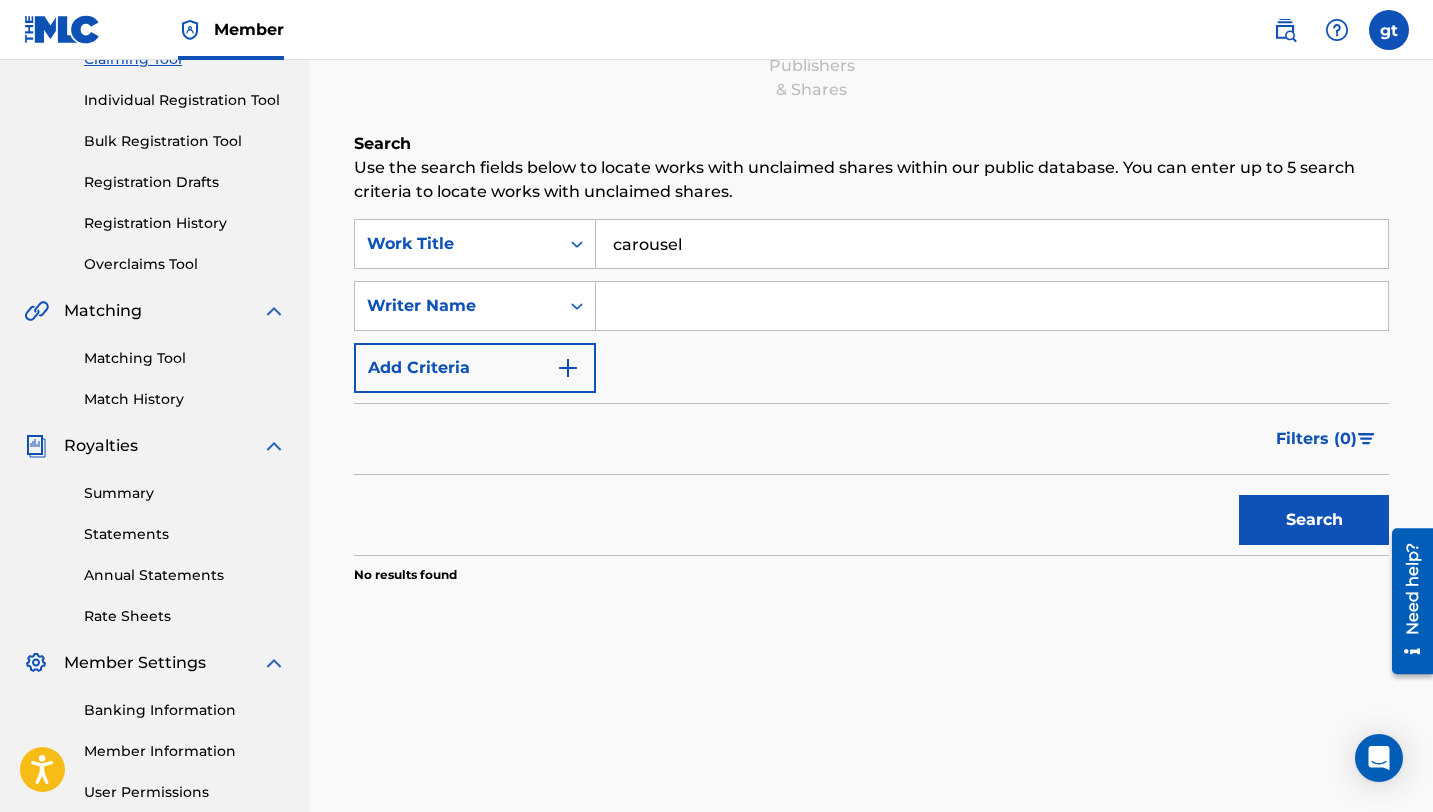 click on "Search" at bounding box center (1314, 520) 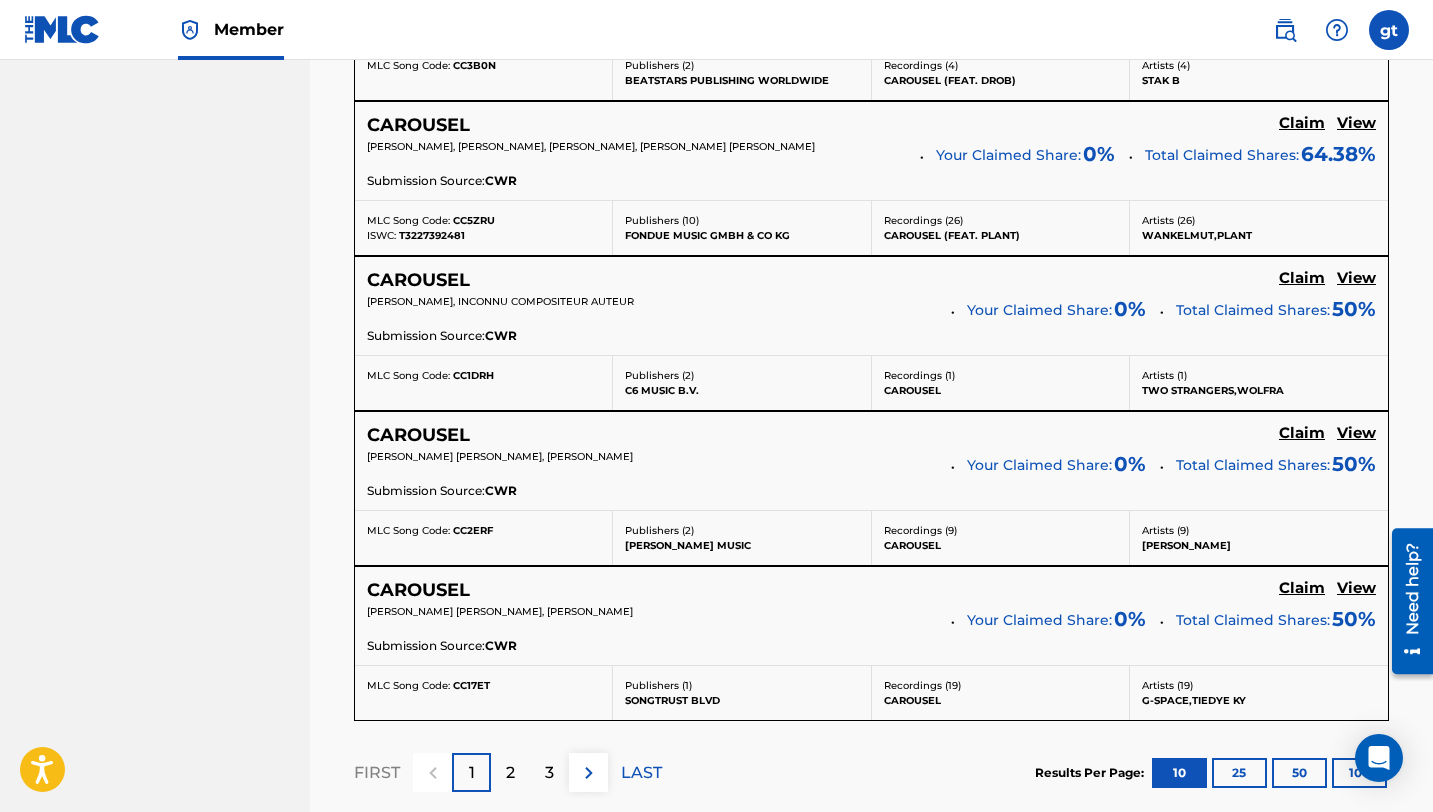 scroll, scrollTop: 1878, scrollLeft: 0, axis: vertical 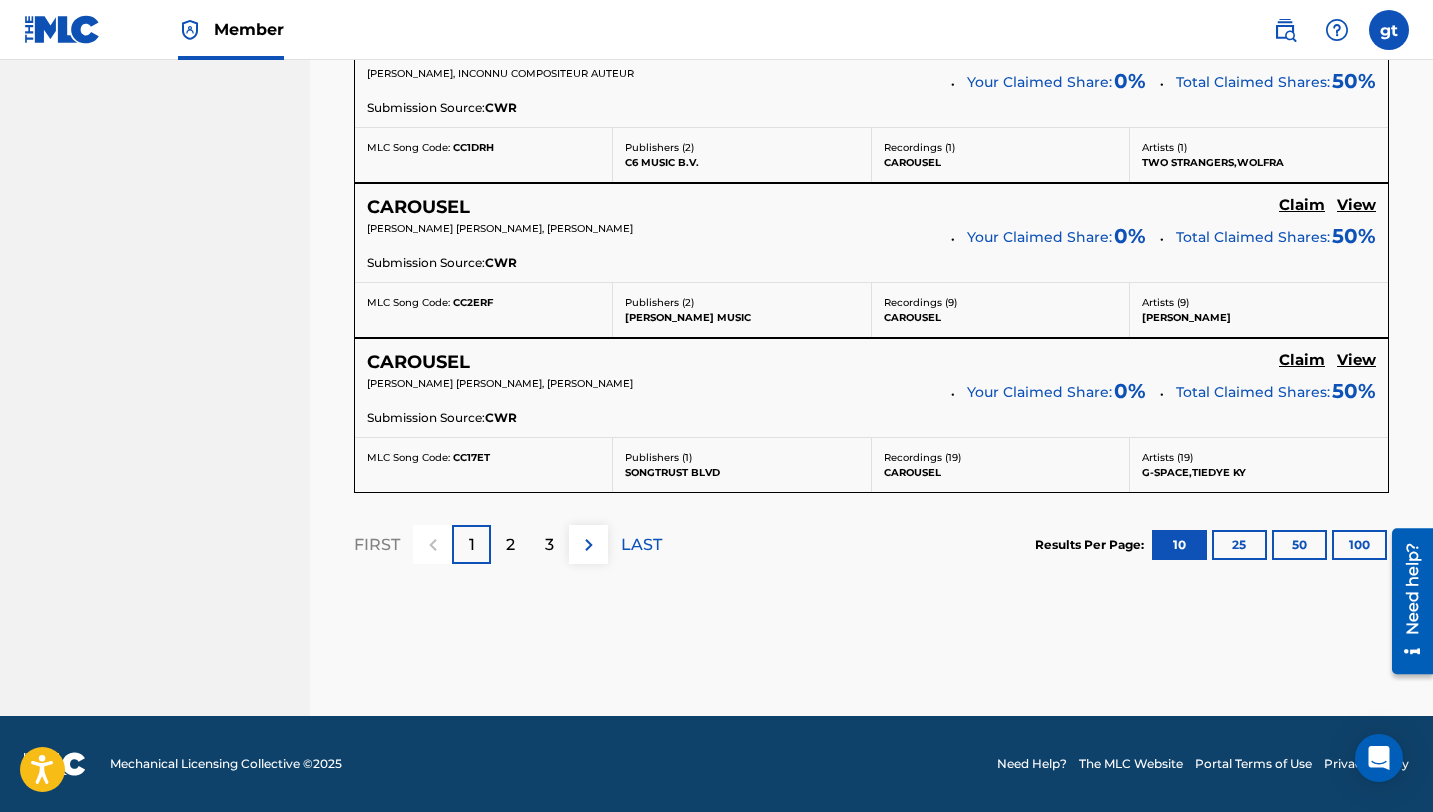 click on "2" at bounding box center (510, 544) 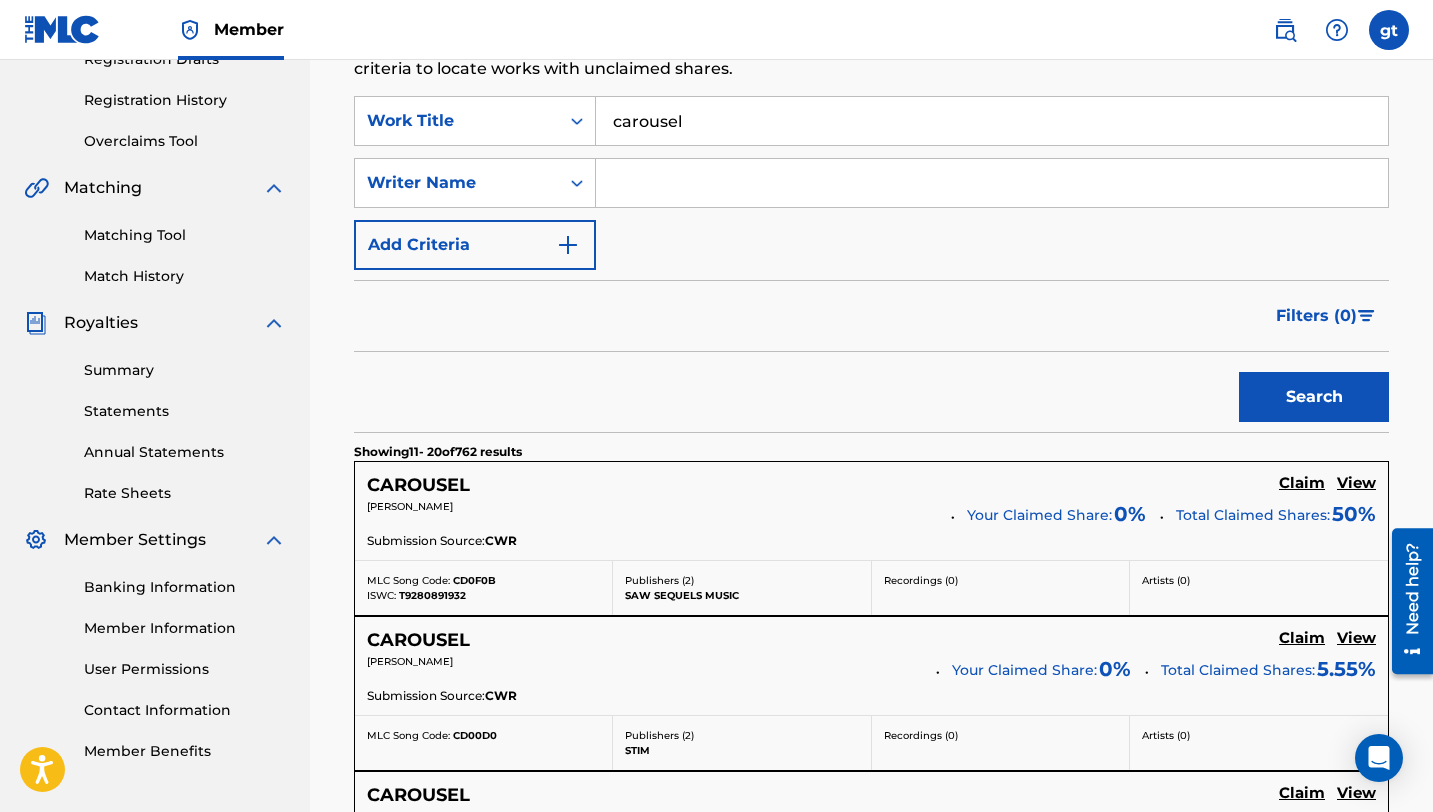scroll, scrollTop: 0, scrollLeft: 0, axis: both 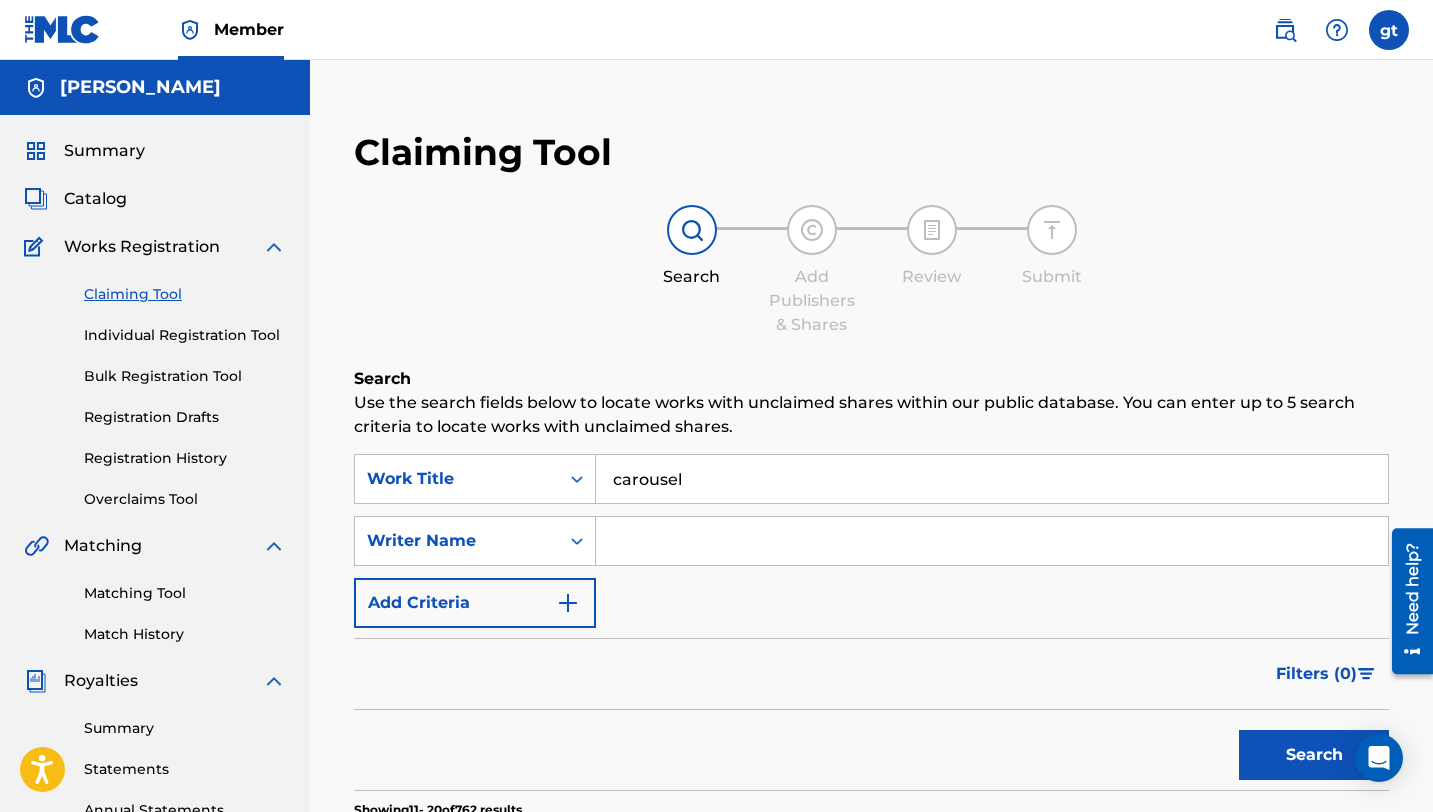 click on "Search" at bounding box center (692, 247) 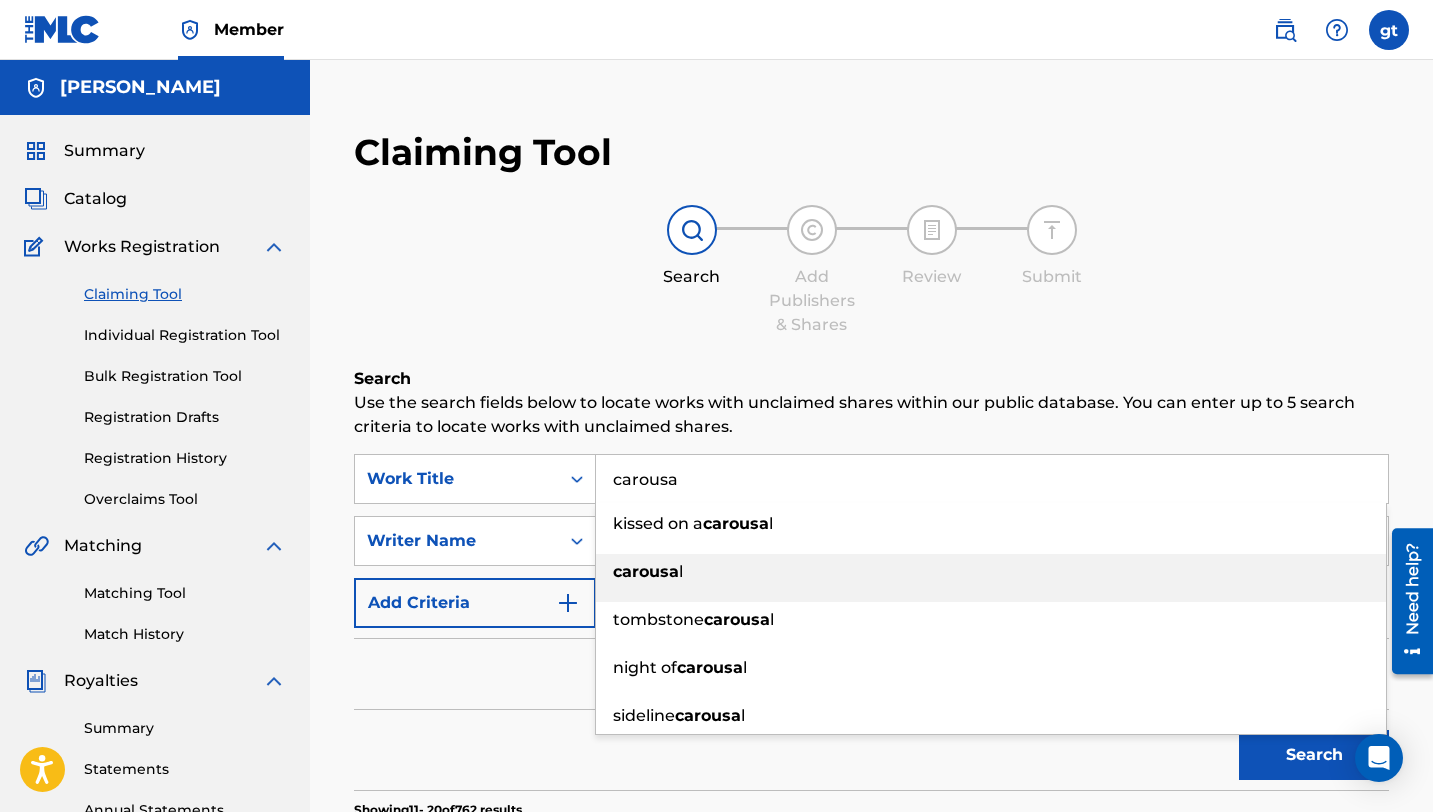 click on "carousa l" at bounding box center [991, 572] 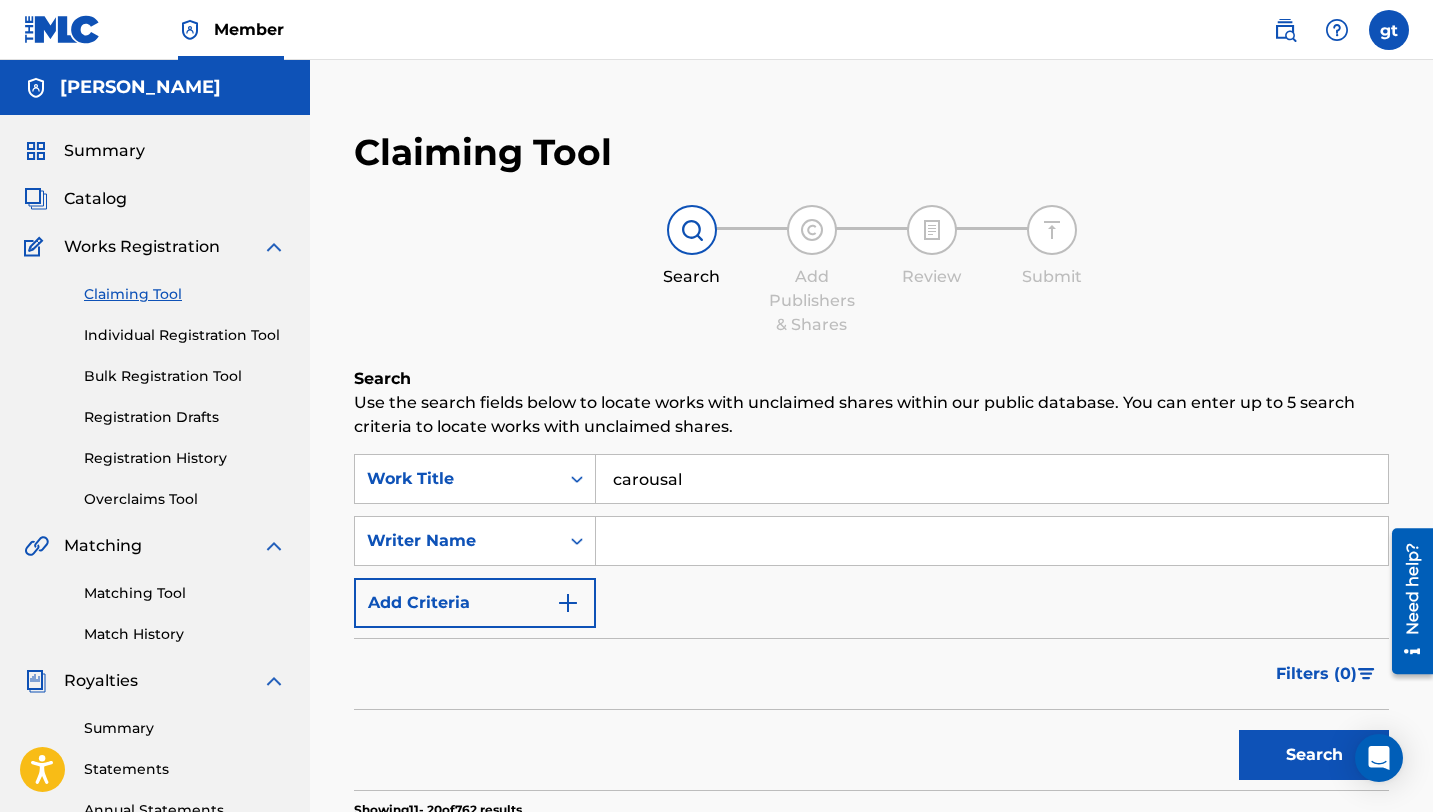 click on "Search" at bounding box center [1314, 755] 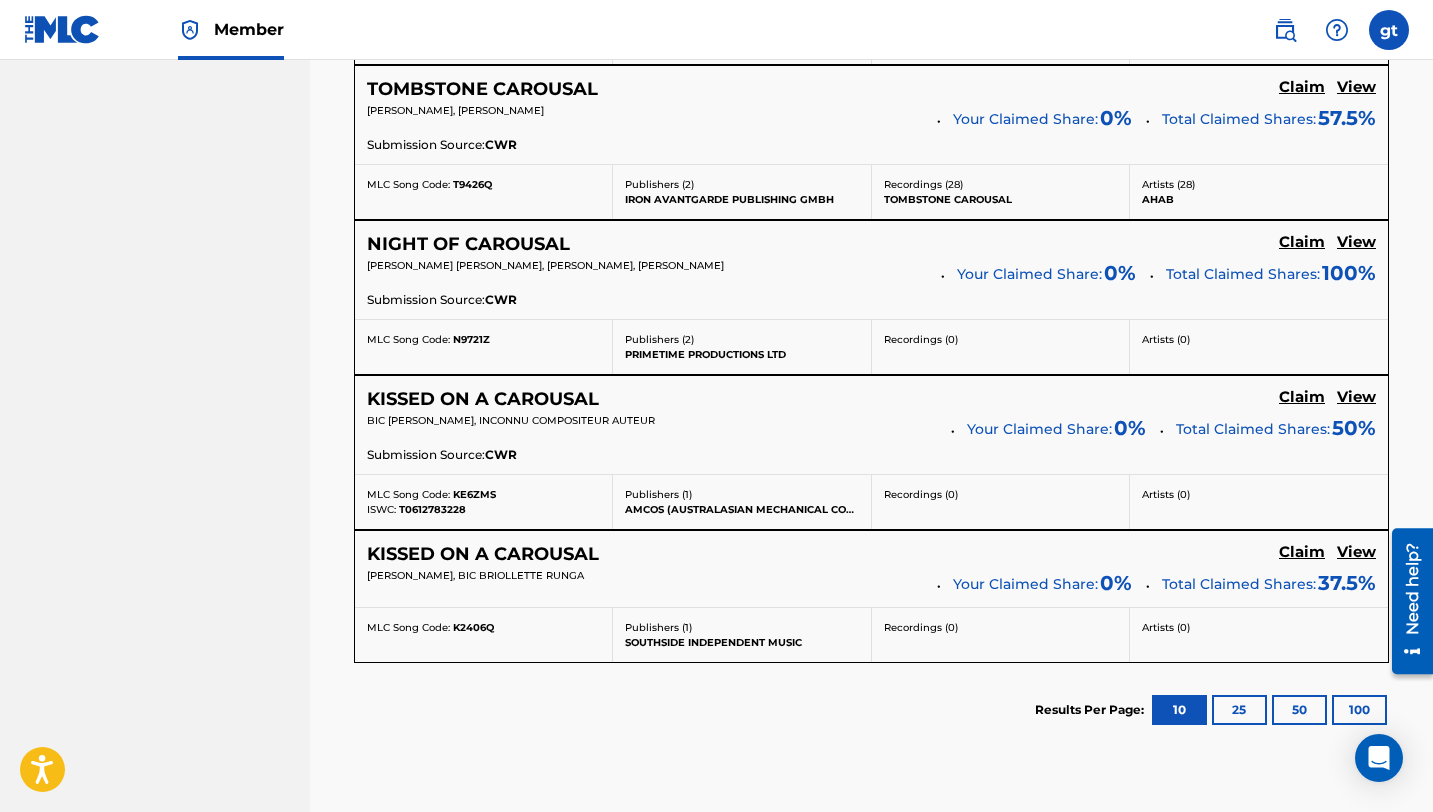 scroll, scrollTop: 0, scrollLeft: 0, axis: both 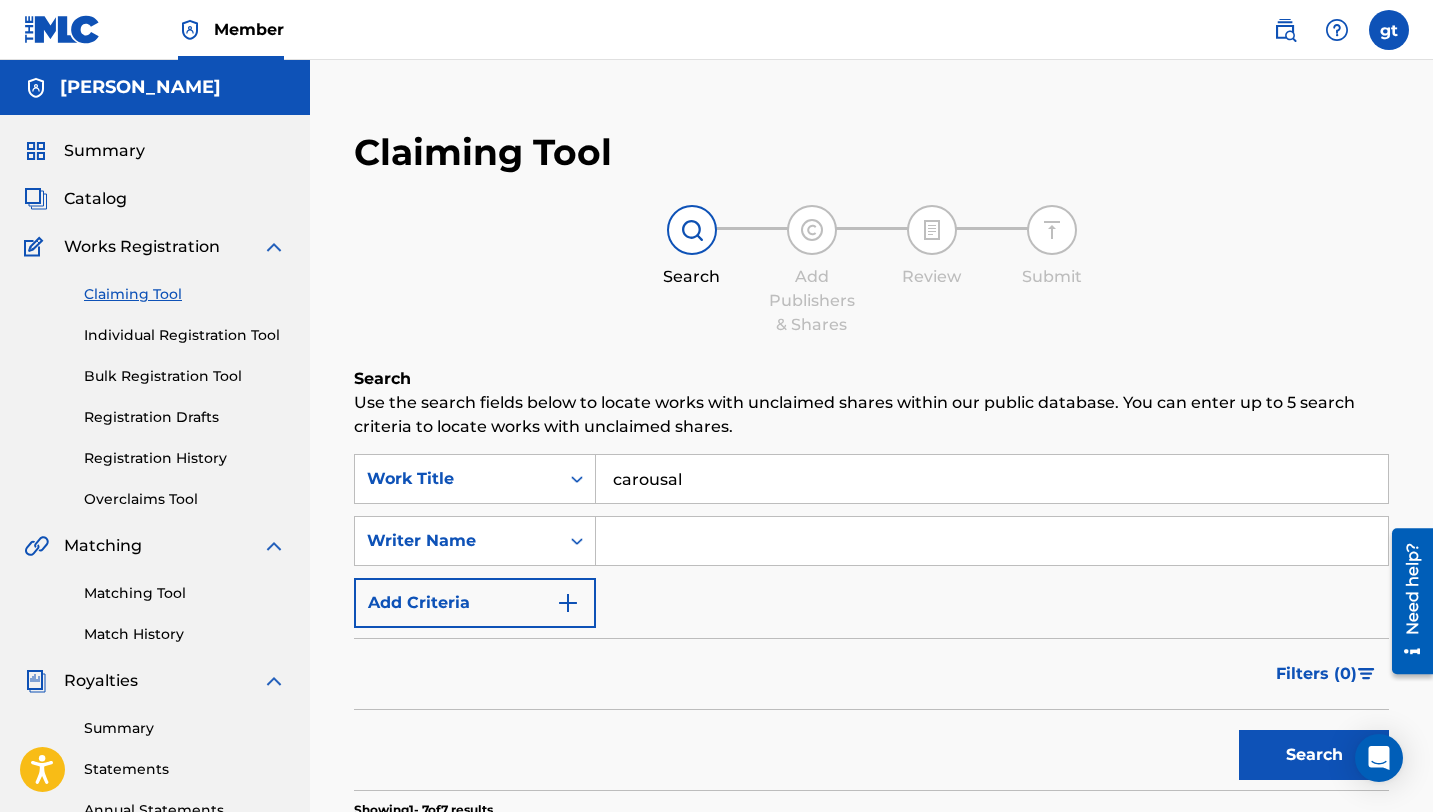 click on "Claiming Tool" at bounding box center (185, 294) 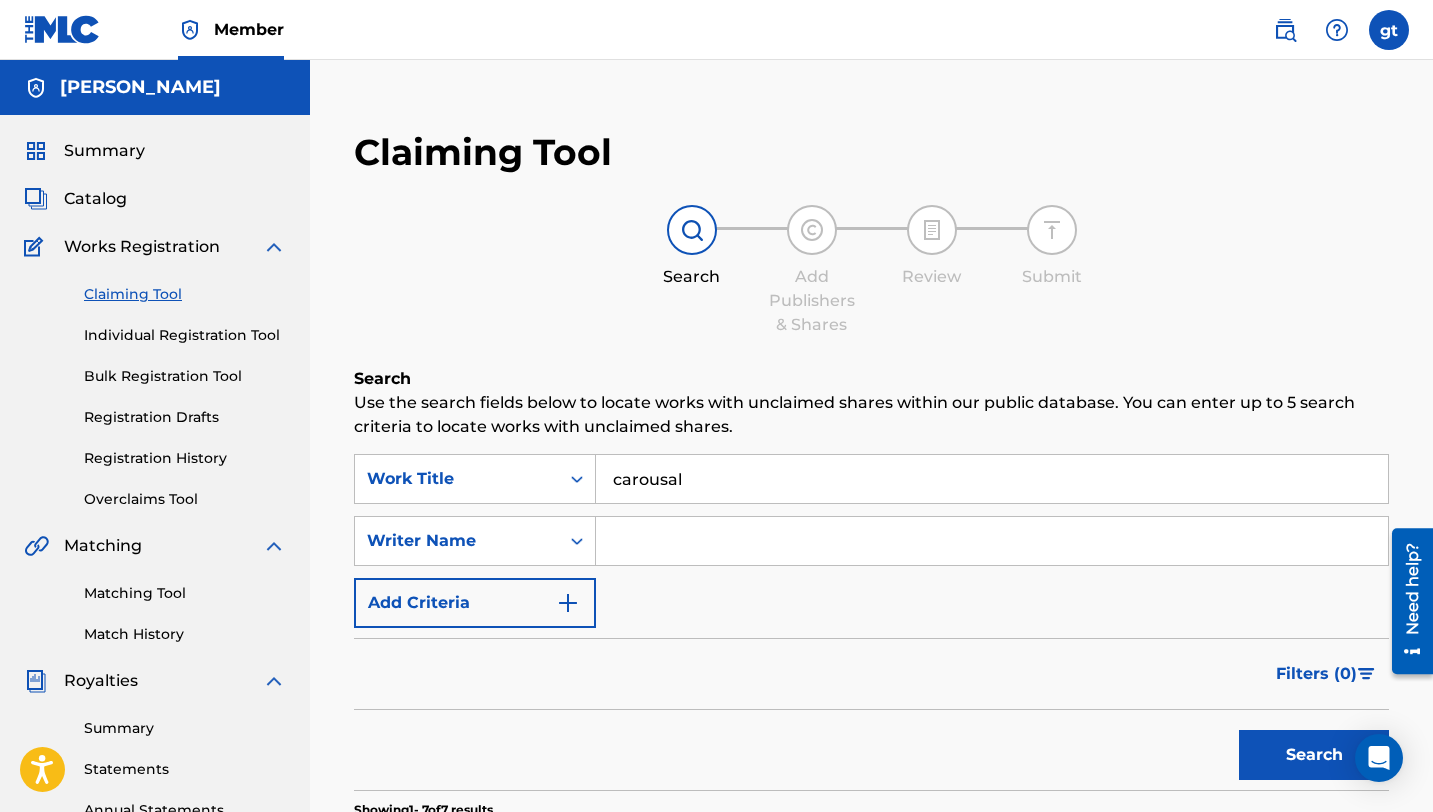click on "Matching Tool" at bounding box center [185, 593] 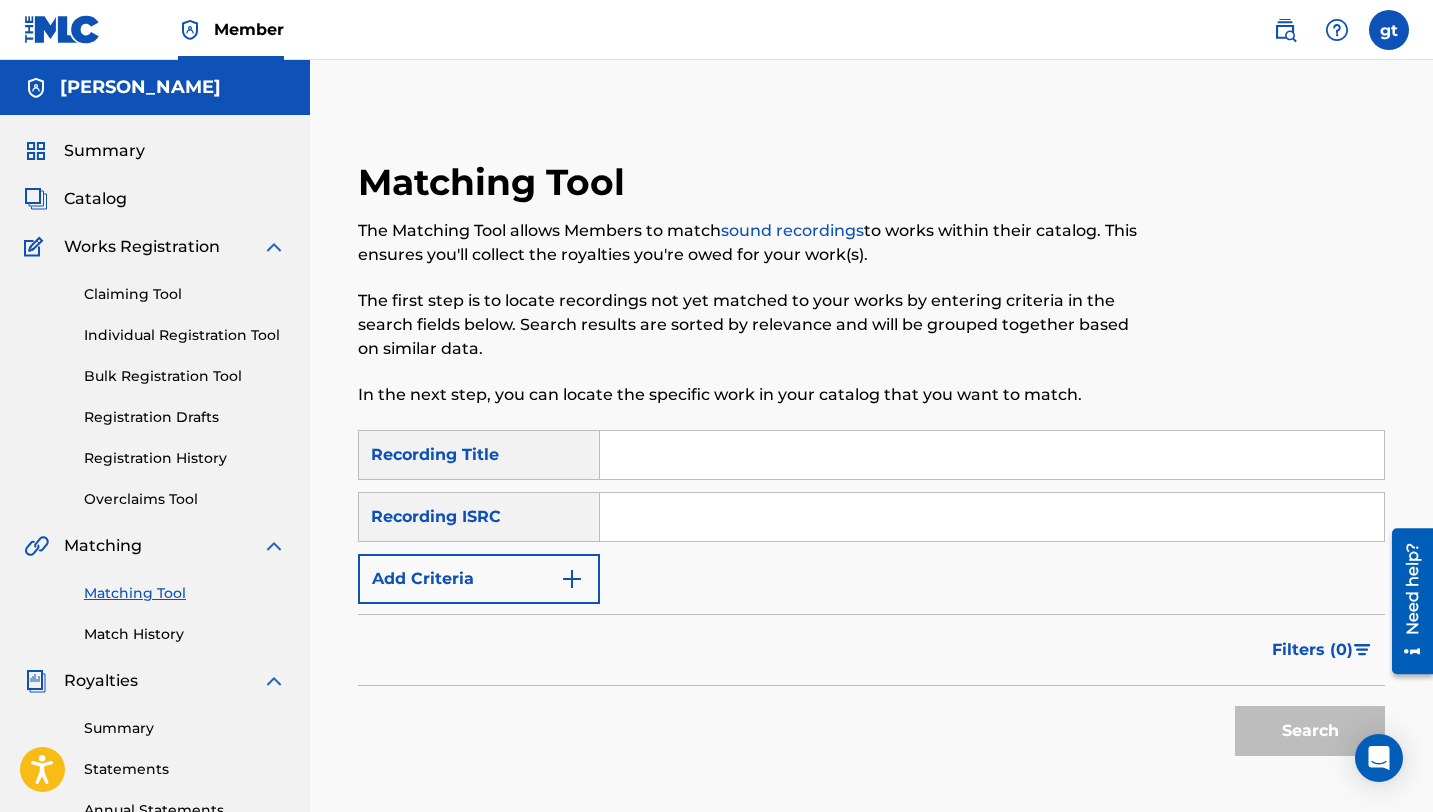 click at bounding box center [992, 455] 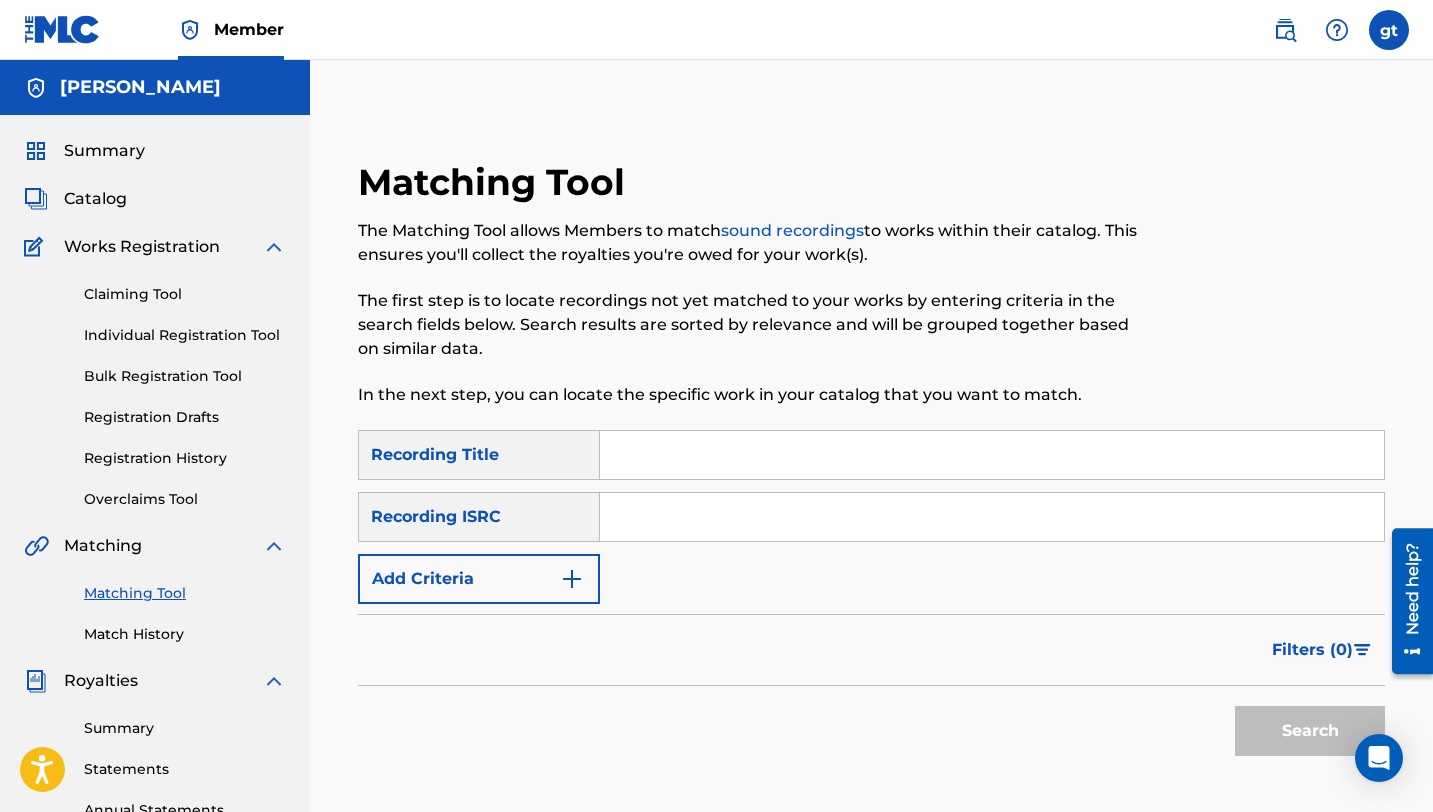 click at bounding box center [992, 455] 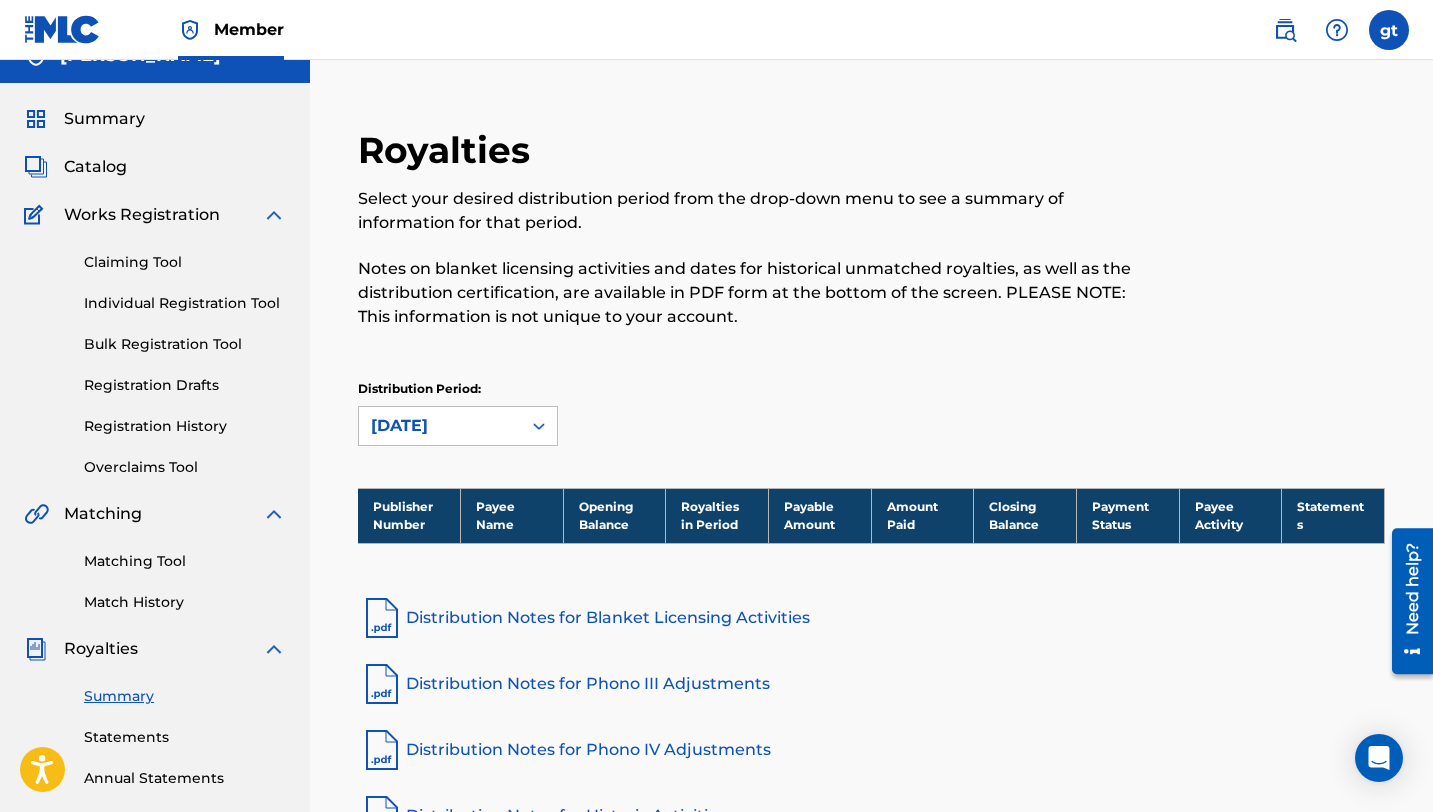 scroll, scrollTop: 88, scrollLeft: 0, axis: vertical 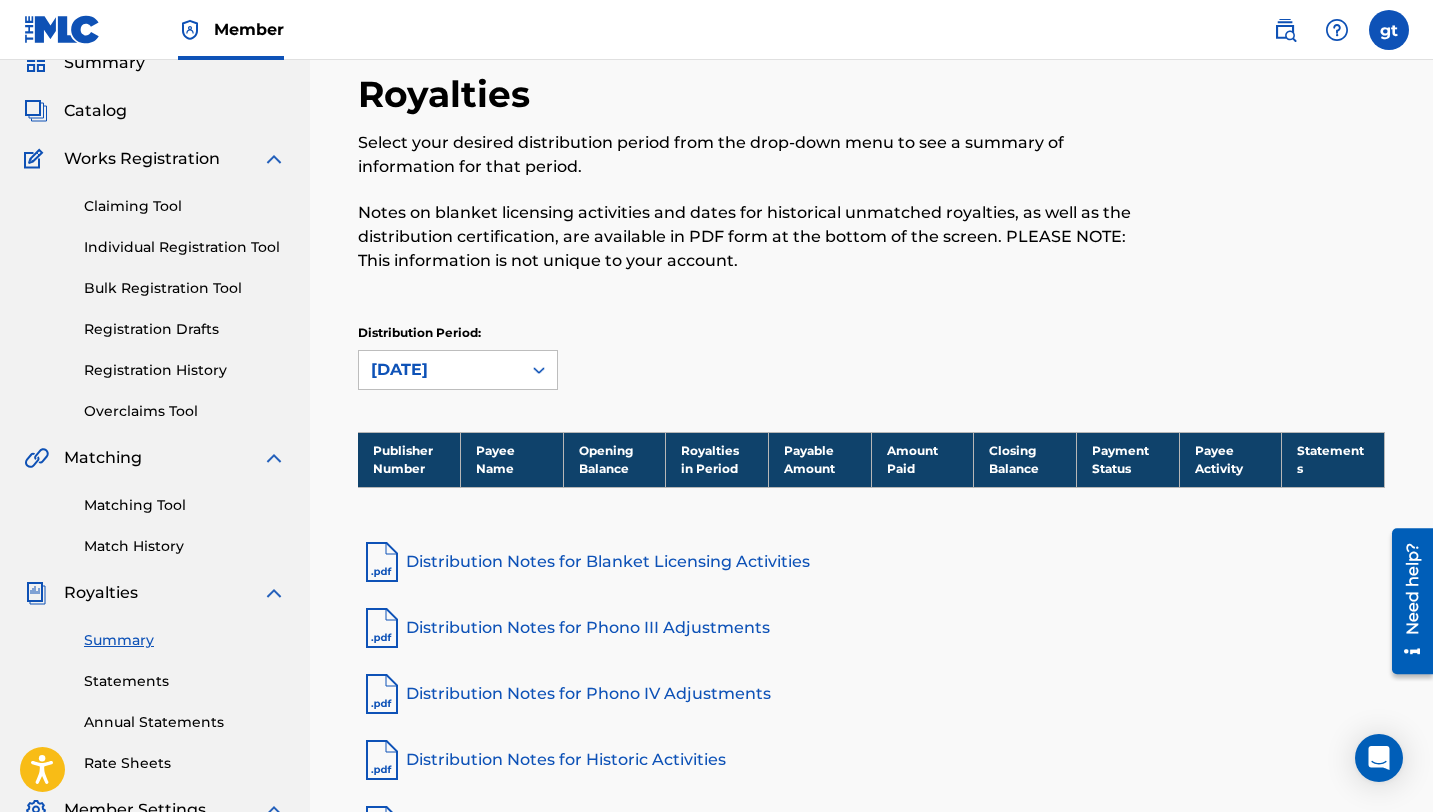click on "Distribution Notes for Blanket Licensing Activities" at bounding box center [871, 562] 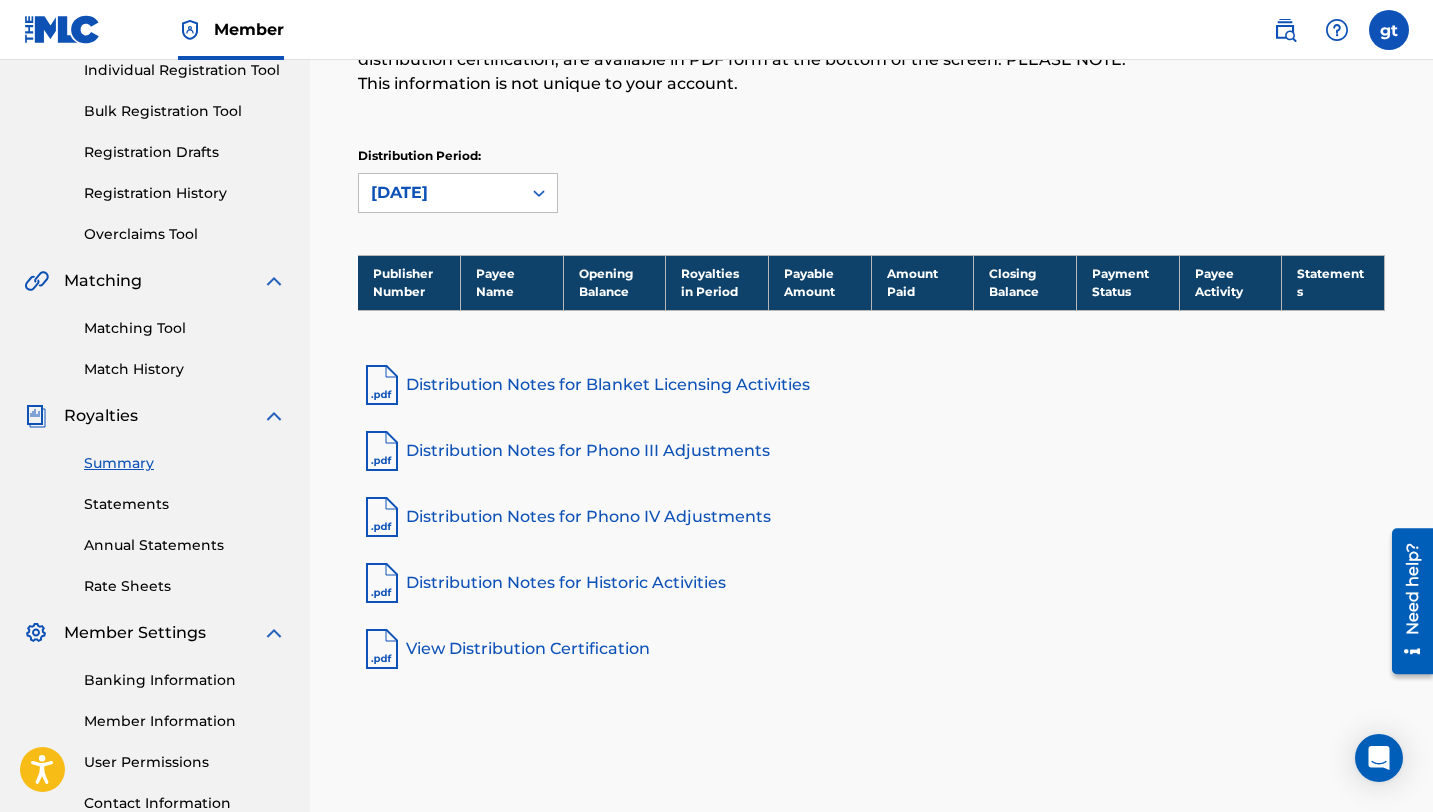 scroll, scrollTop: 263, scrollLeft: 0, axis: vertical 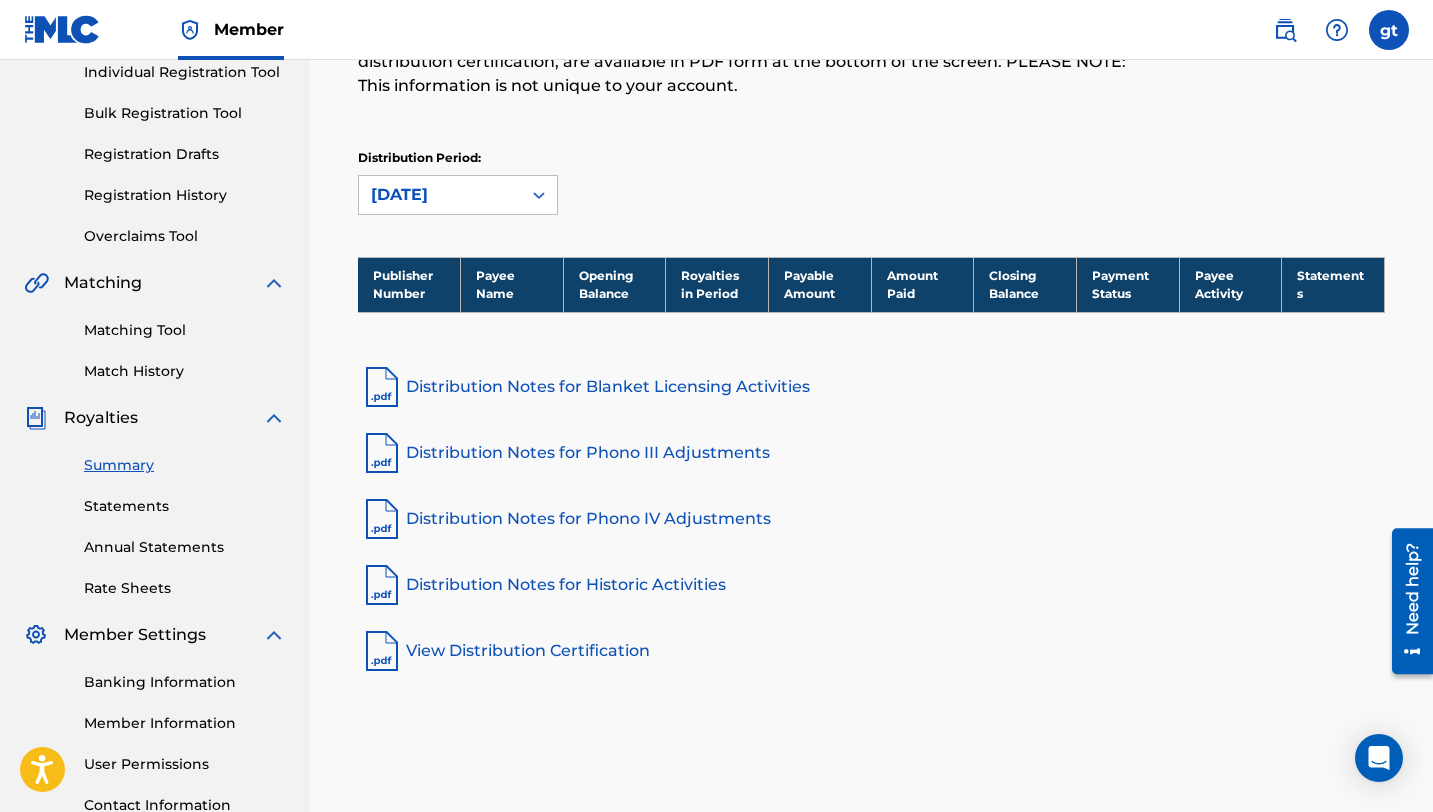 click on "Publisher Number" at bounding box center (409, 284) 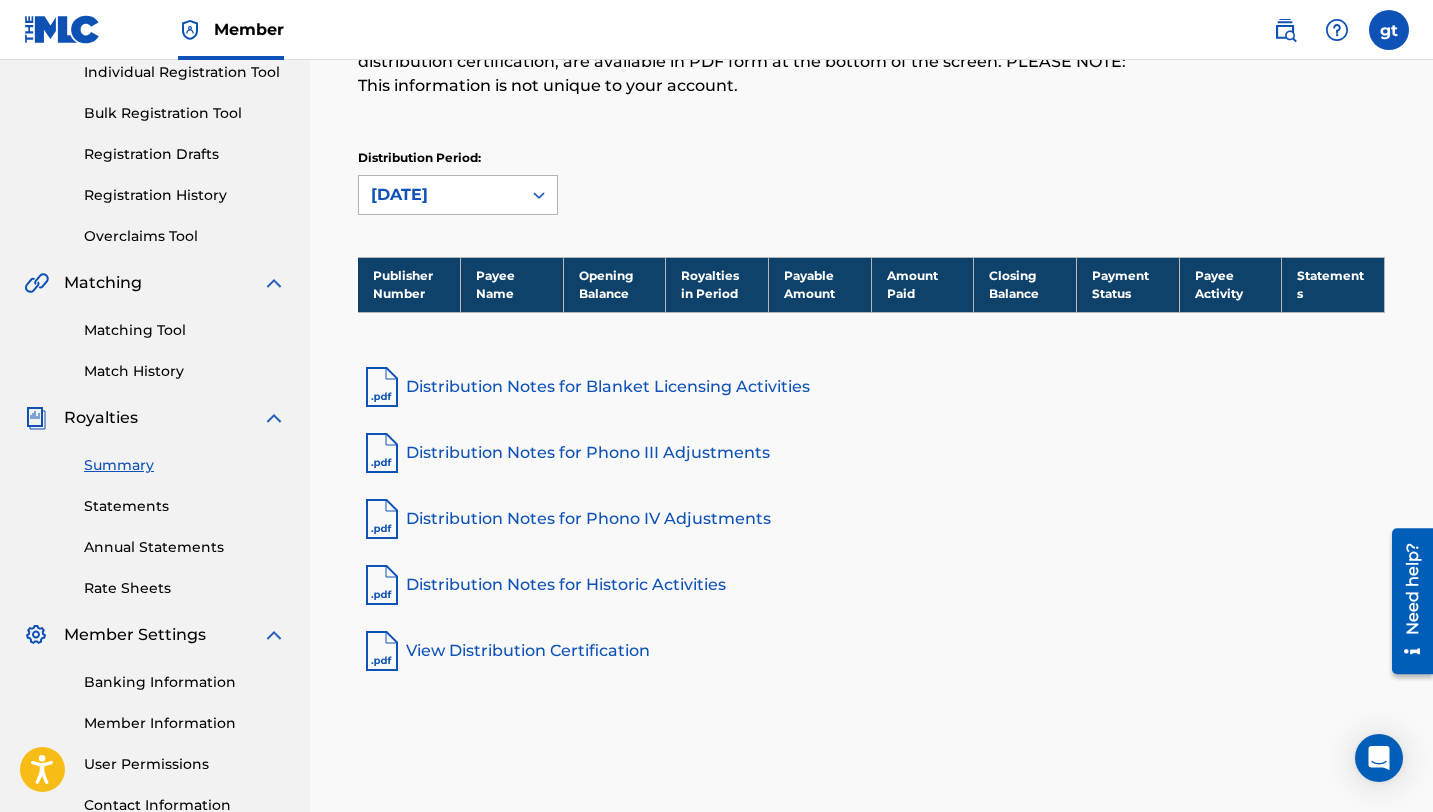click on "[DATE]" at bounding box center (440, 195) 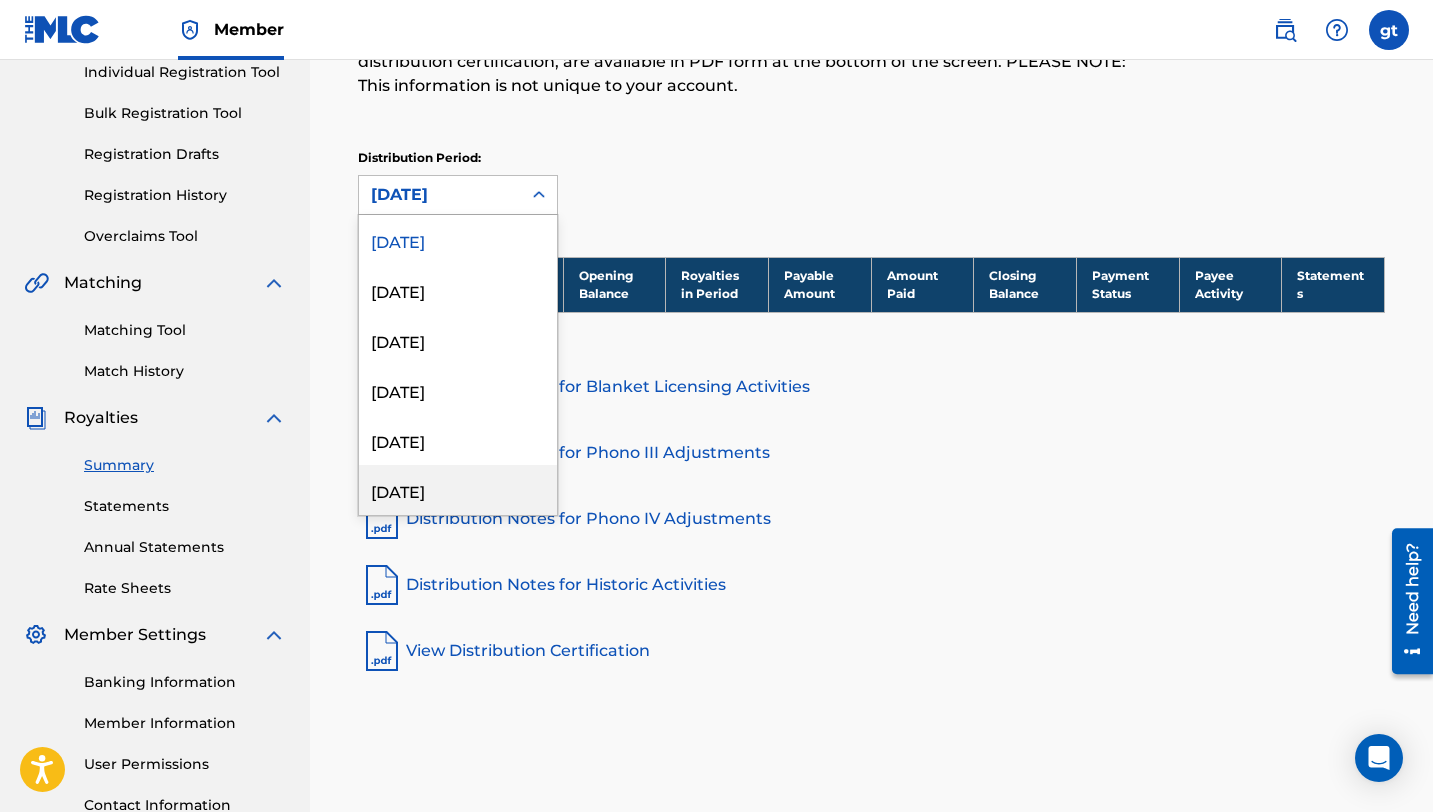 click on "[DATE]" at bounding box center (458, 490) 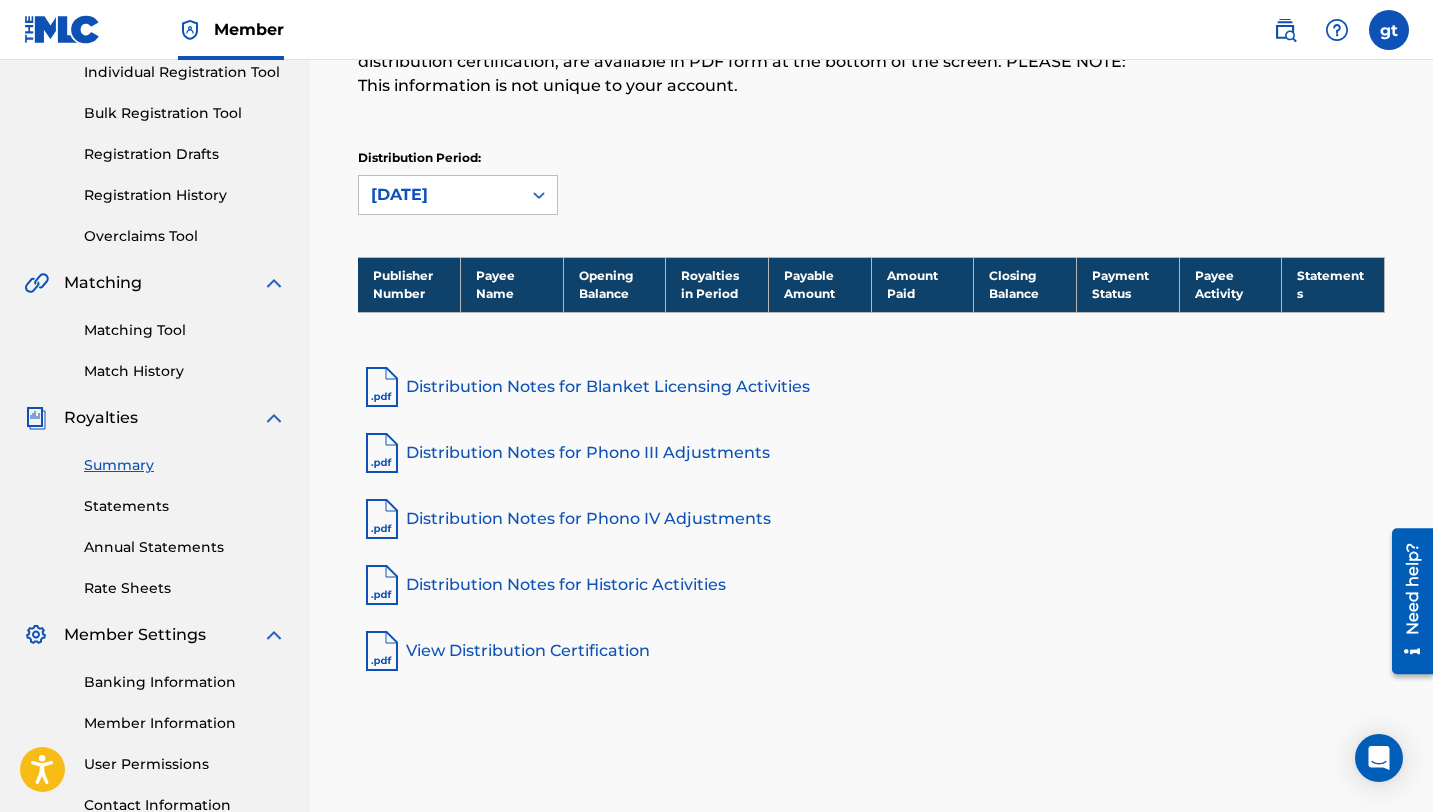click on "Statements" at bounding box center (185, 506) 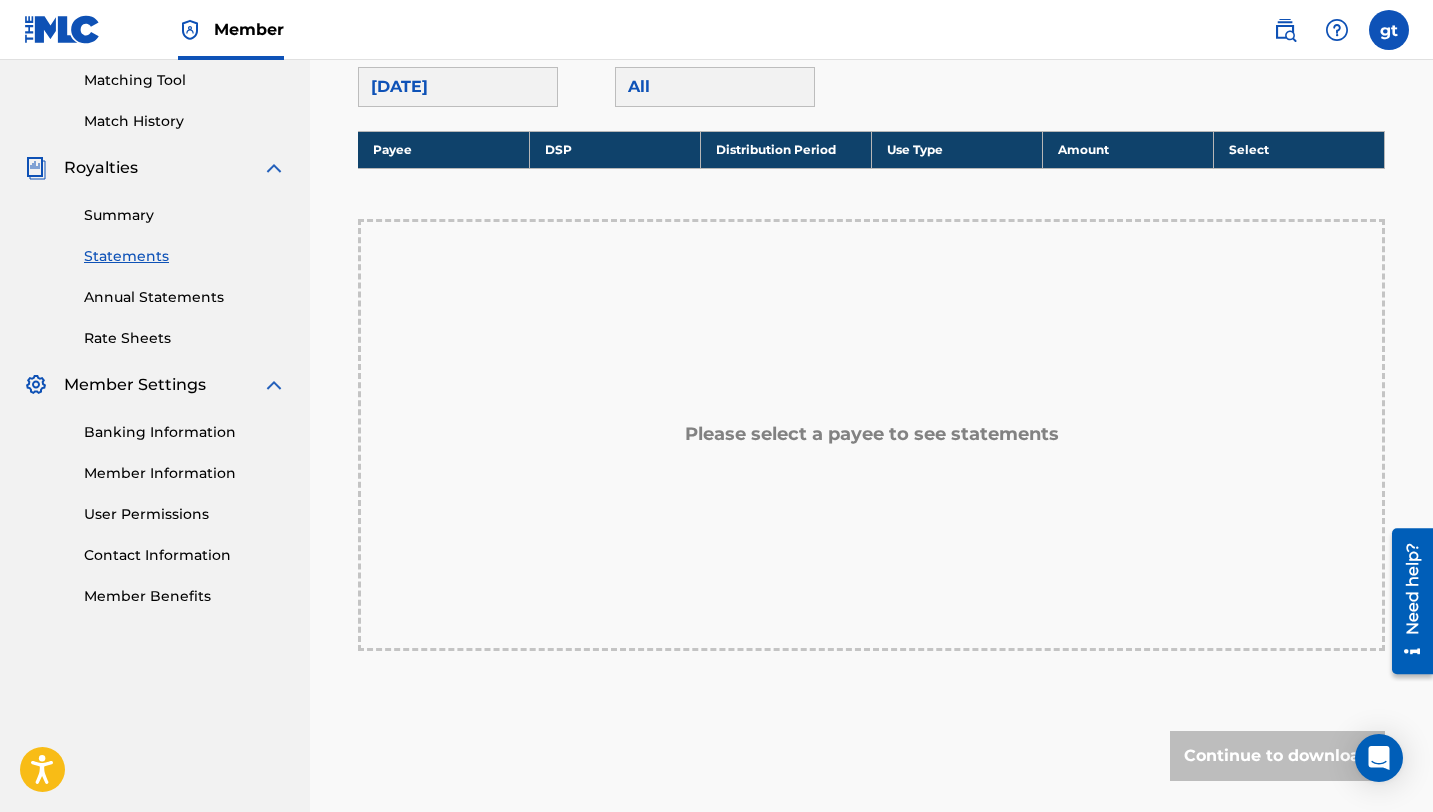 scroll, scrollTop: 203, scrollLeft: 0, axis: vertical 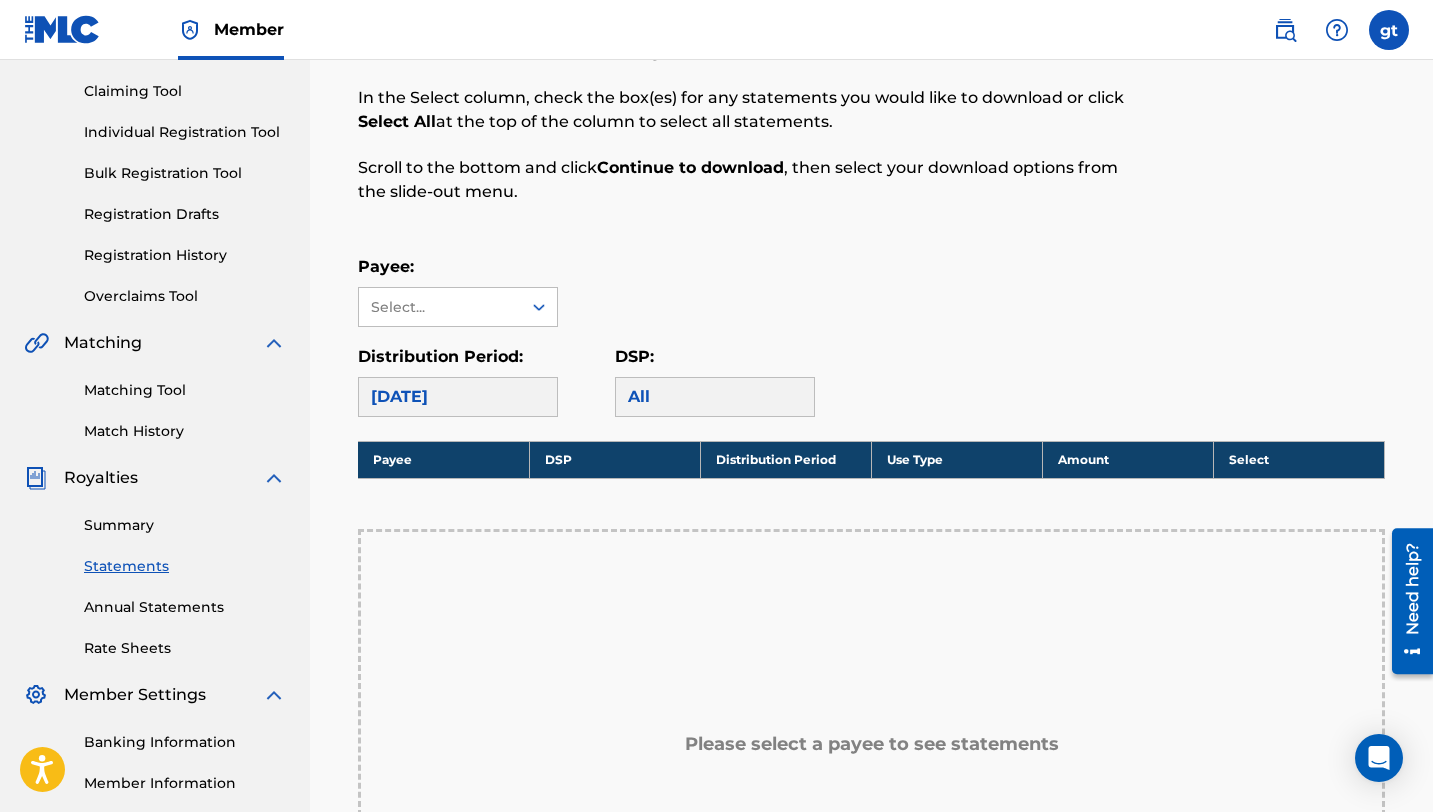 click on "[DATE]" at bounding box center [458, 397] 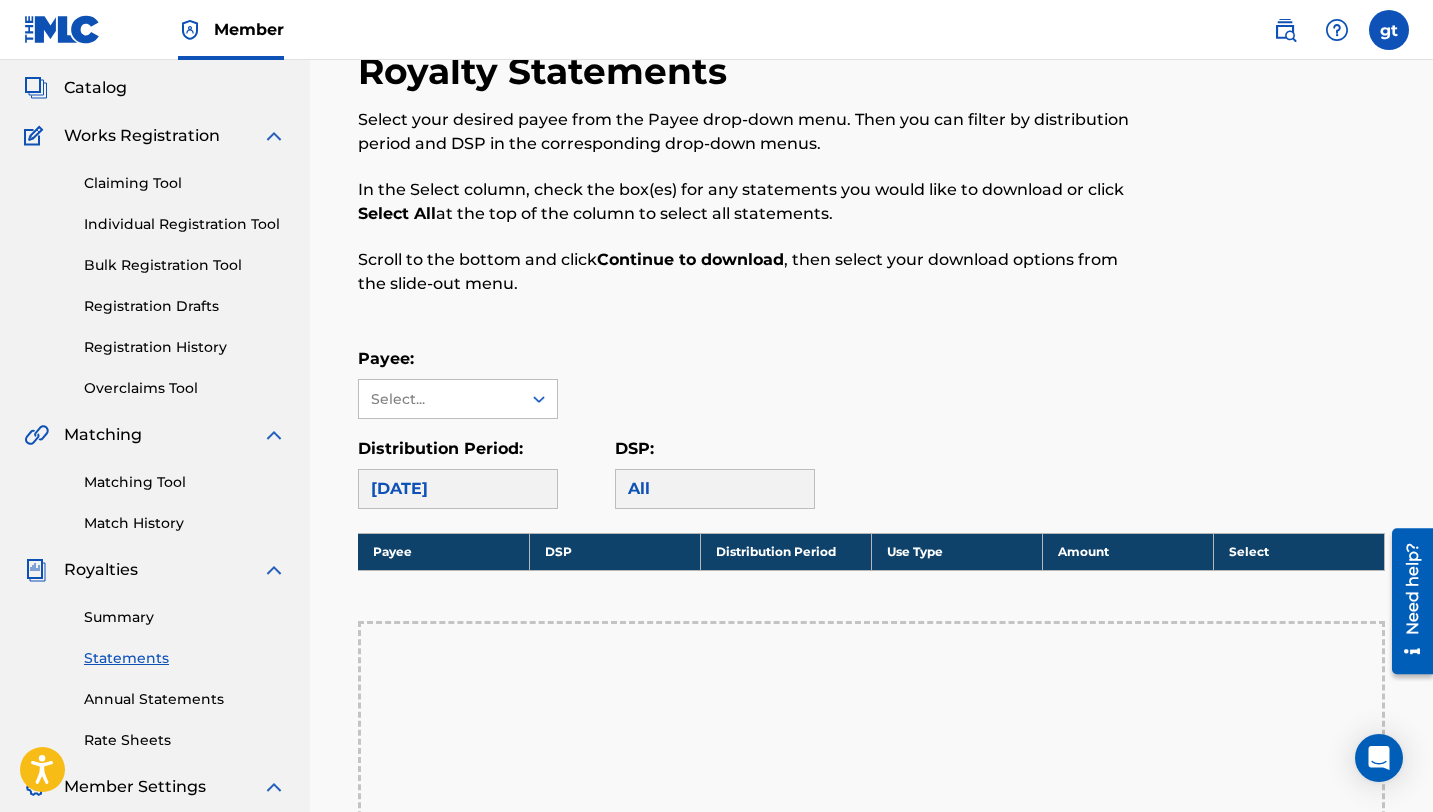 scroll, scrollTop: 0, scrollLeft: 0, axis: both 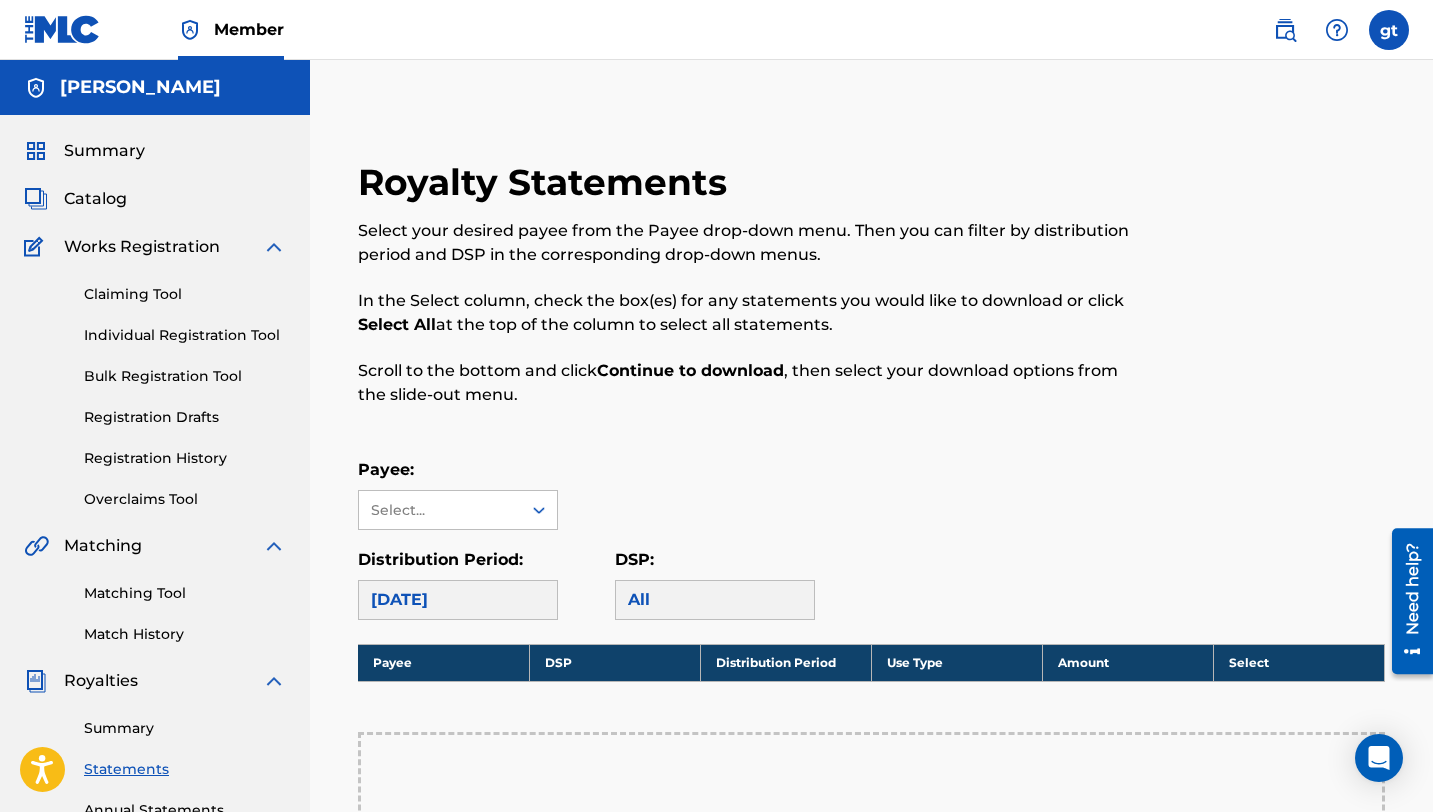 click on "Summary" at bounding box center (104, 151) 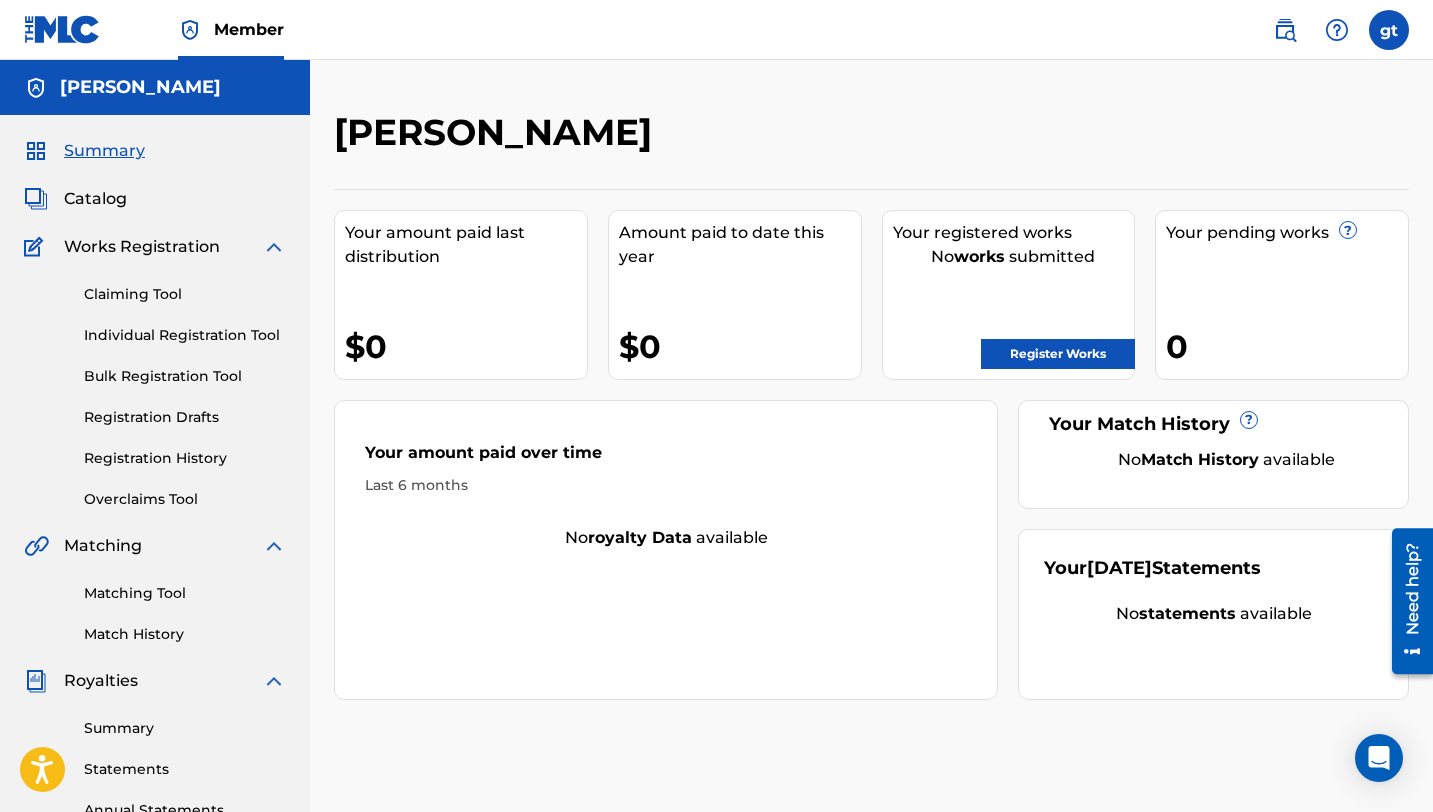click on "Register Works" at bounding box center [1058, 354] 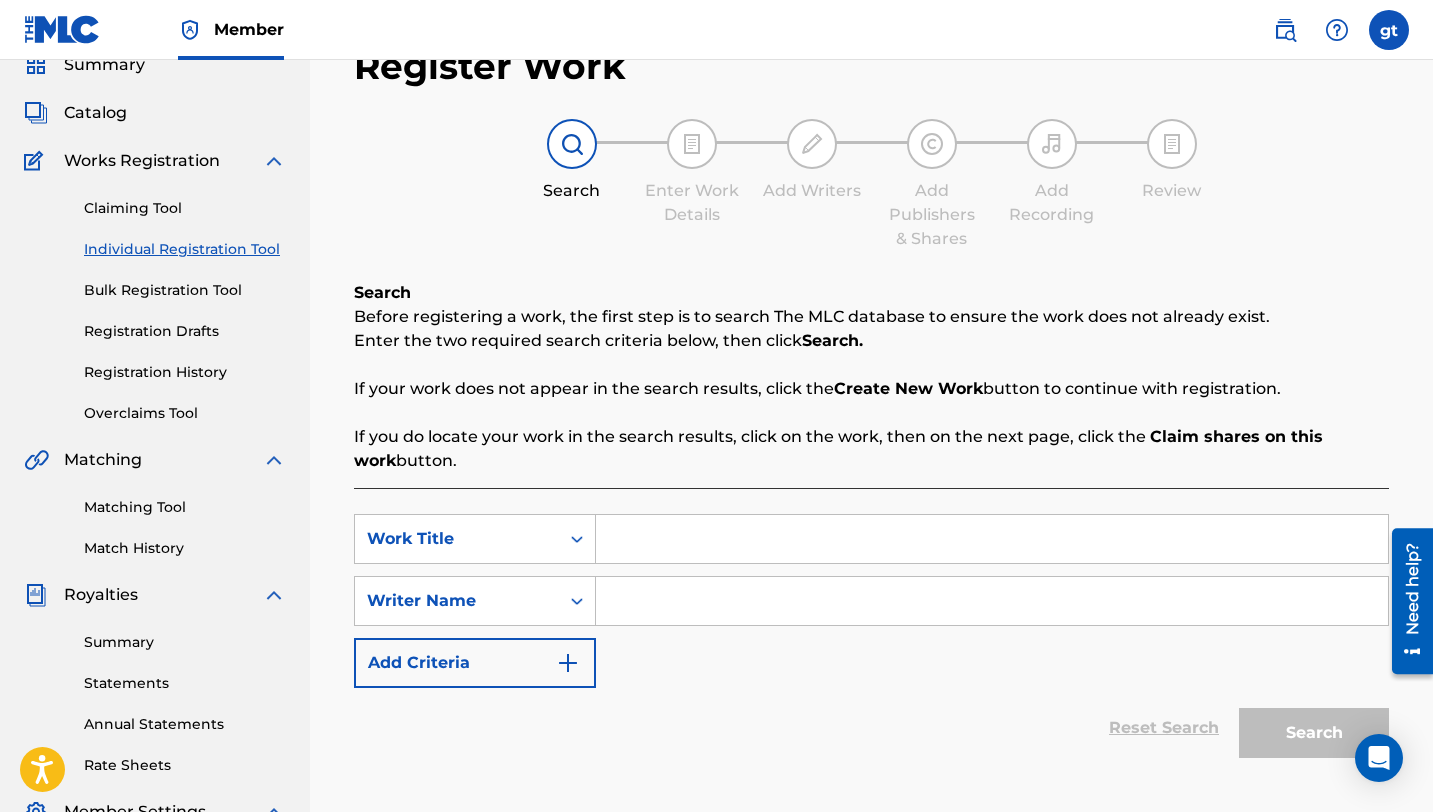 scroll, scrollTop: 107, scrollLeft: 0, axis: vertical 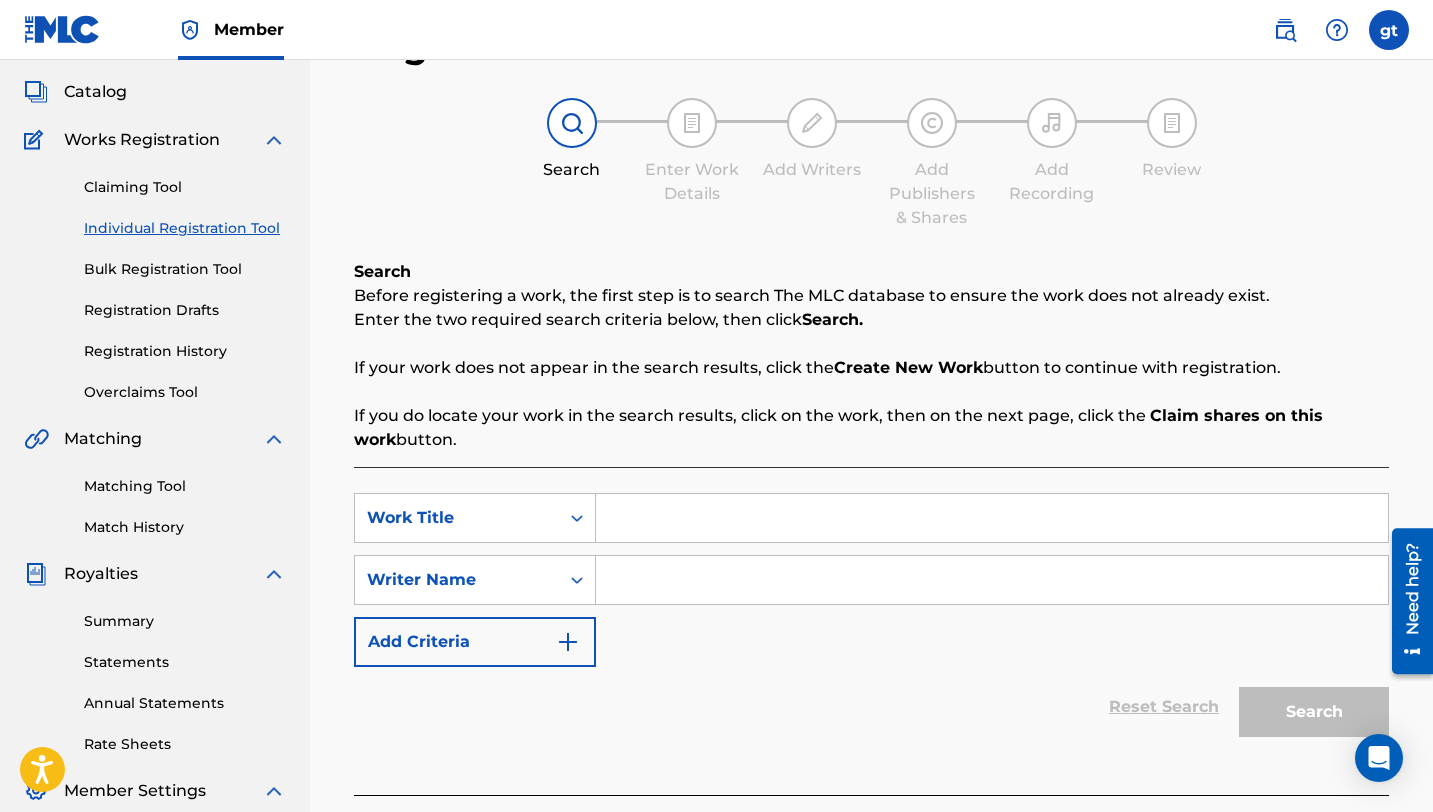 click at bounding box center (992, 518) 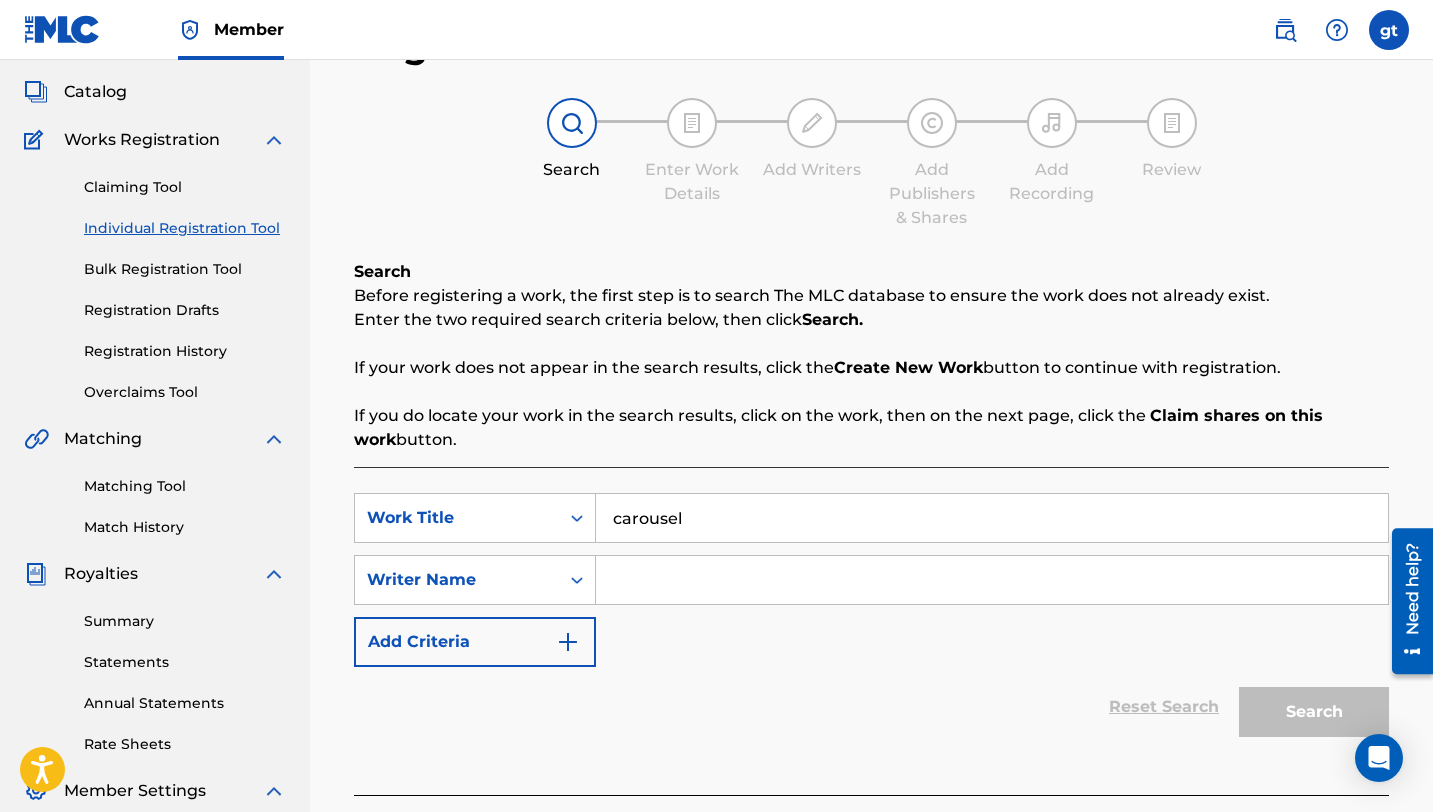 type on "carousel" 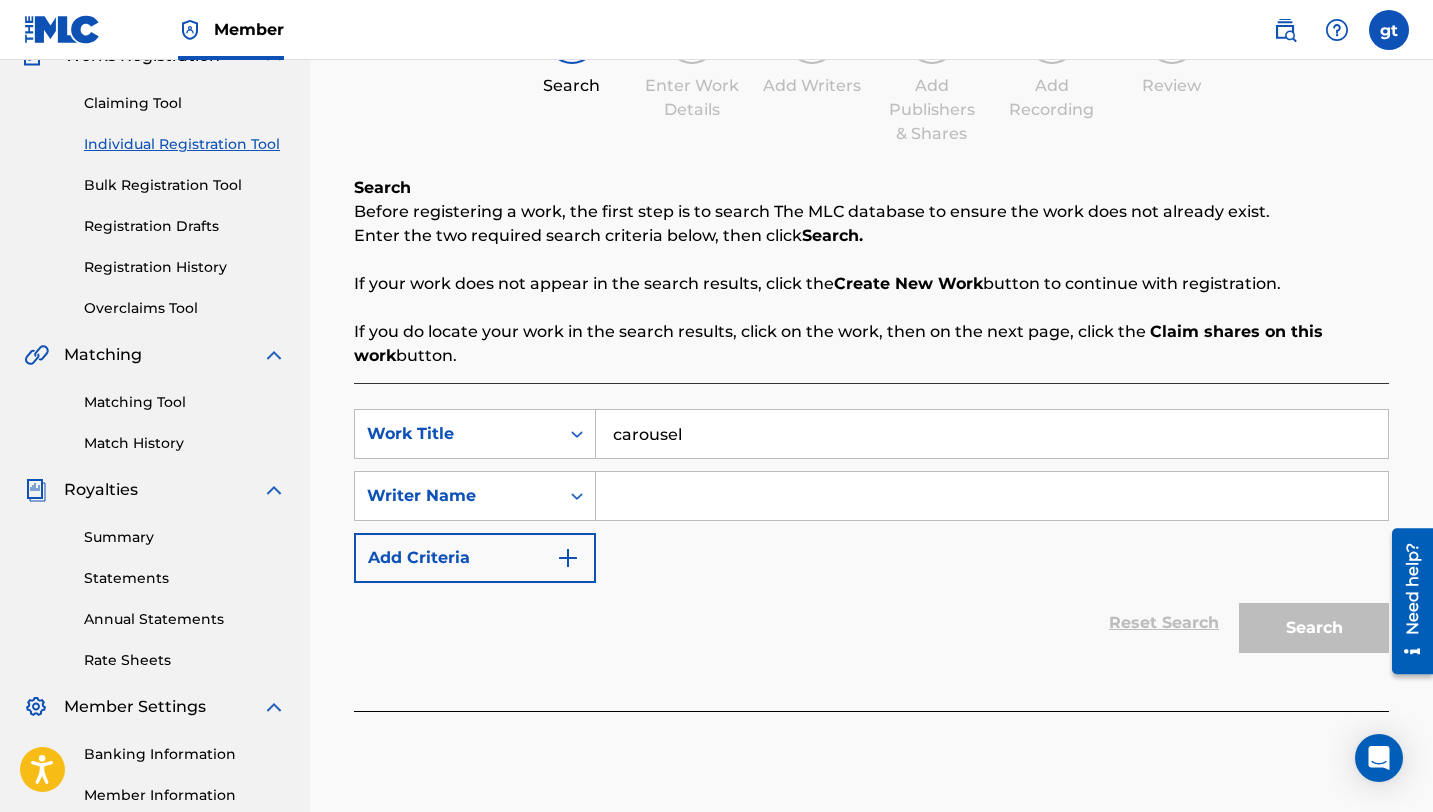 scroll, scrollTop: 190, scrollLeft: 0, axis: vertical 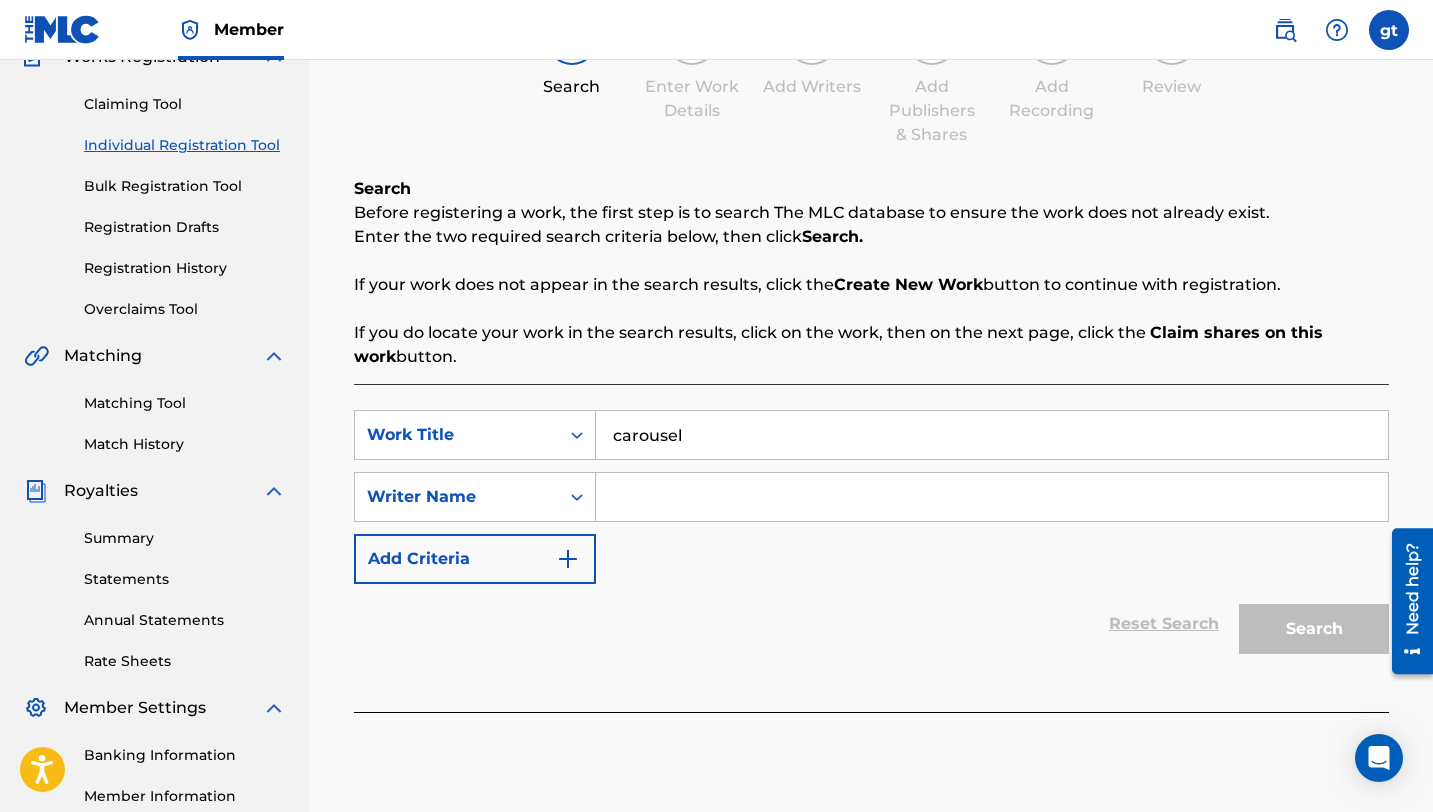 click on "carousel" at bounding box center [992, 435] 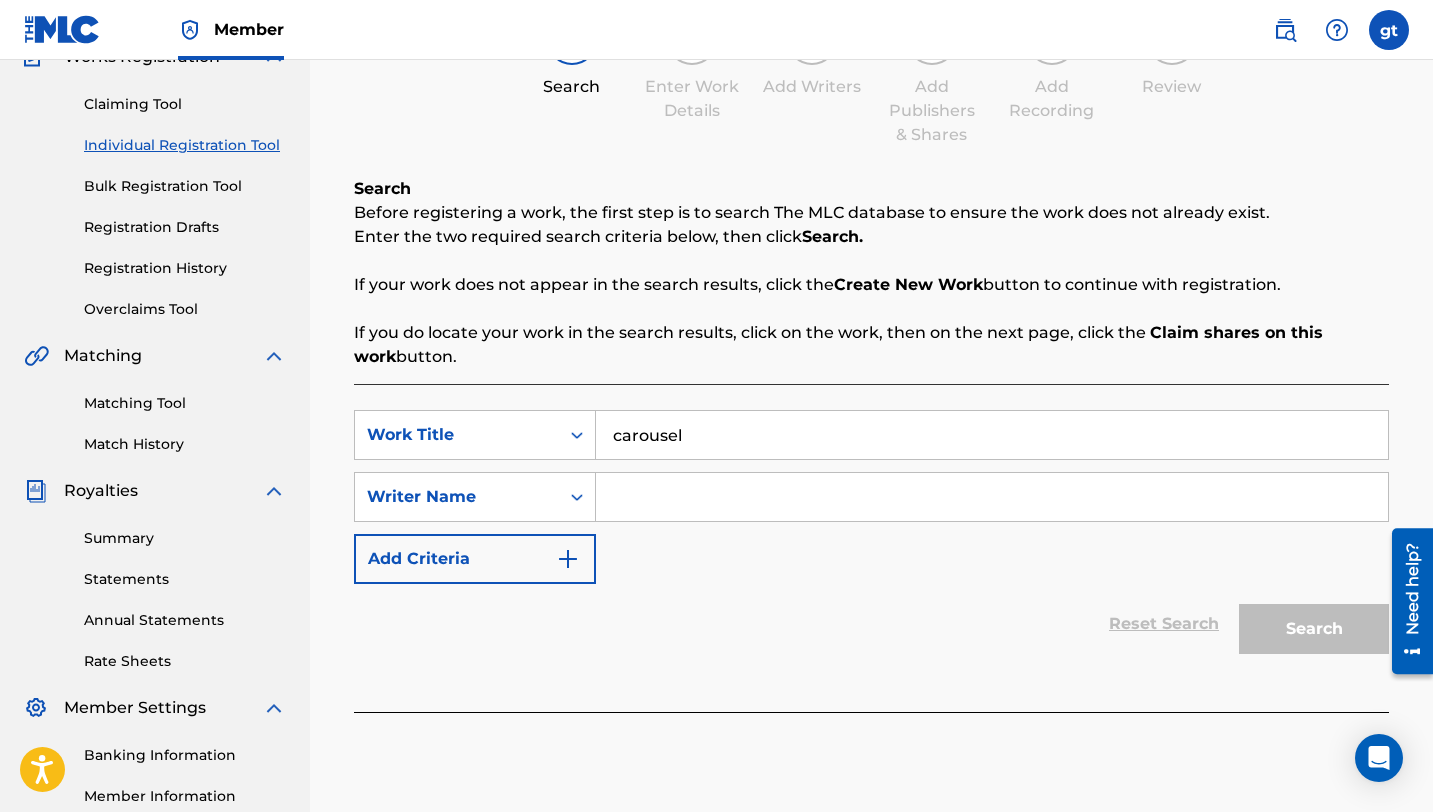 type on "[PERSON_NAME]" 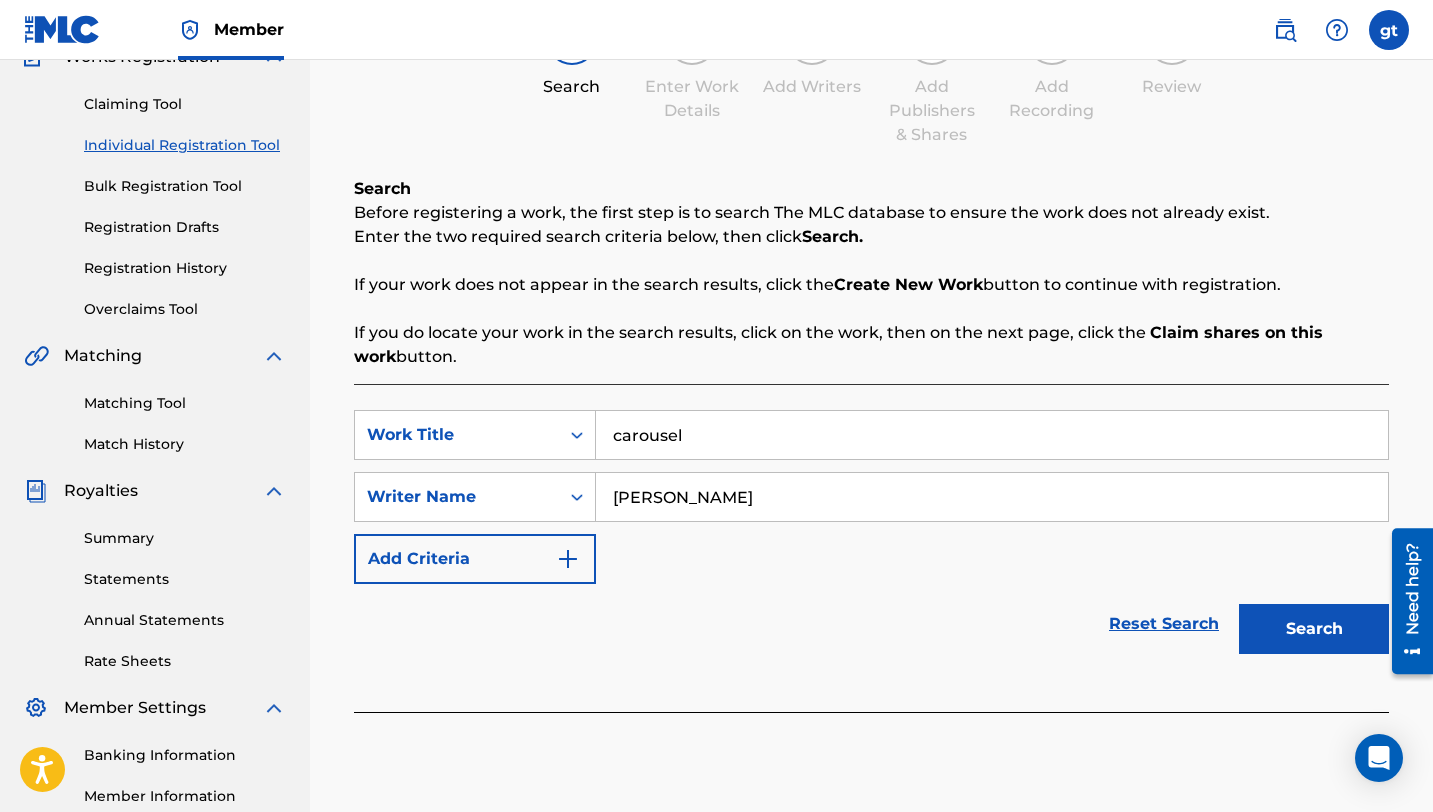 click on "Search" at bounding box center [1314, 629] 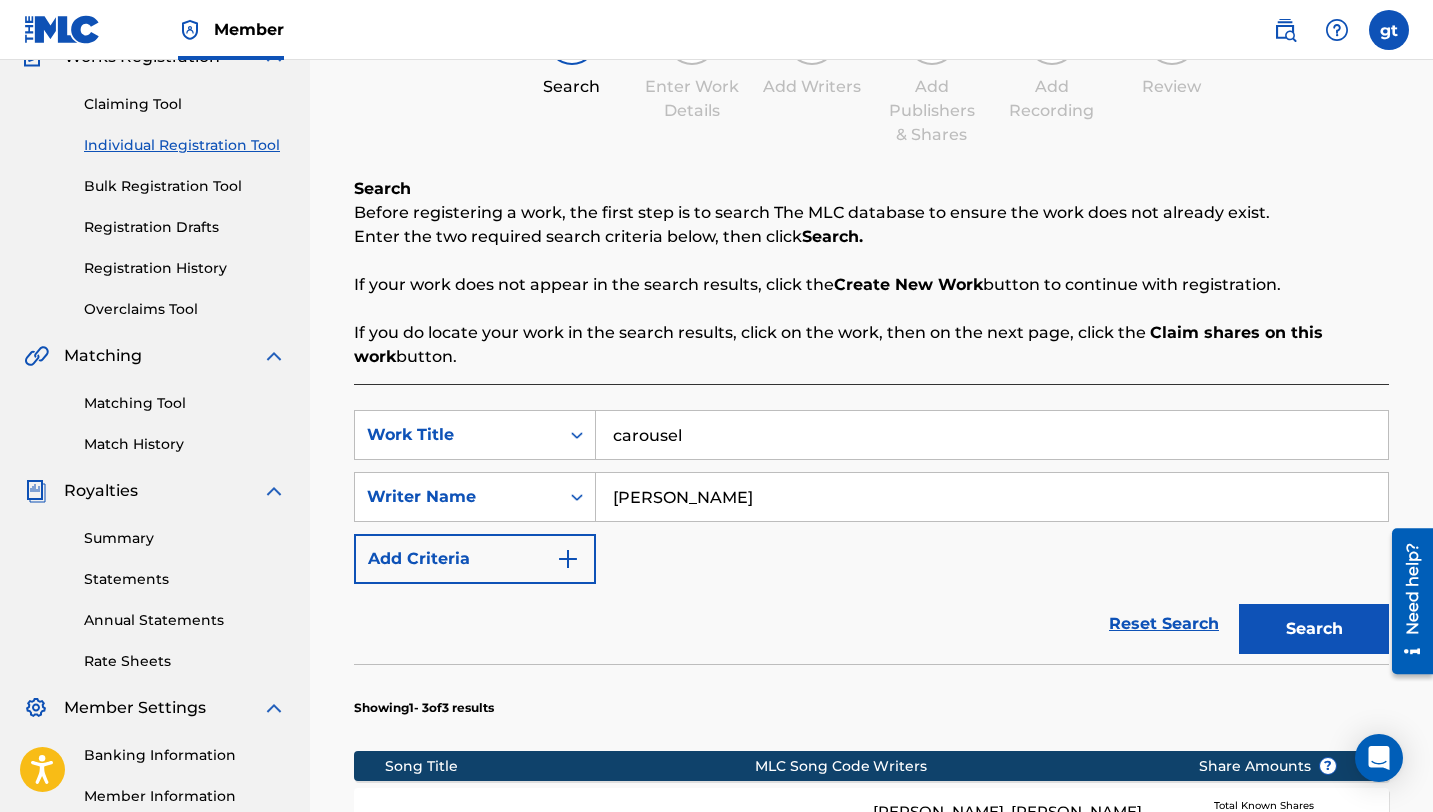 scroll, scrollTop: 513, scrollLeft: 0, axis: vertical 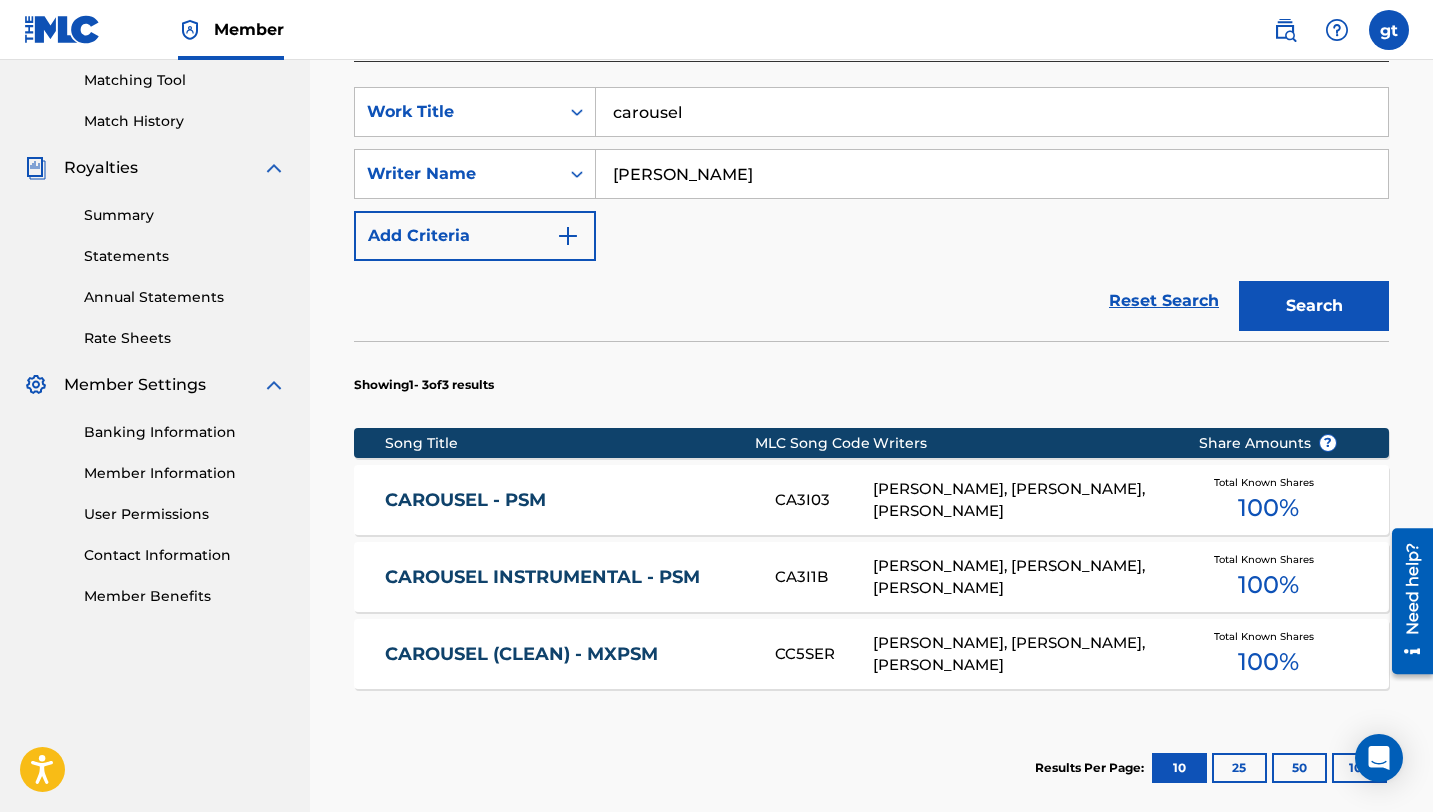 click on "CAROUSEL (CLEAN) - MXPSM" at bounding box center [566, 654] 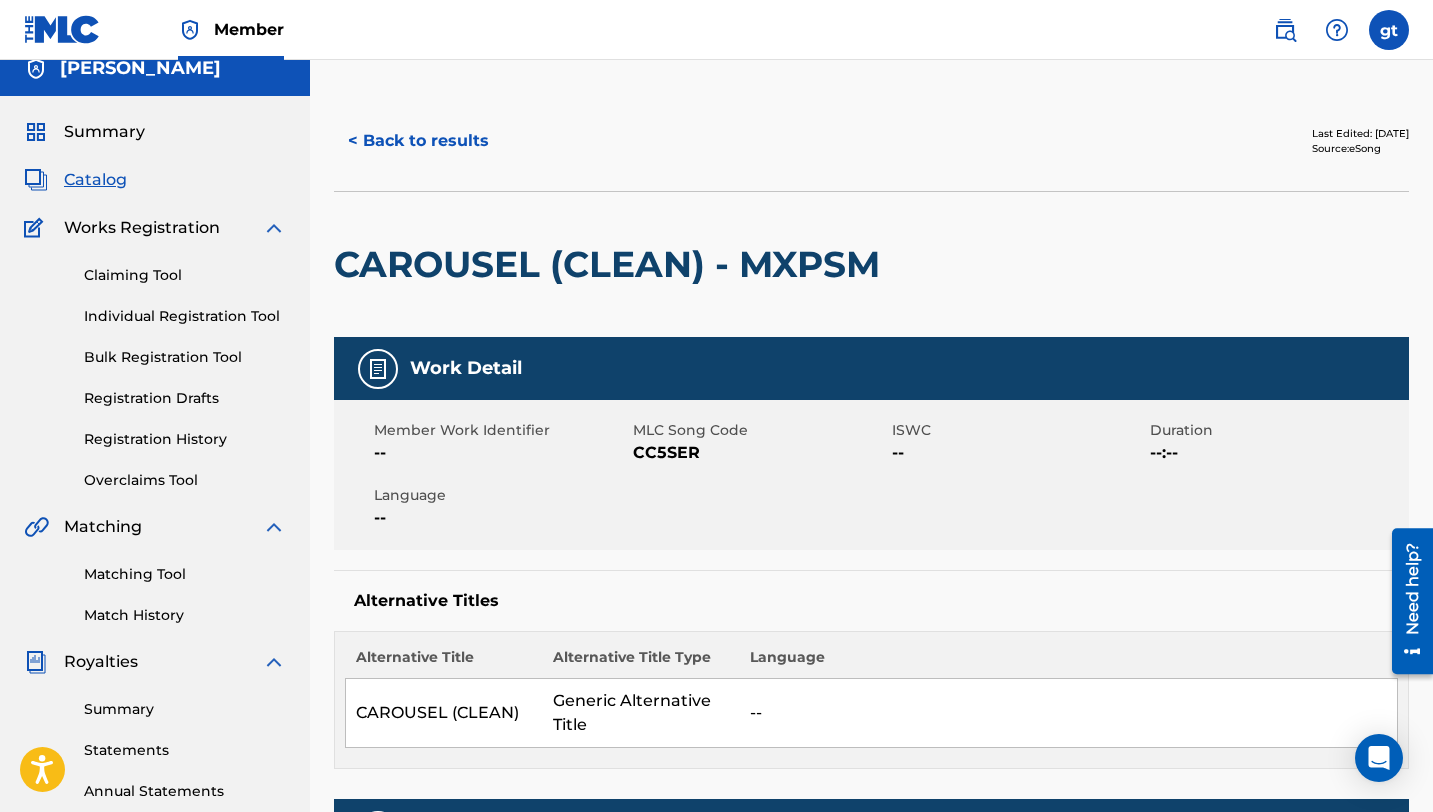 scroll, scrollTop: 0, scrollLeft: 0, axis: both 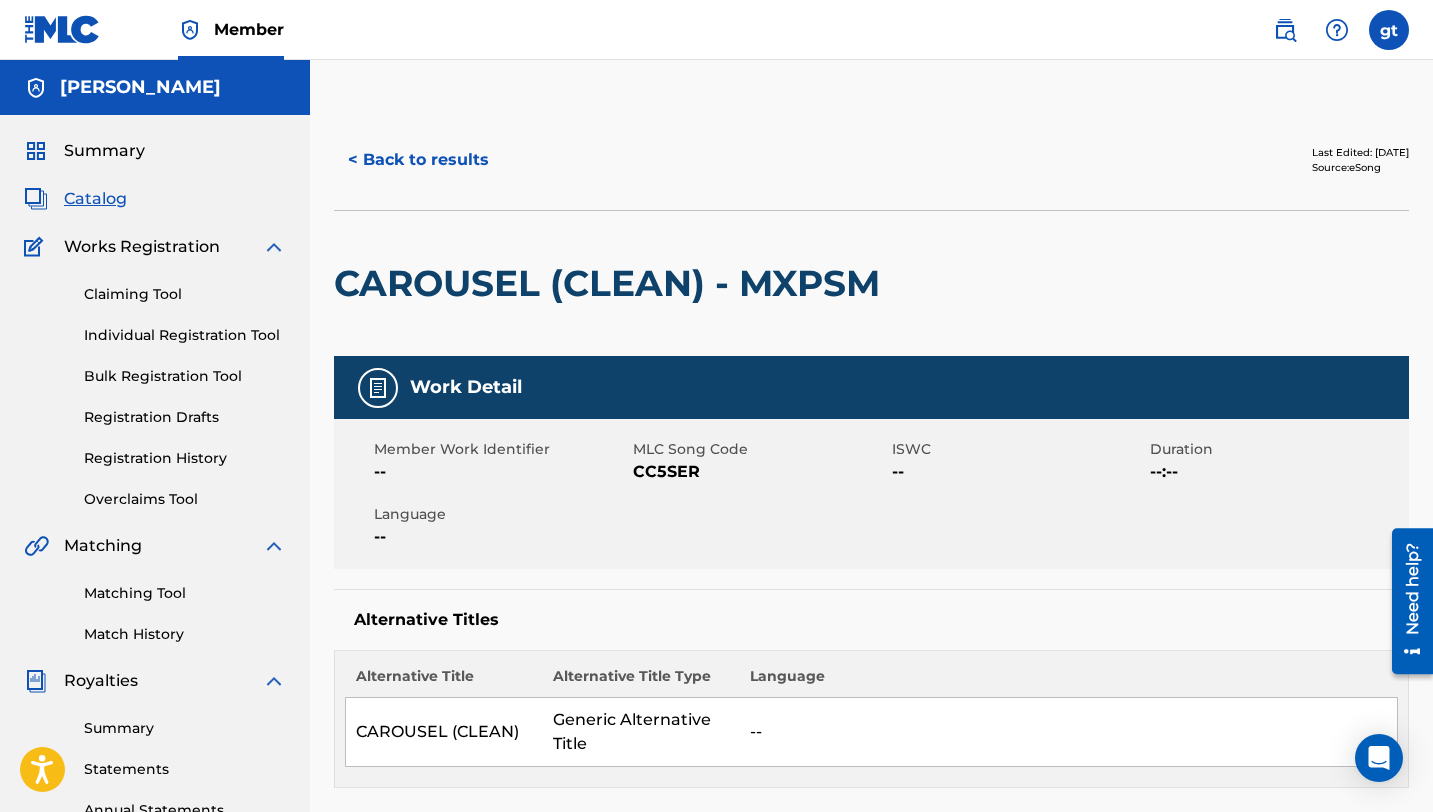 click on "Claiming Tool" at bounding box center [185, 294] 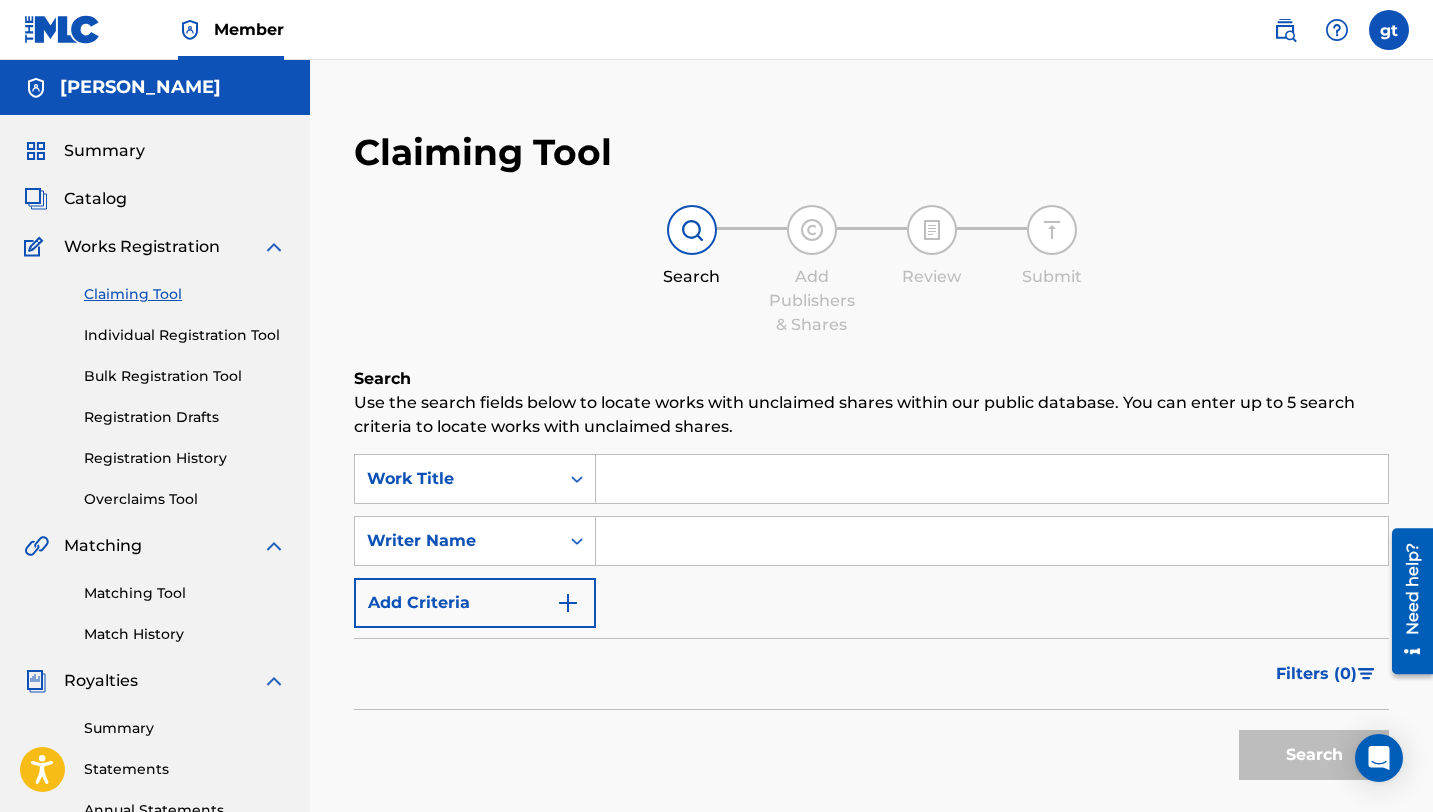 click at bounding box center (992, 479) 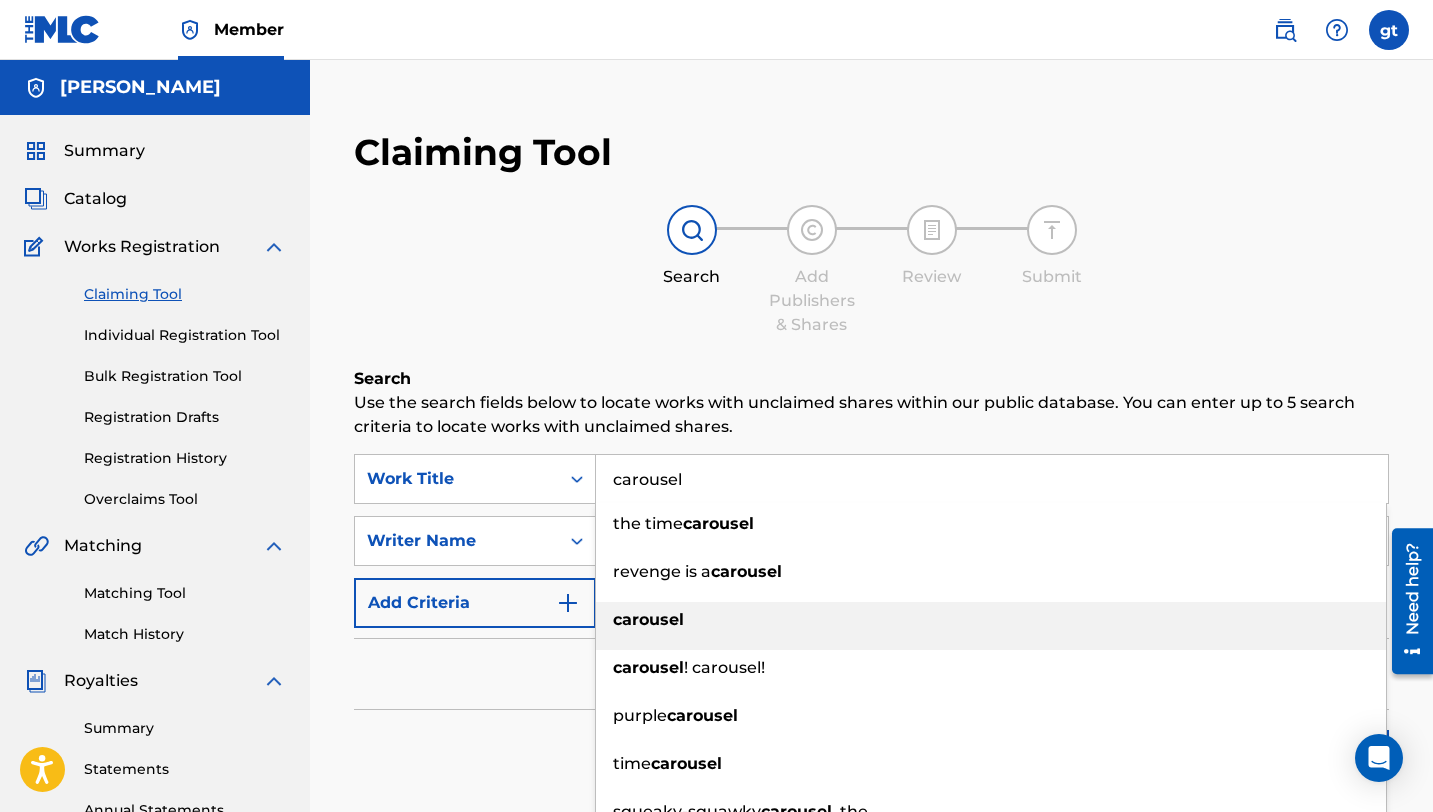 type on "carousel" 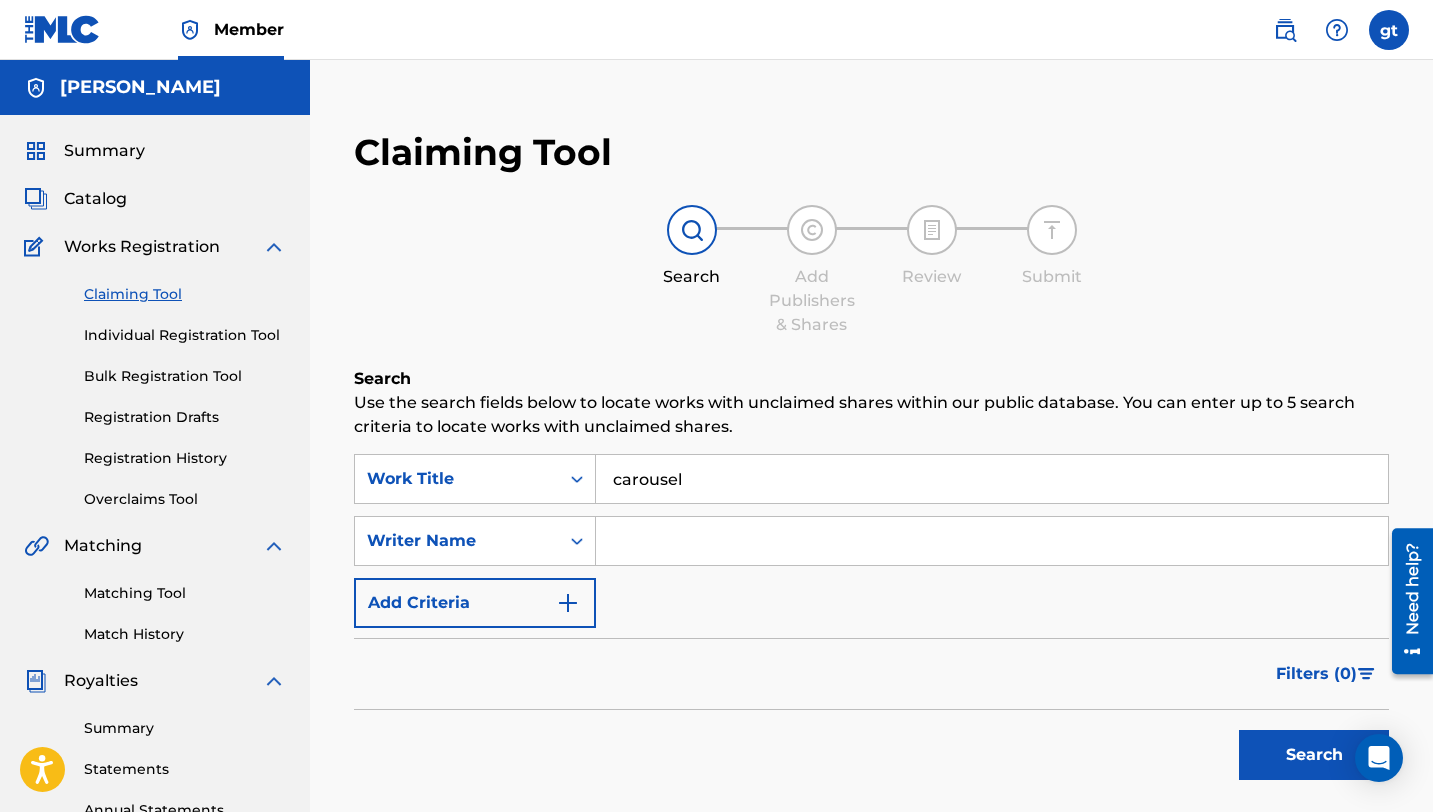 click at bounding box center [992, 541] 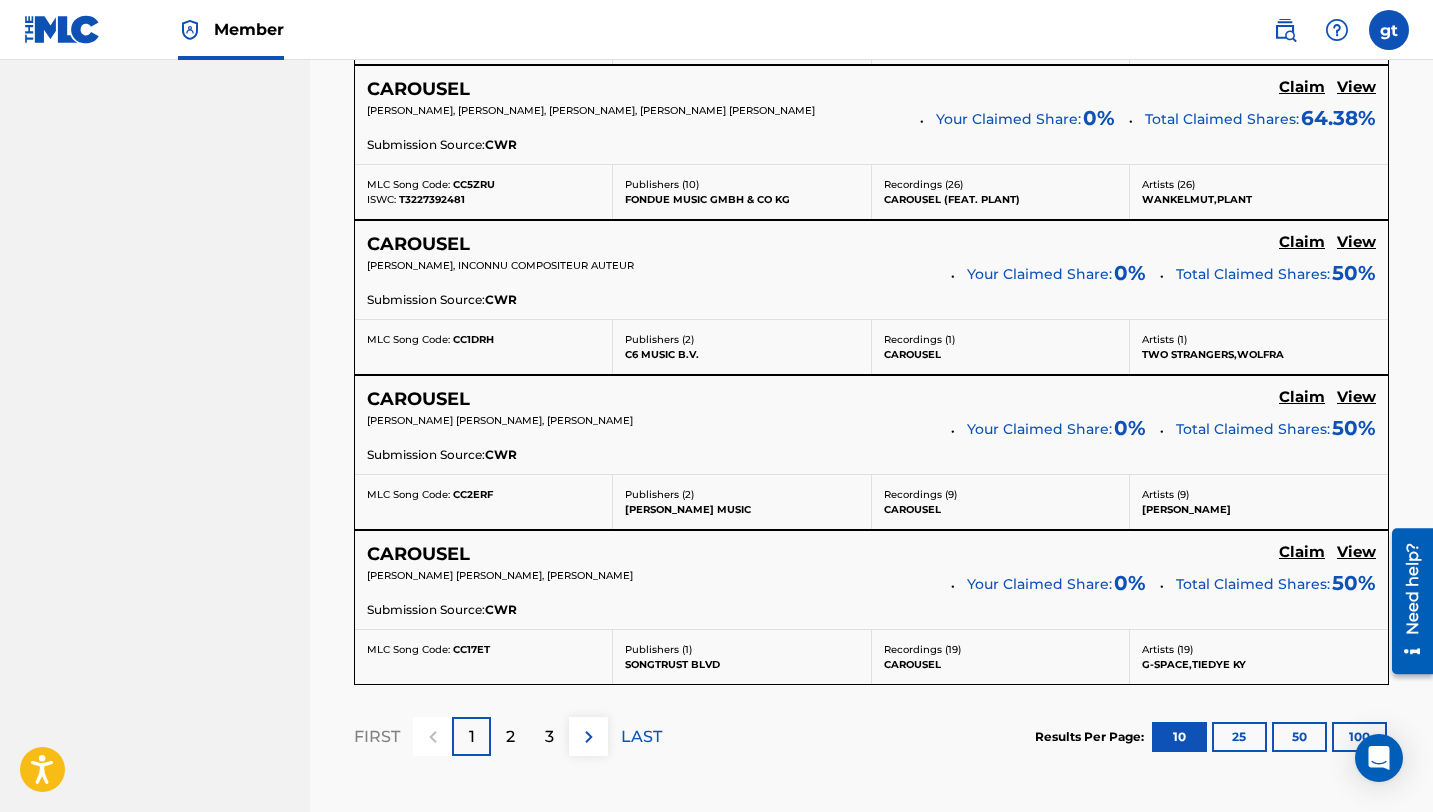 scroll, scrollTop: 1878, scrollLeft: 0, axis: vertical 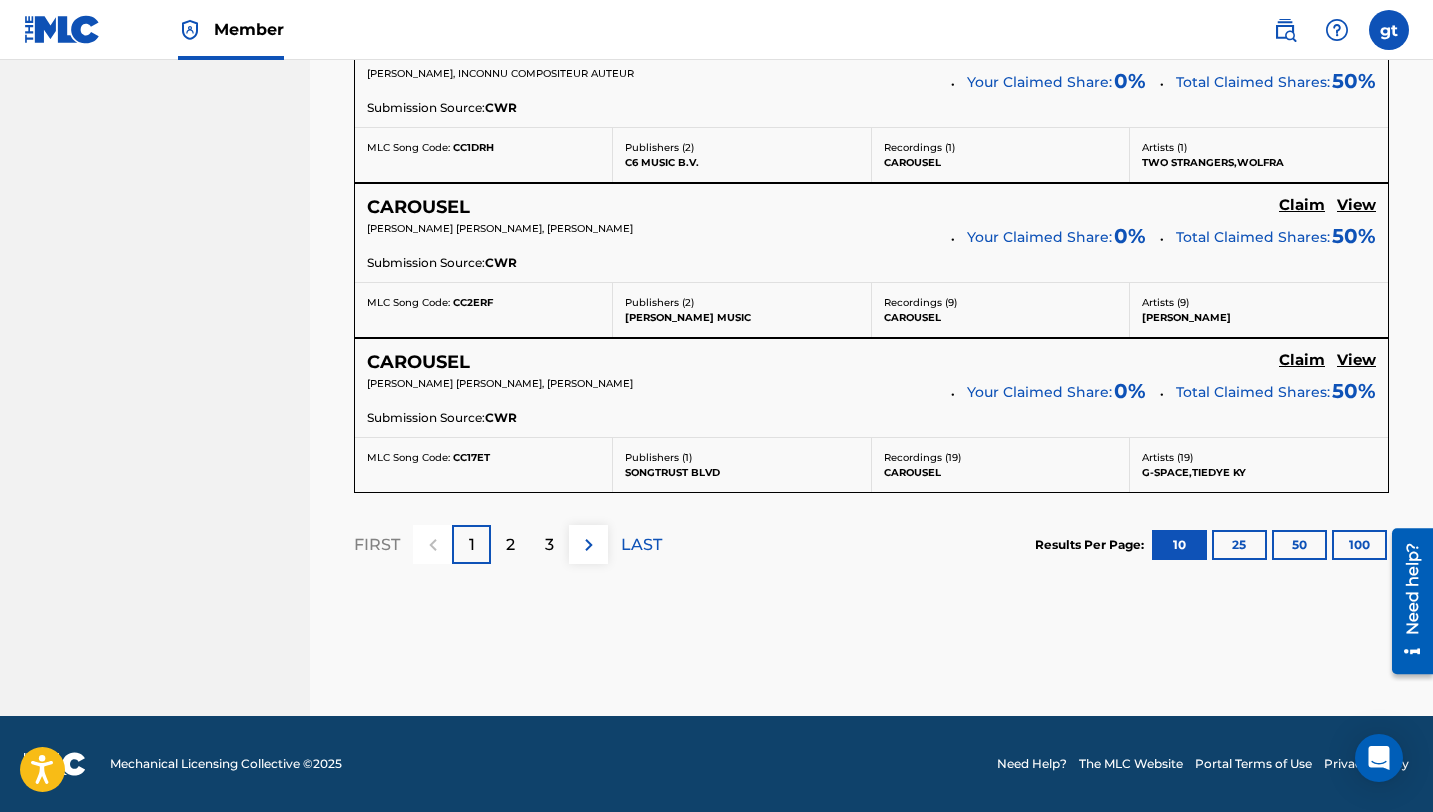 click on "3" at bounding box center (549, 545) 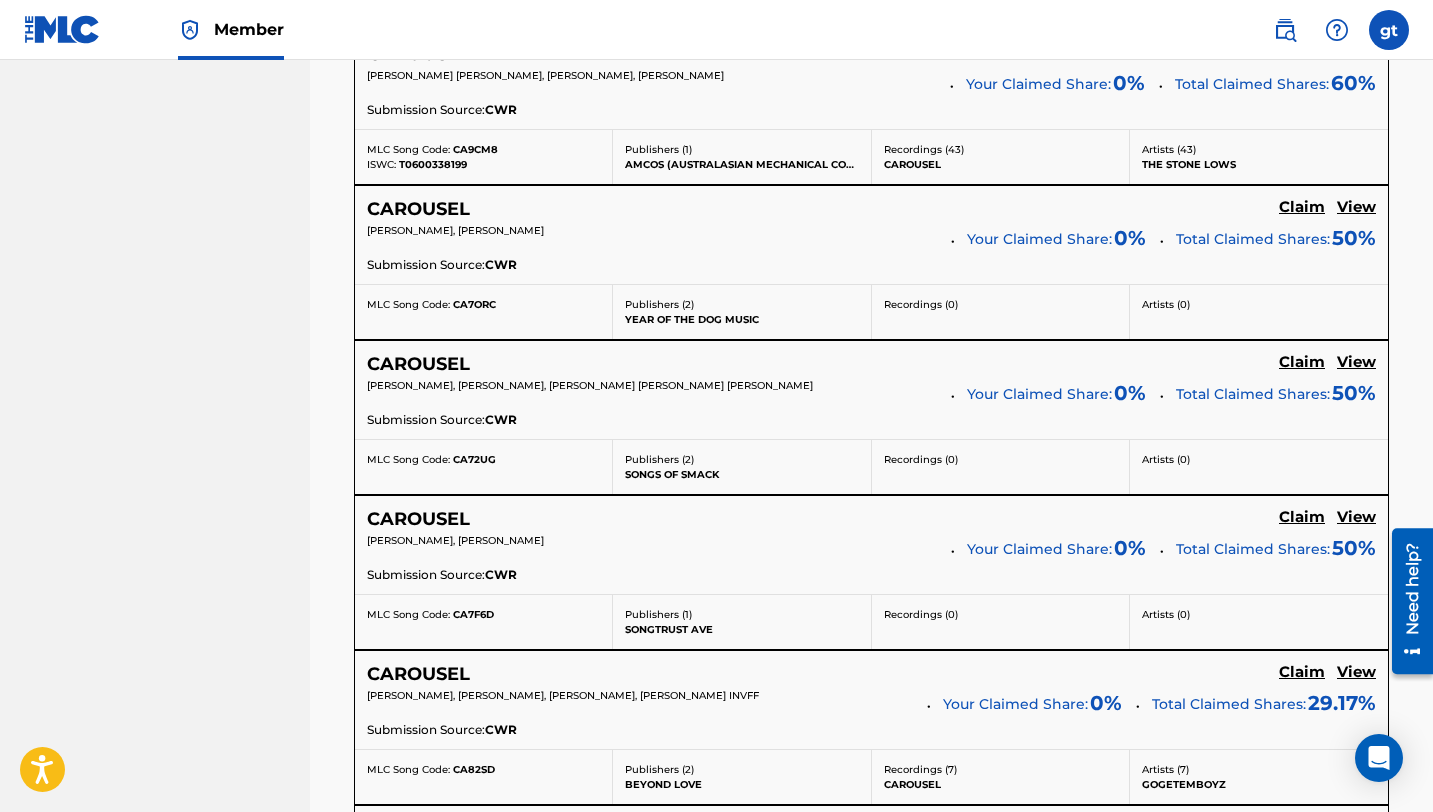scroll, scrollTop: 1574, scrollLeft: 0, axis: vertical 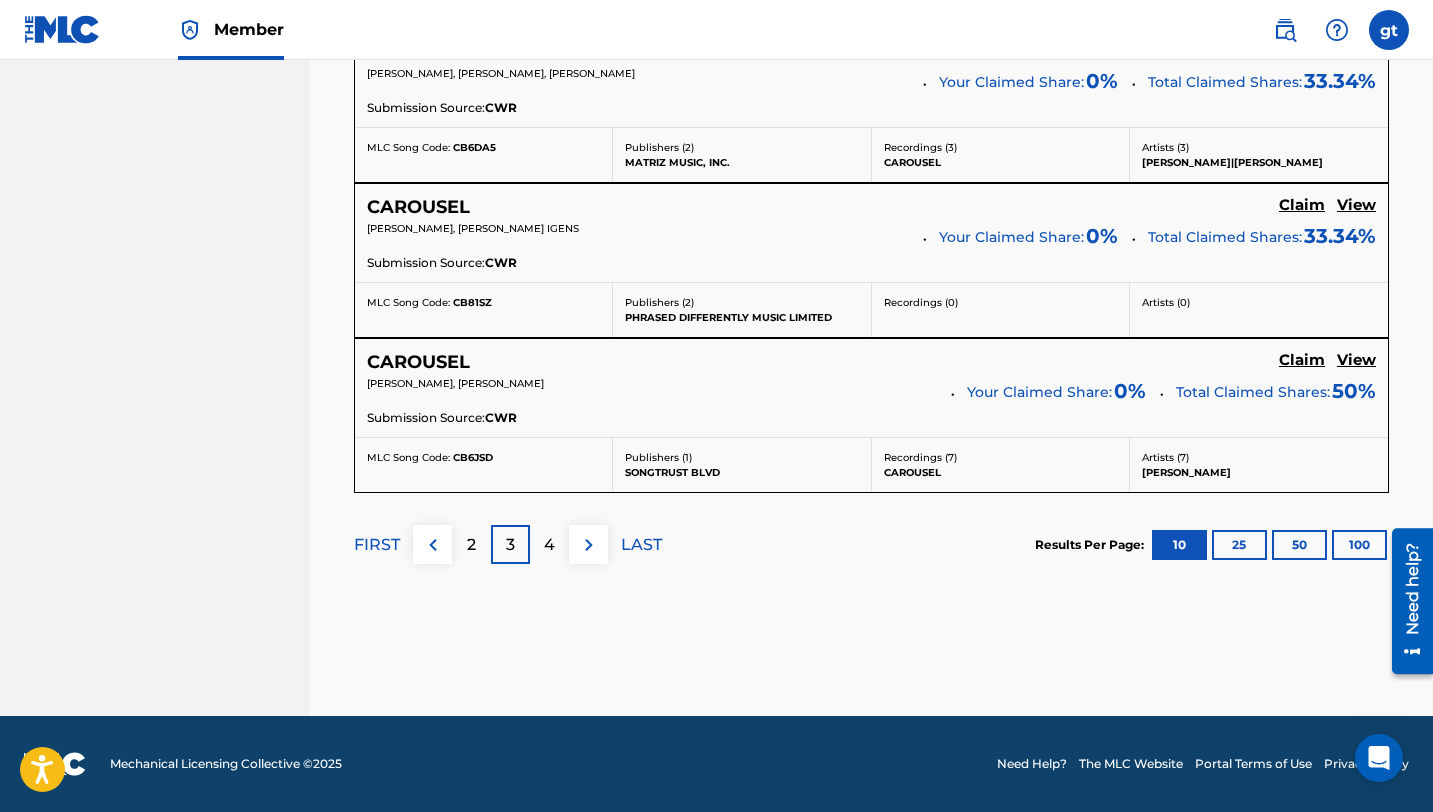 click on "25" at bounding box center [1239, 545] 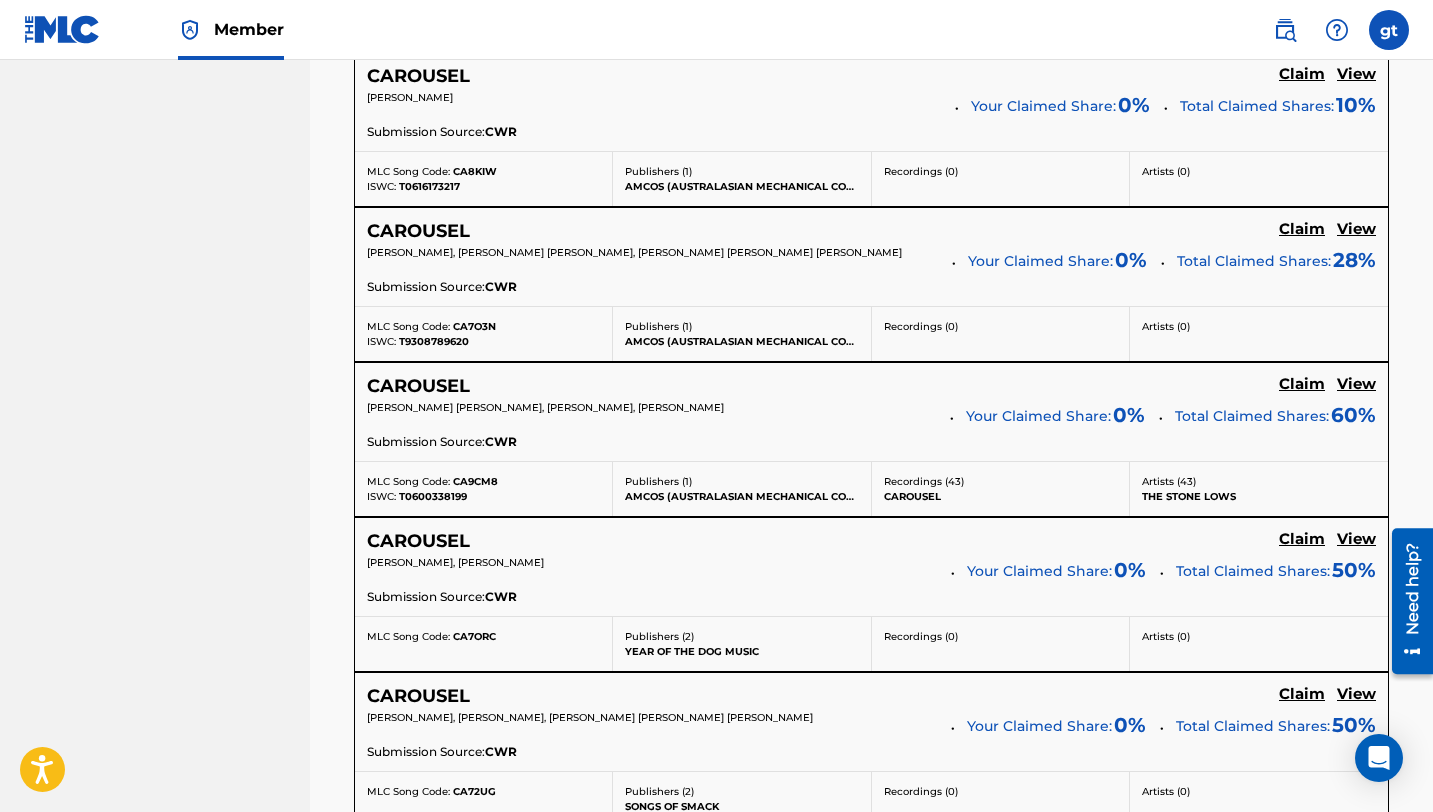 scroll, scrollTop: 4206, scrollLeft: 0, axis: vertical 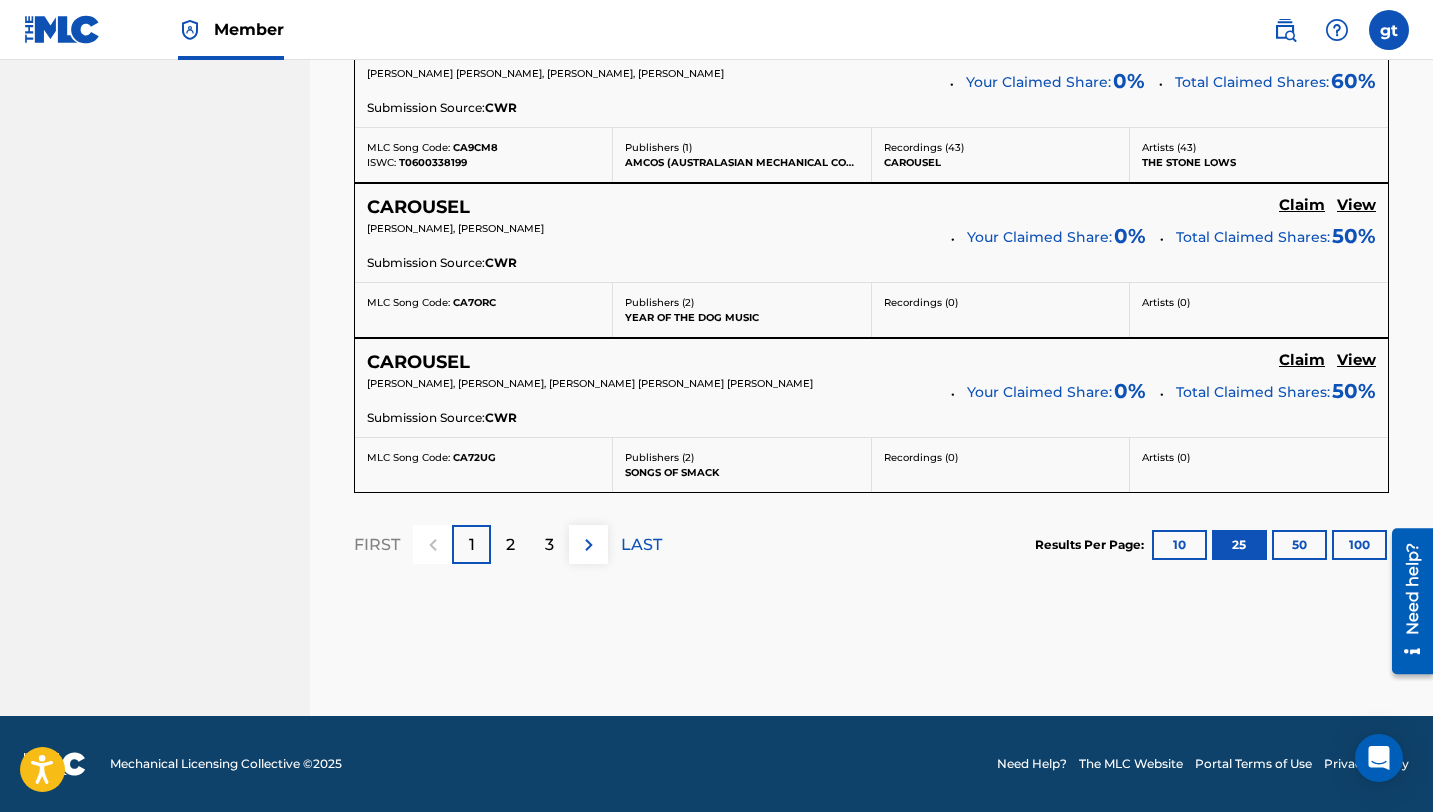 click on "50" at bounding box center [1299, 545] 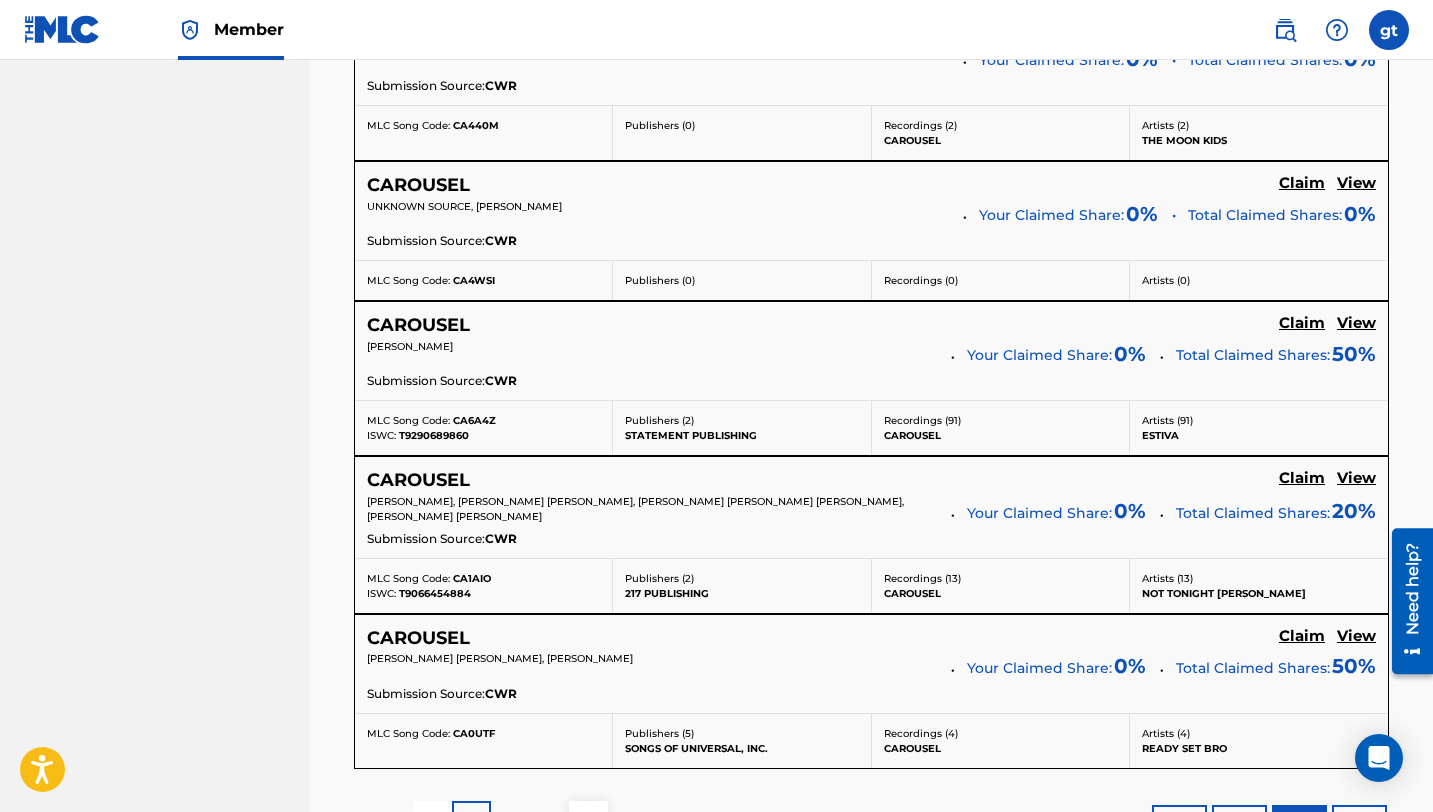 scroll, scrollTop: 8071, scrollLeft: 0, axis: vertical 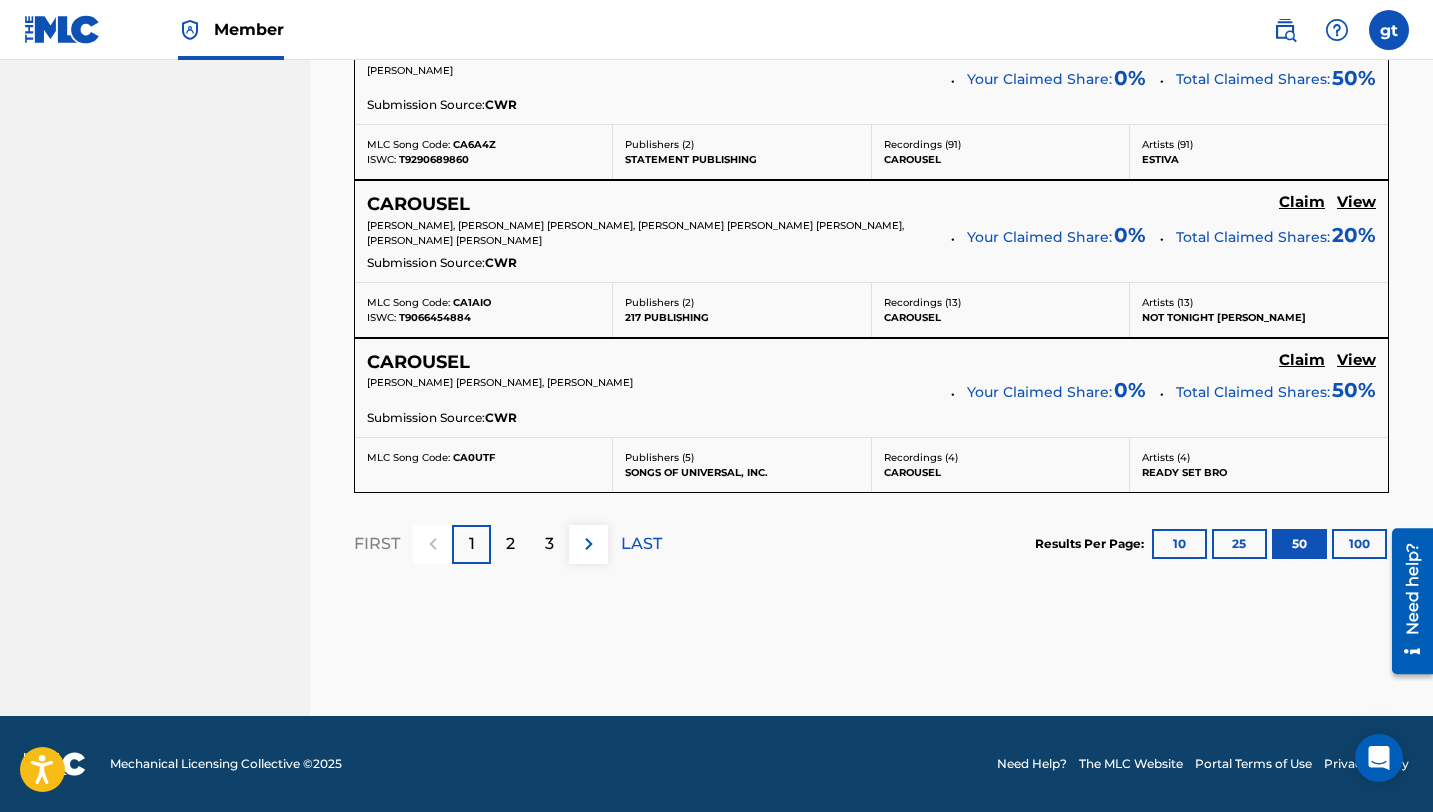 click on "1" at bounding box center (471, 544) 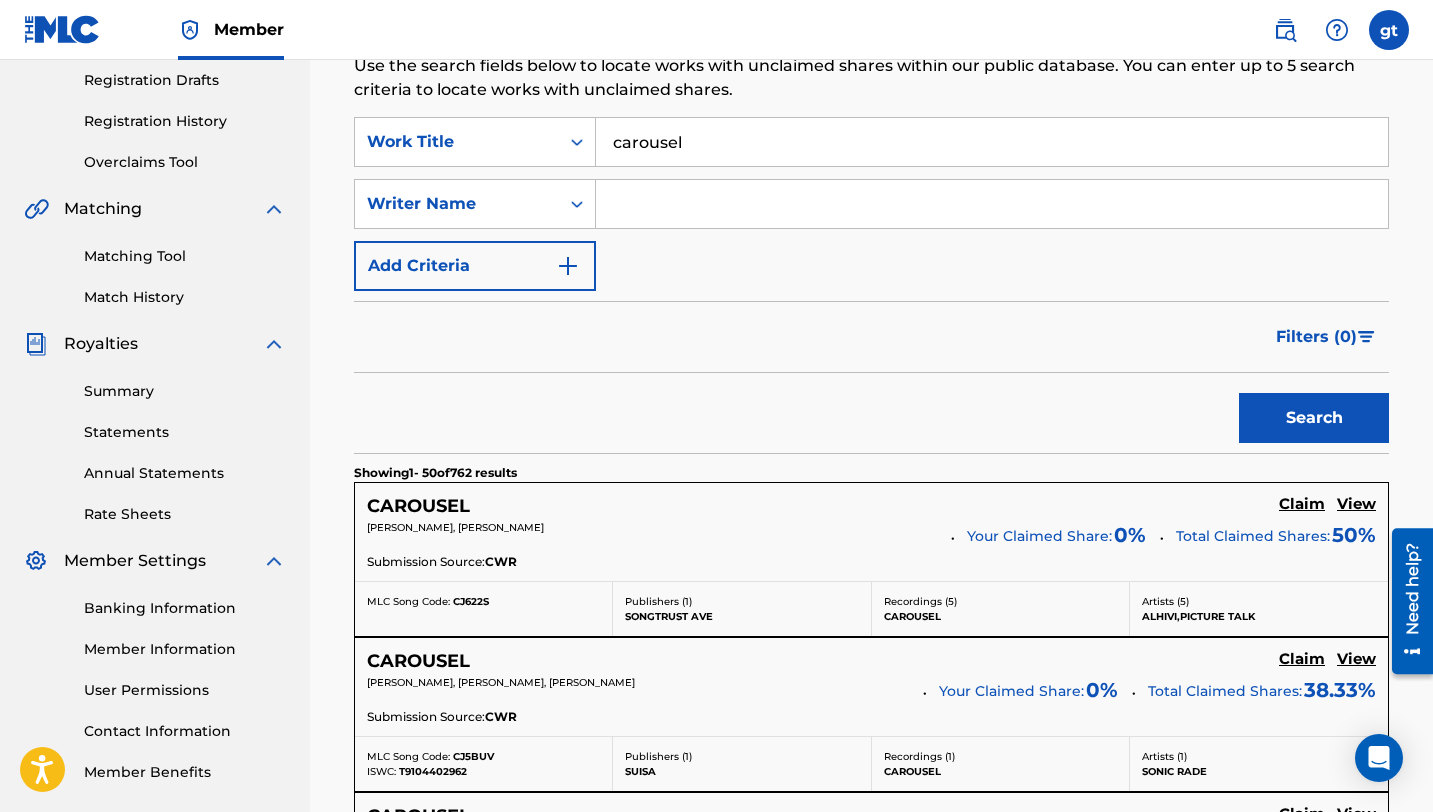 scroll, scrollTop: 0, scrollLeft: 0, axis: both 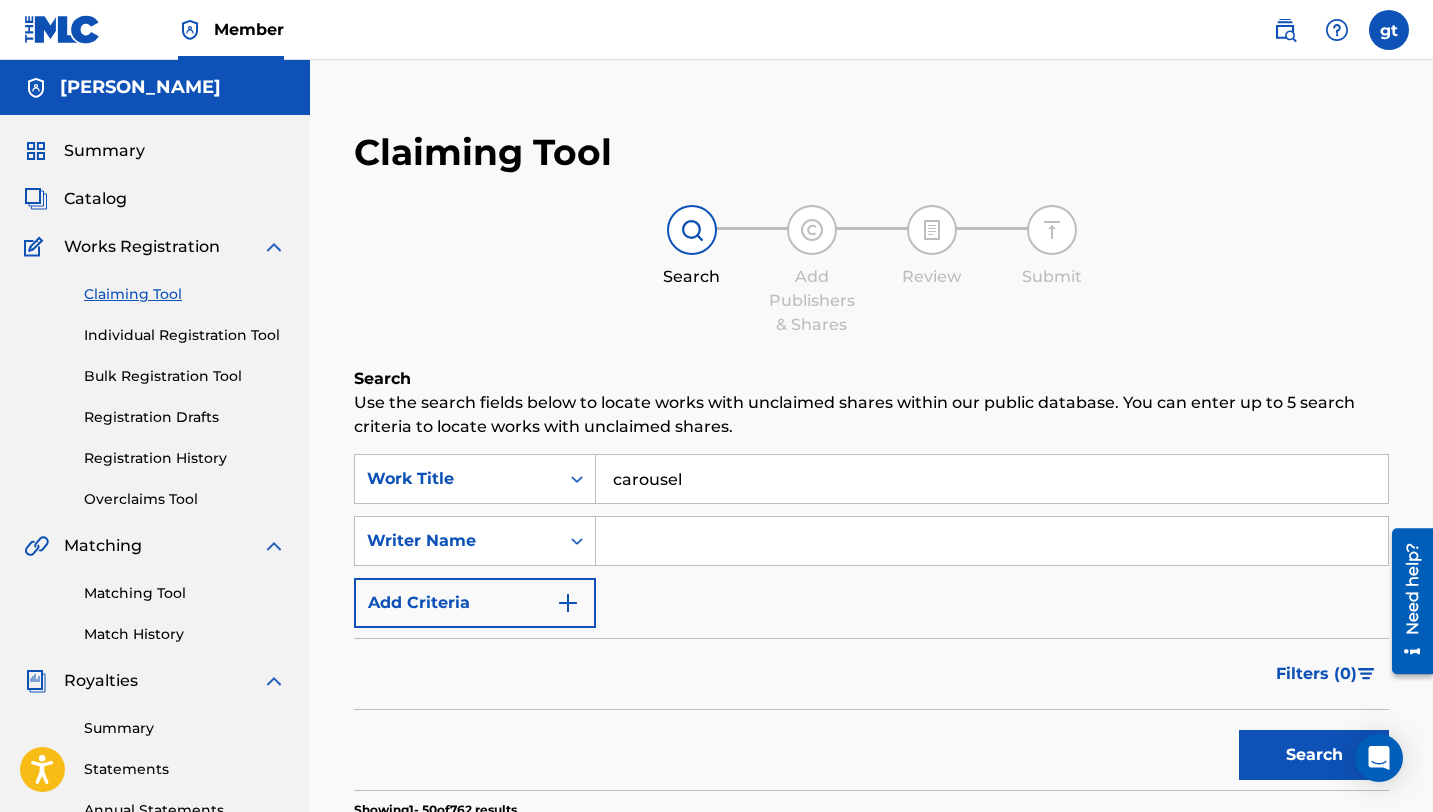 click on "Individual Registration Tool" at bounding box center (185, 335) 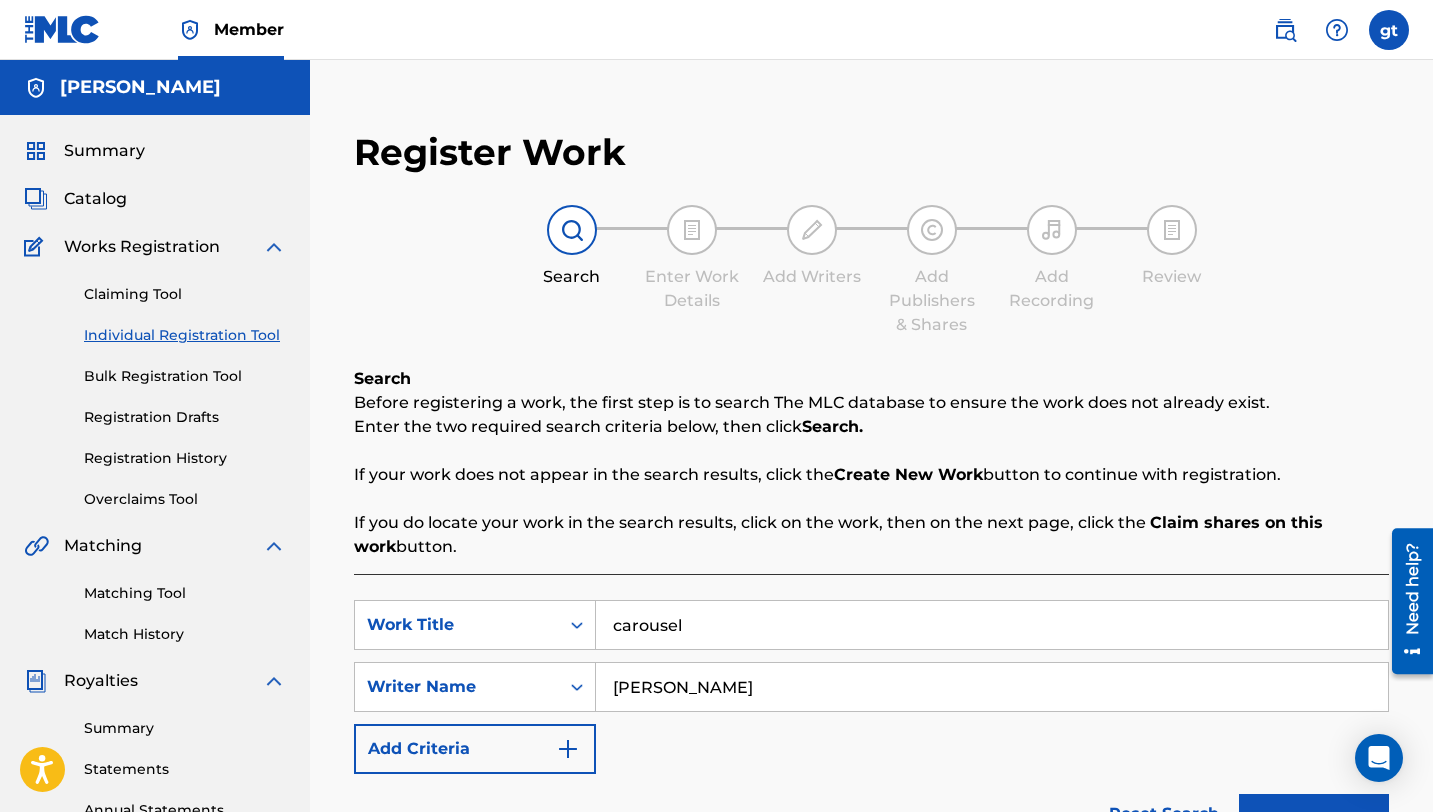 click on "Catalog" at bounding box center [95, 199] 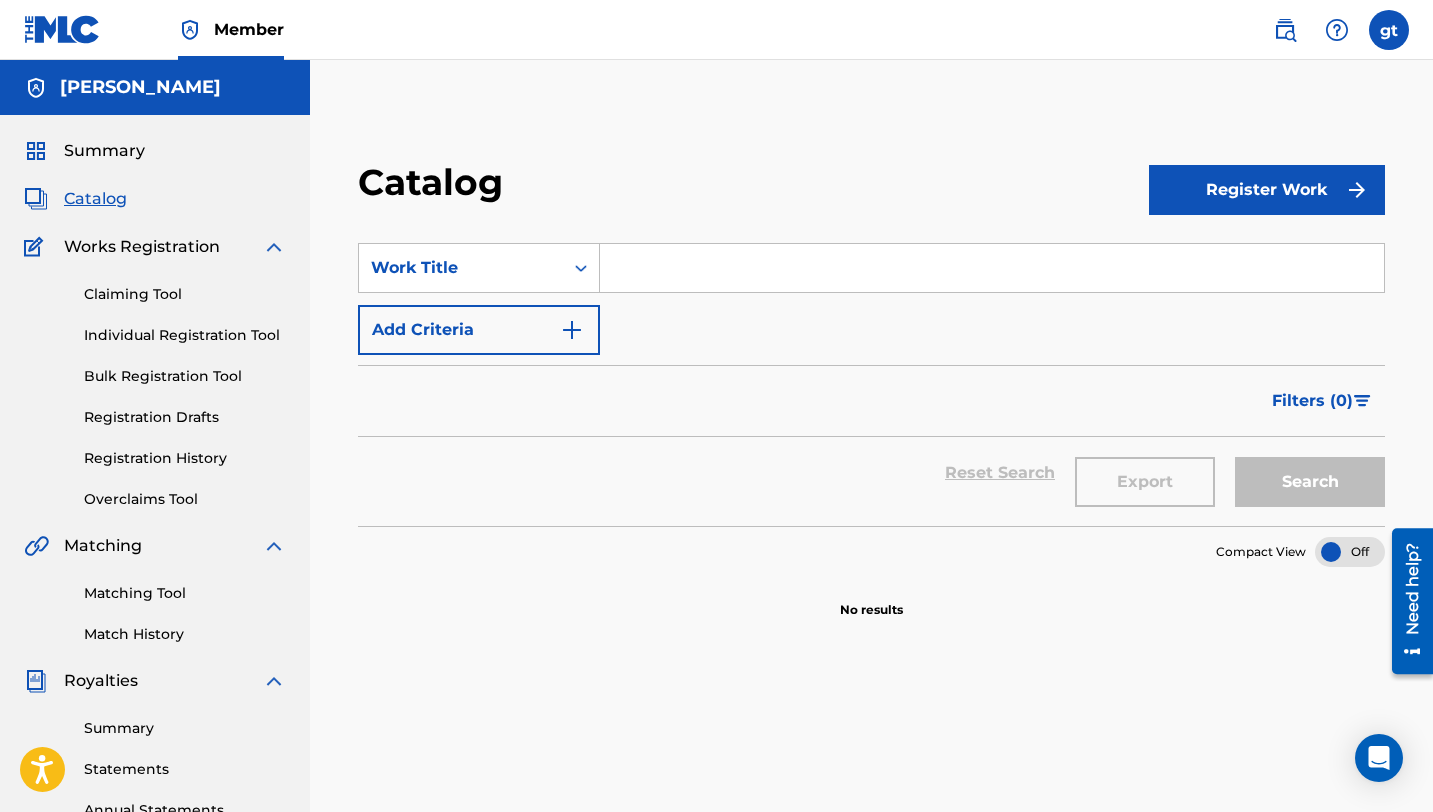 click at bounding box center (992, 268) 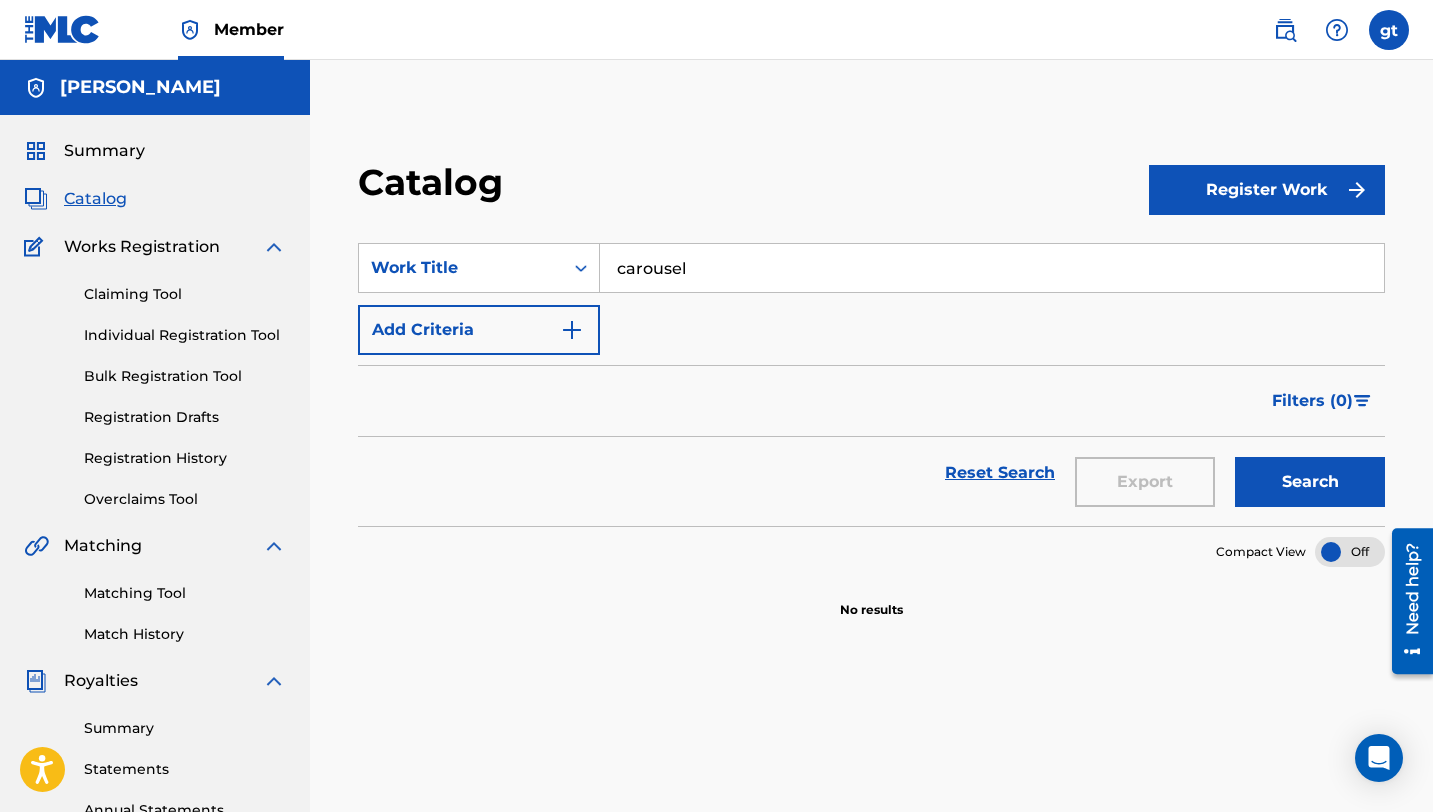 type on "carousel" 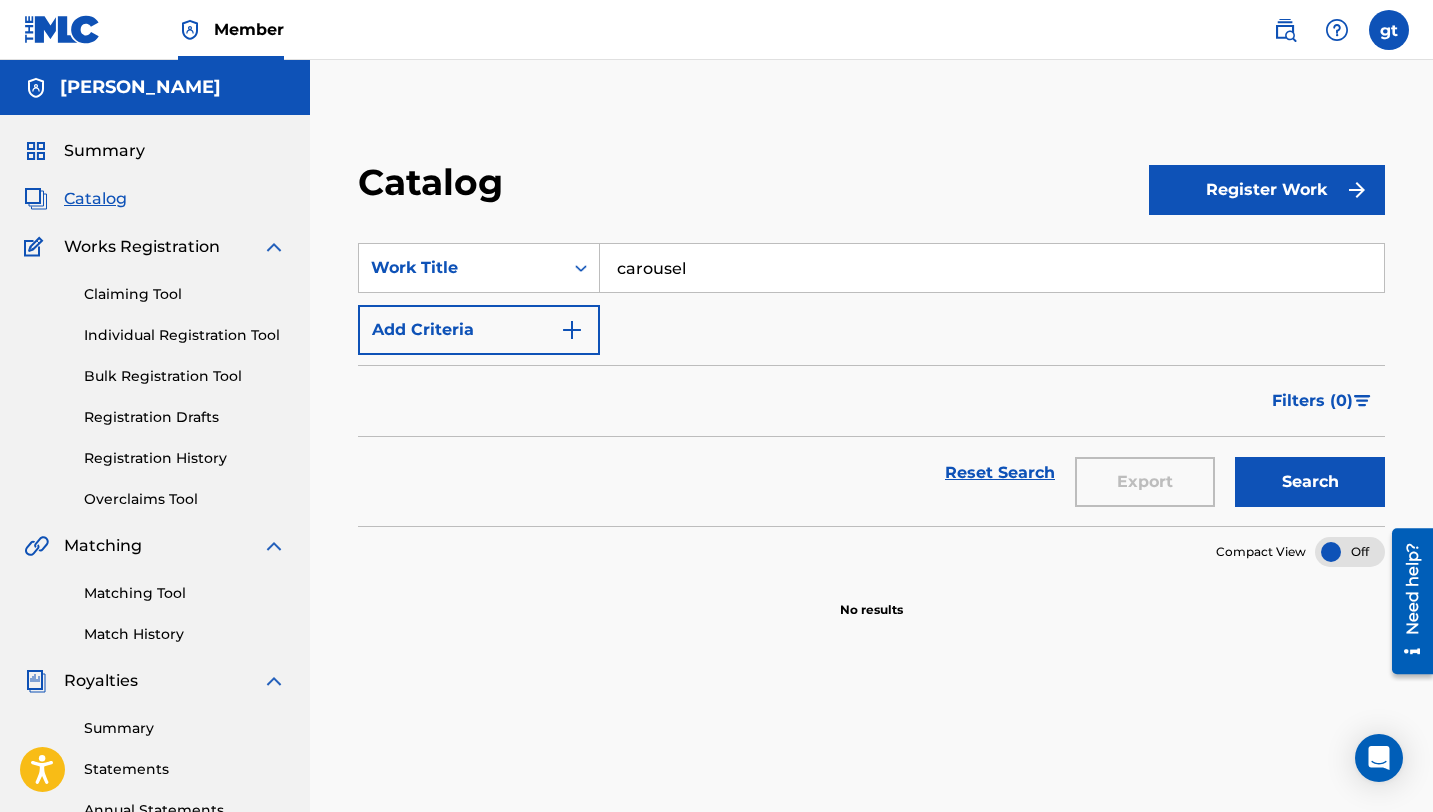 click on "carousel" at bounding box center (992, 268) 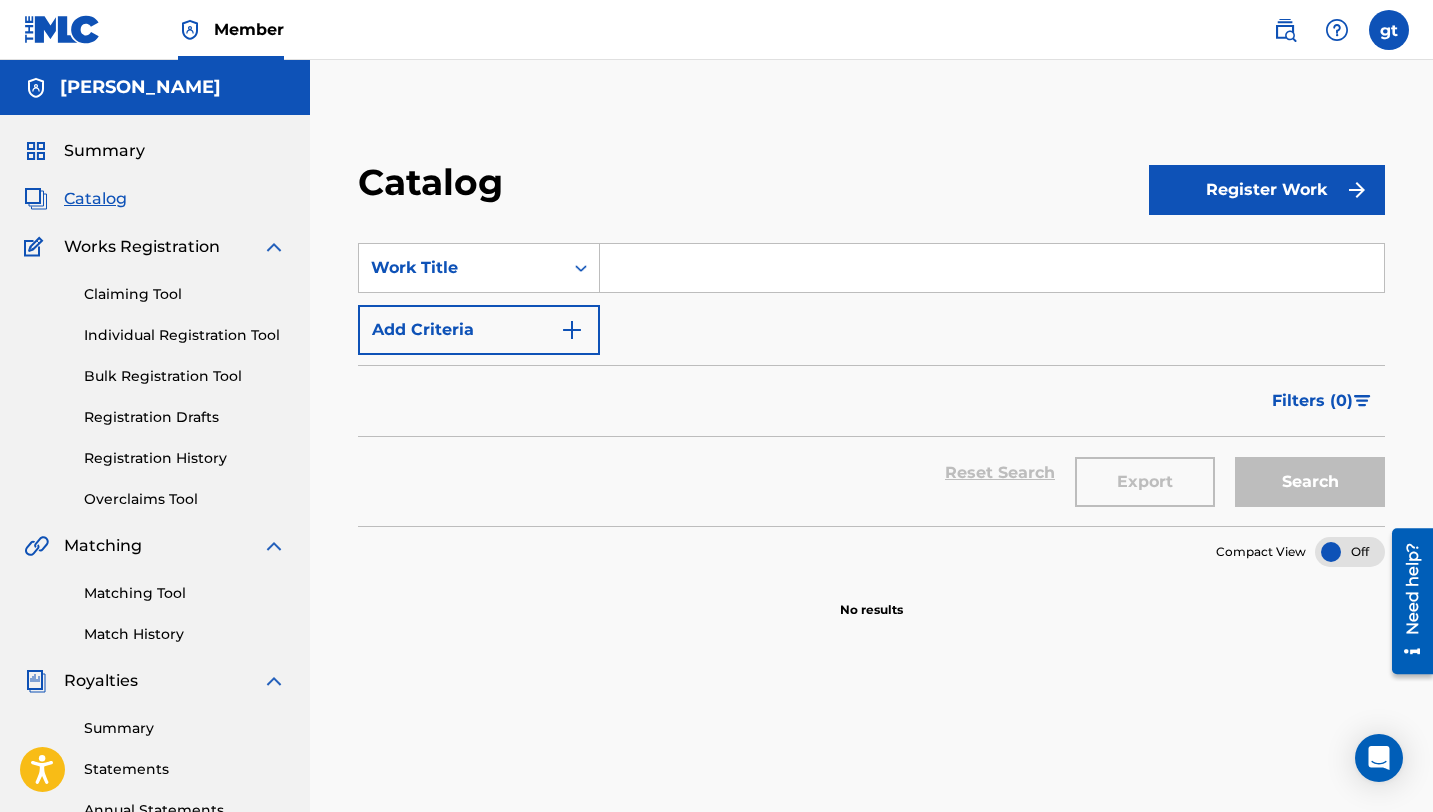 type 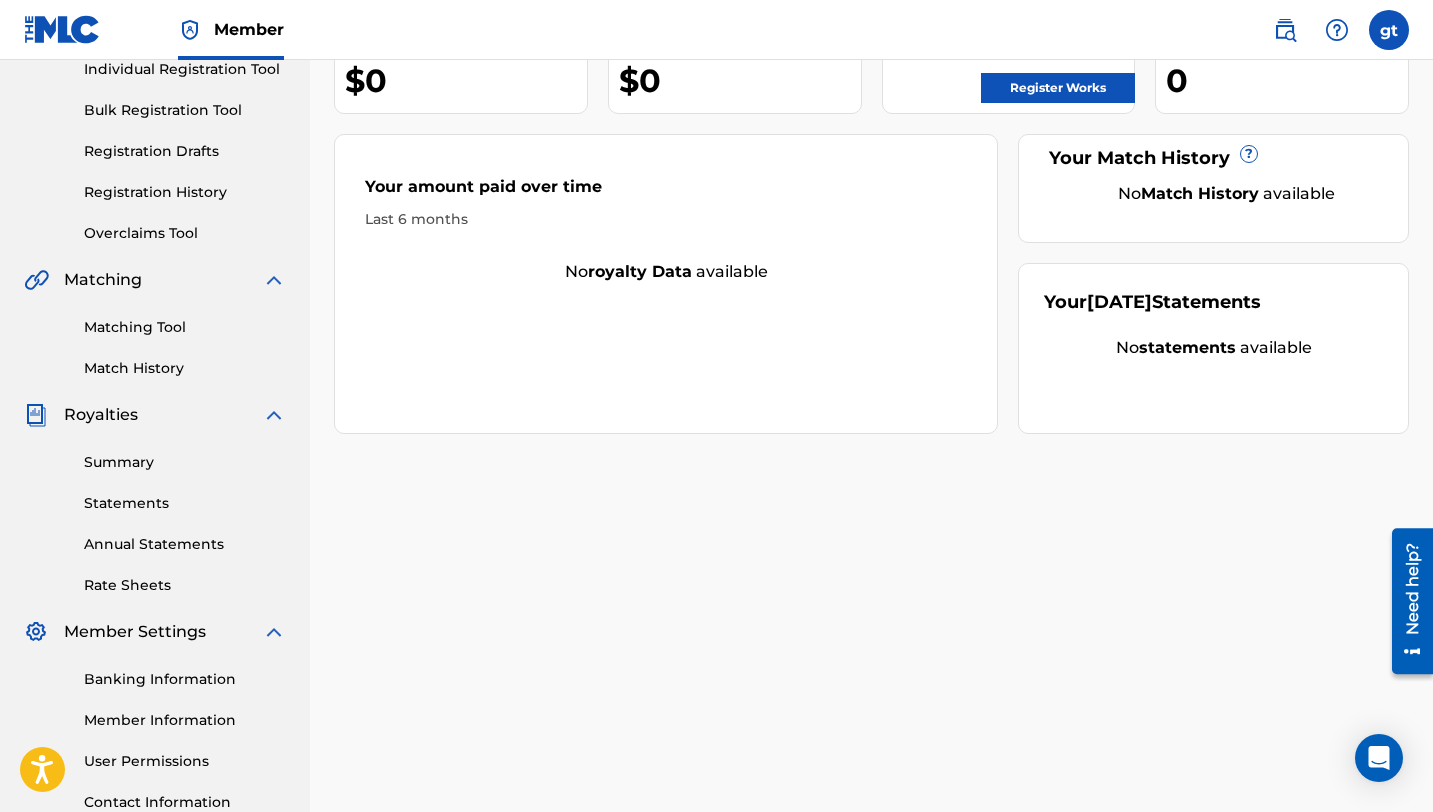 scroll, scrollTop: 0, scrollLeft: 0, axis: both 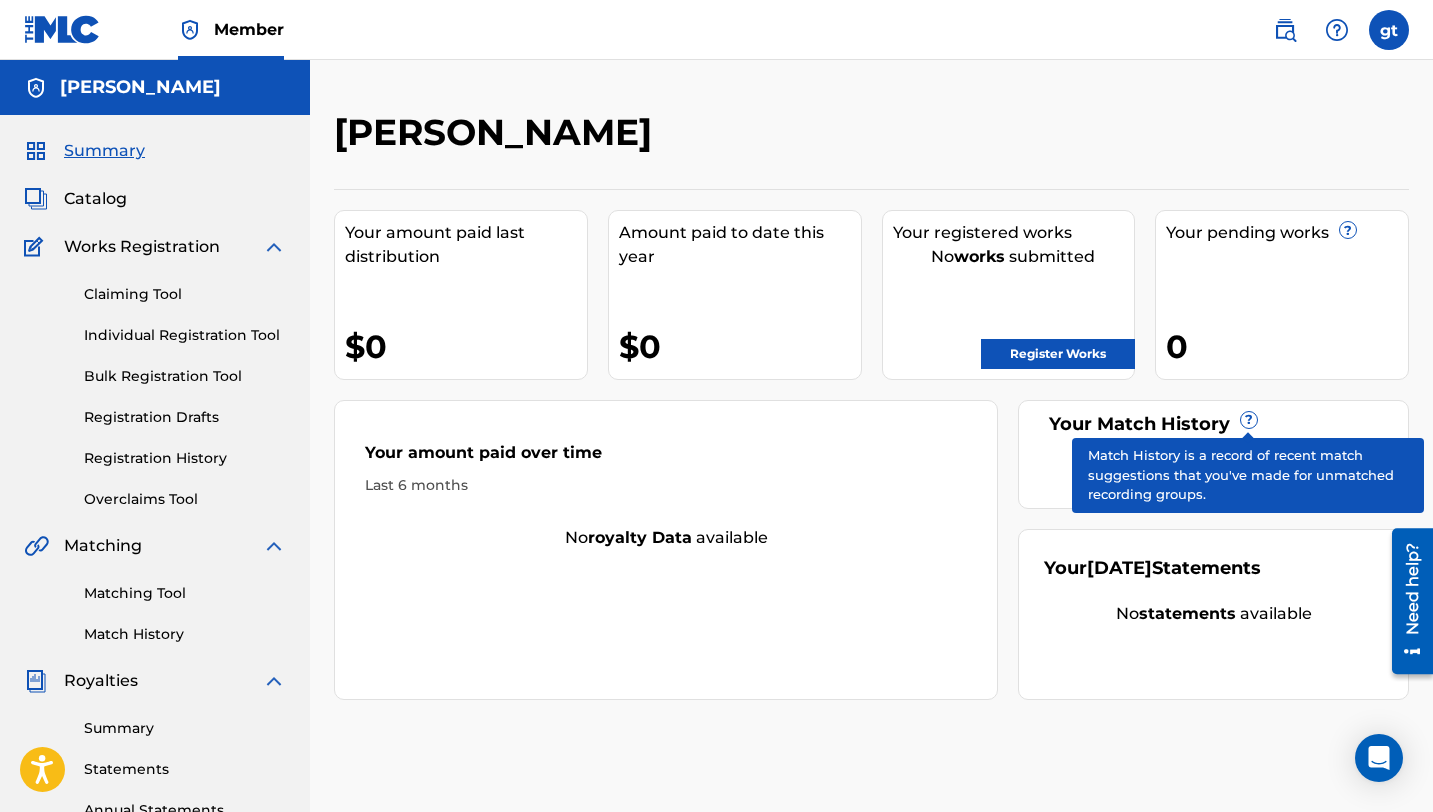 click on "?" at bounding box center (1249, 420) 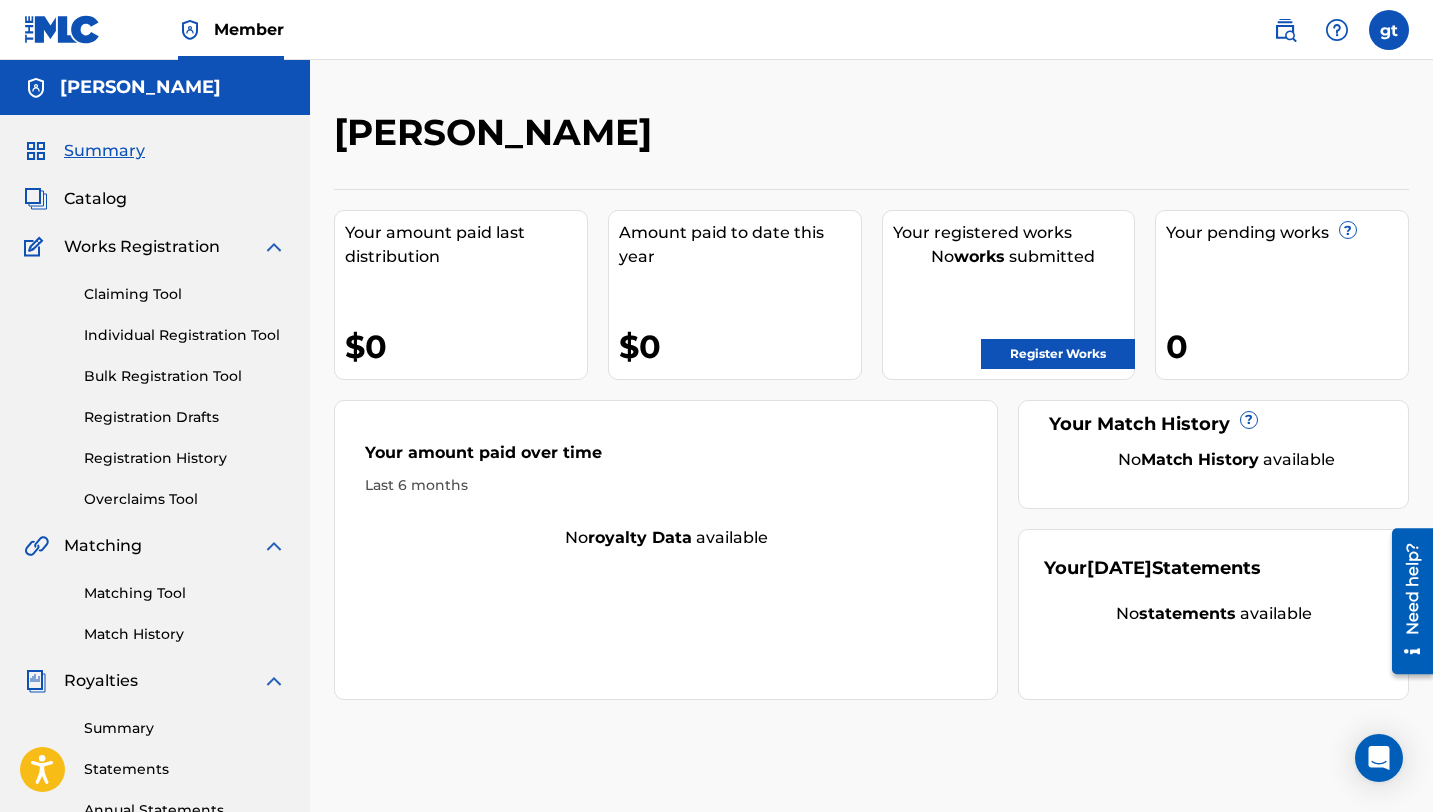 click on "Your amount paid last distribution" at bounding box center (466, 245) 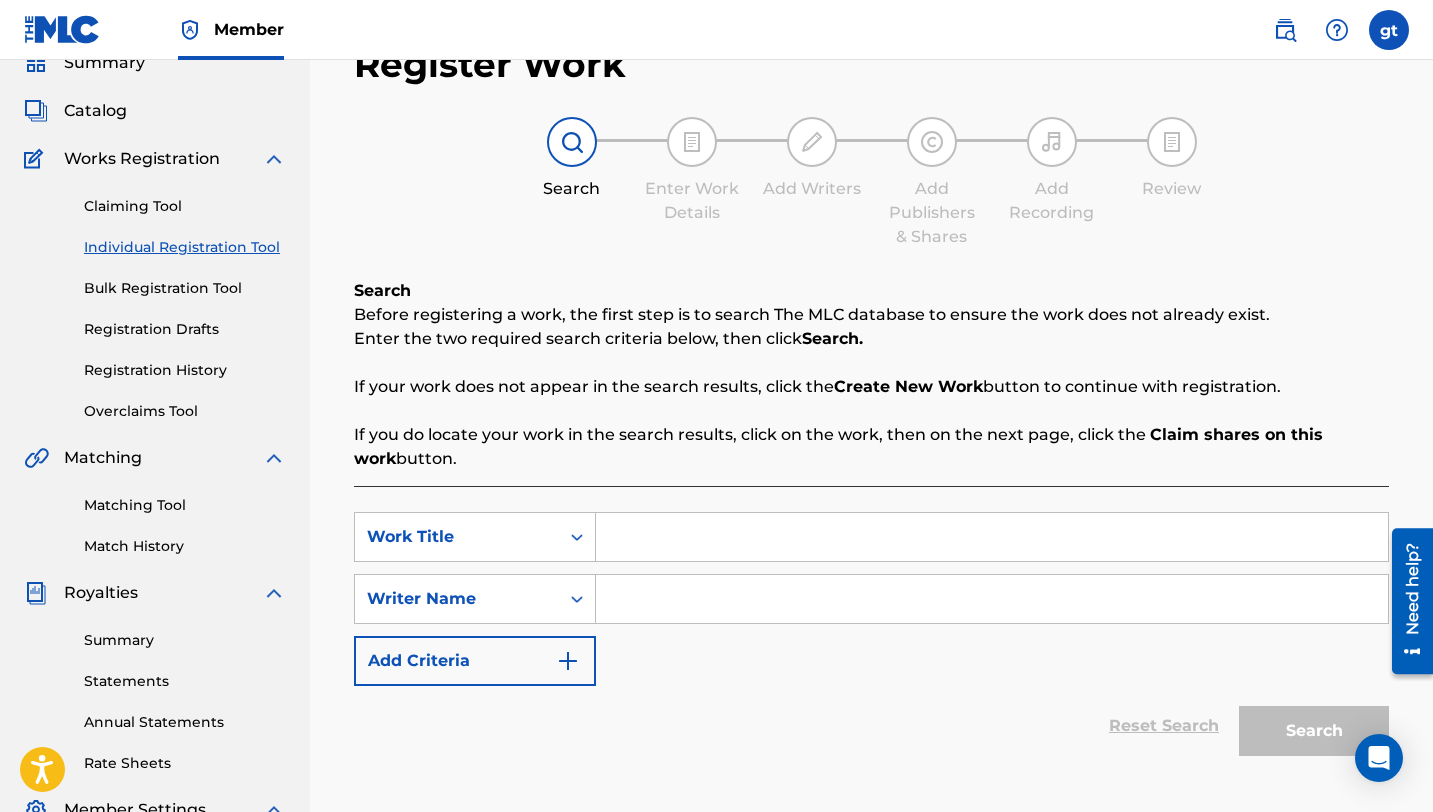 scroll, scrollTop: 168, scrollLeft: 0, axis: vertical 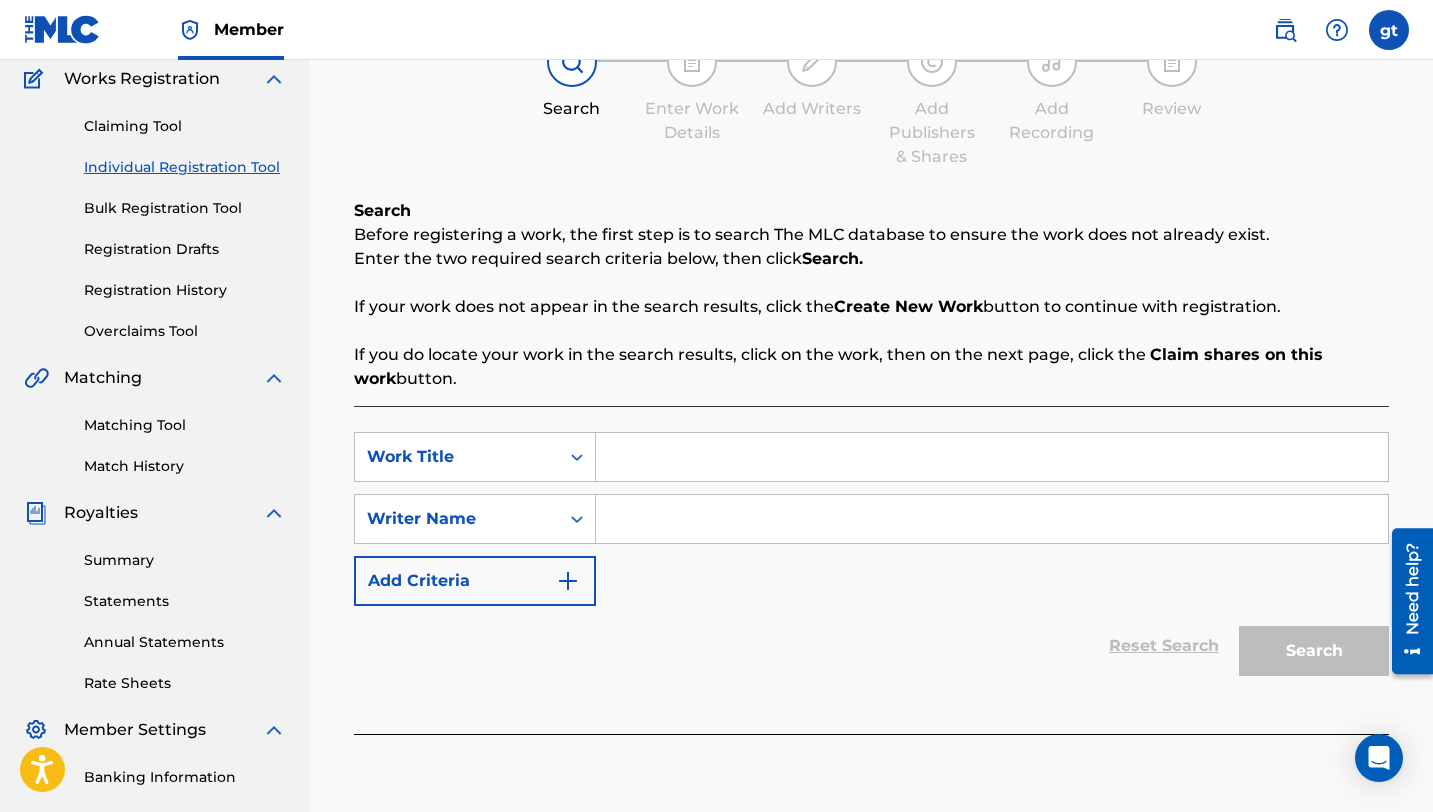 click on "Match History" at bounding box center (185, 466) 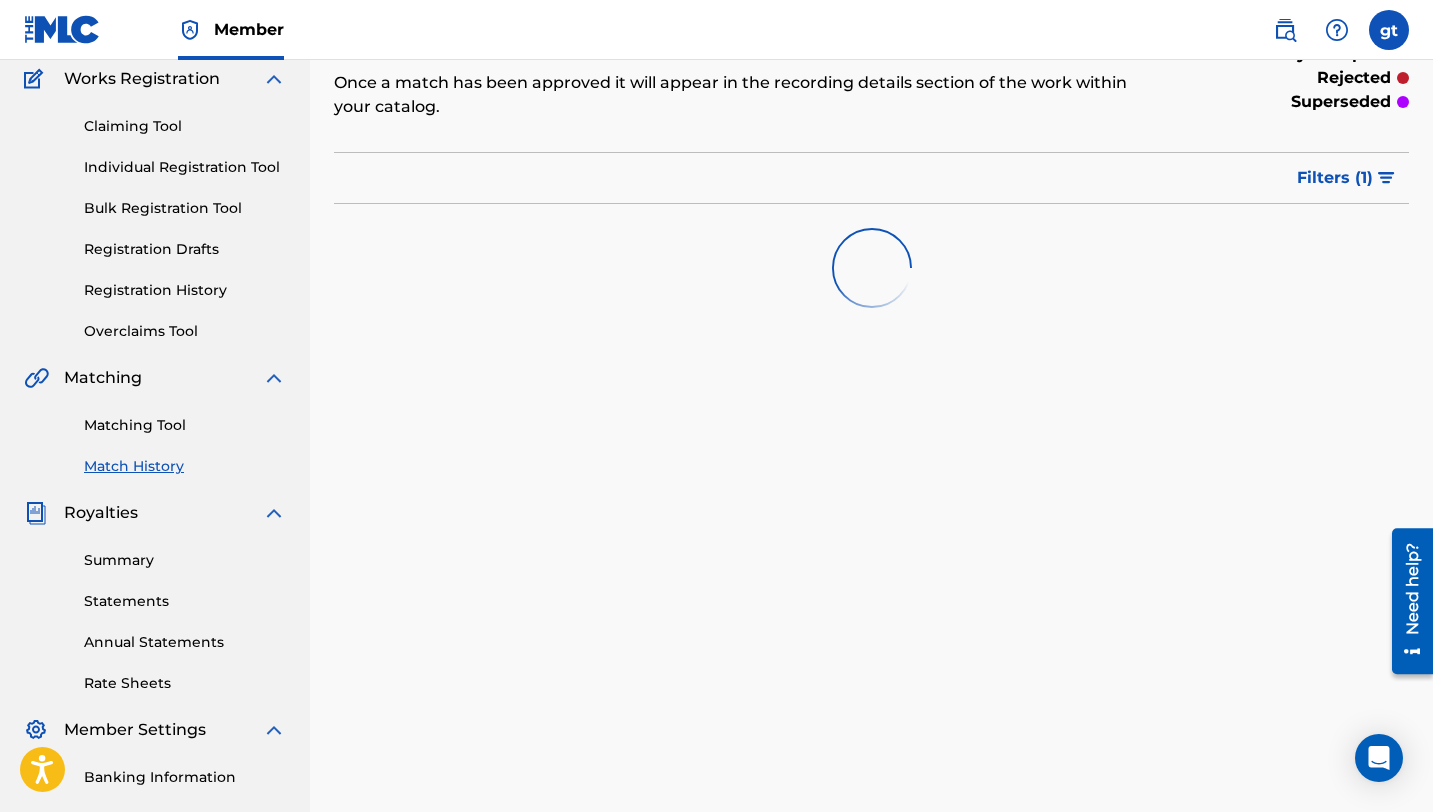 scroll, scrollTop: 0, scrollLeft: 0, axis: both 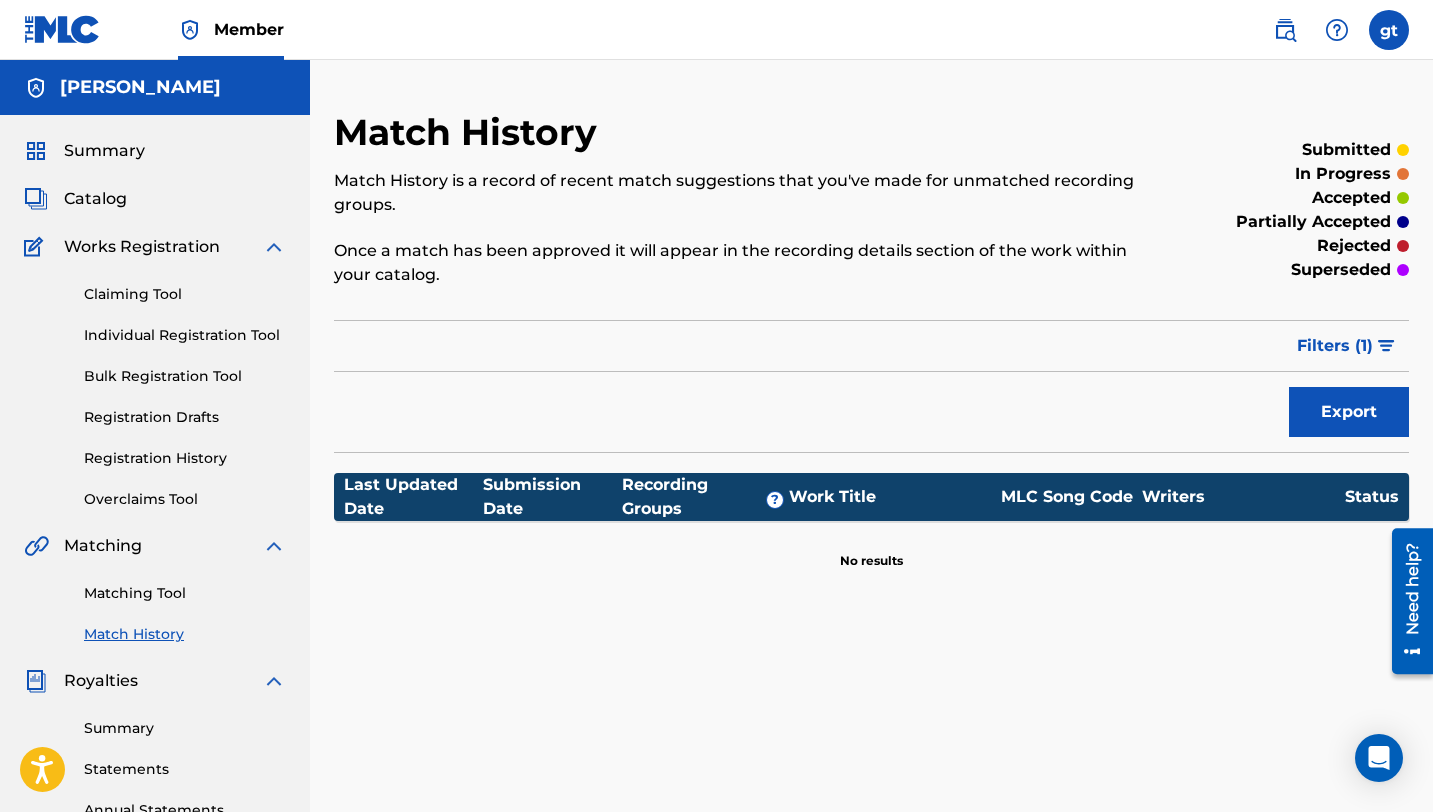 click on "Matching Tool" at bounding box center [185, 593] 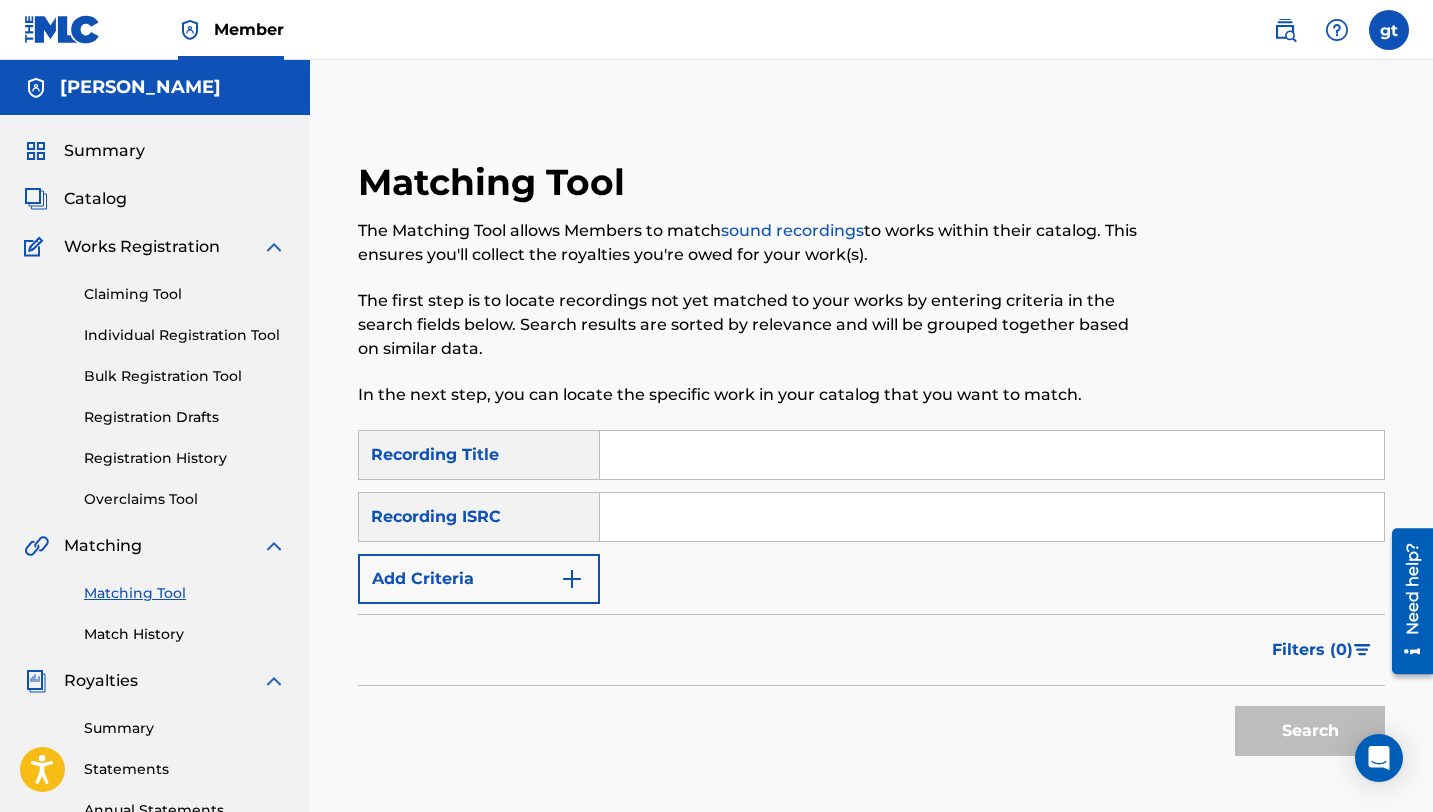 click at bounding box center [992, 455] 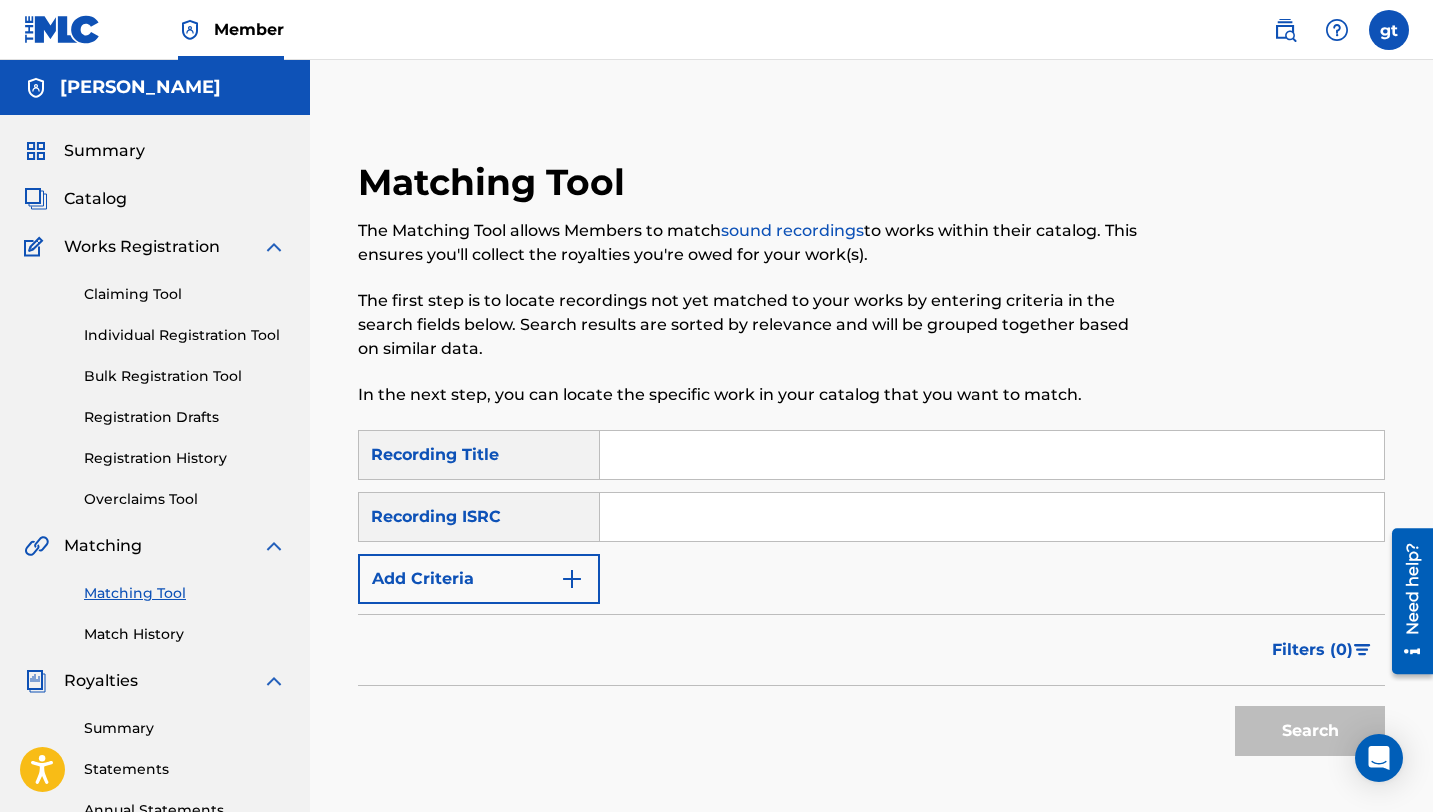 click at bounding box center (992, 455) 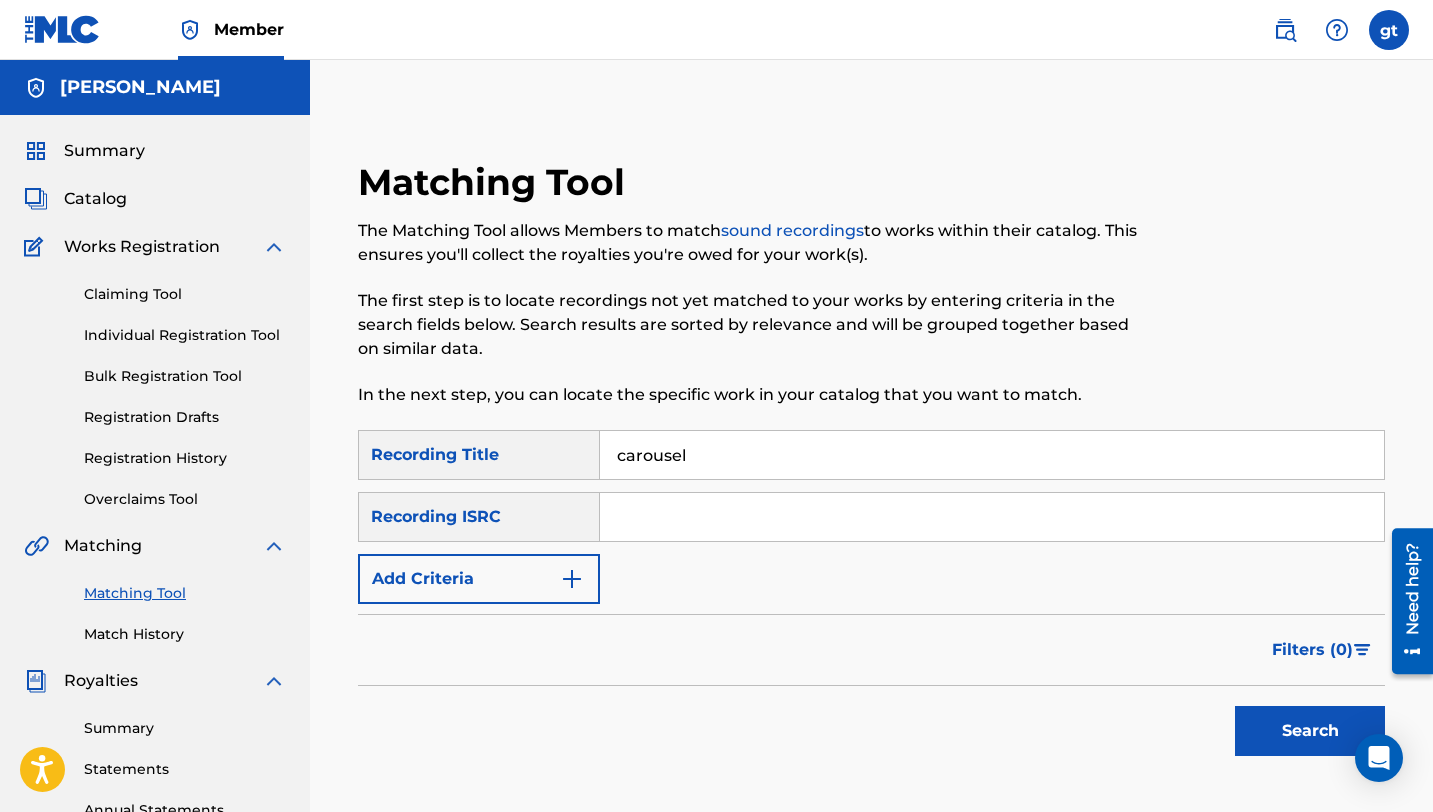 type on "carousel" 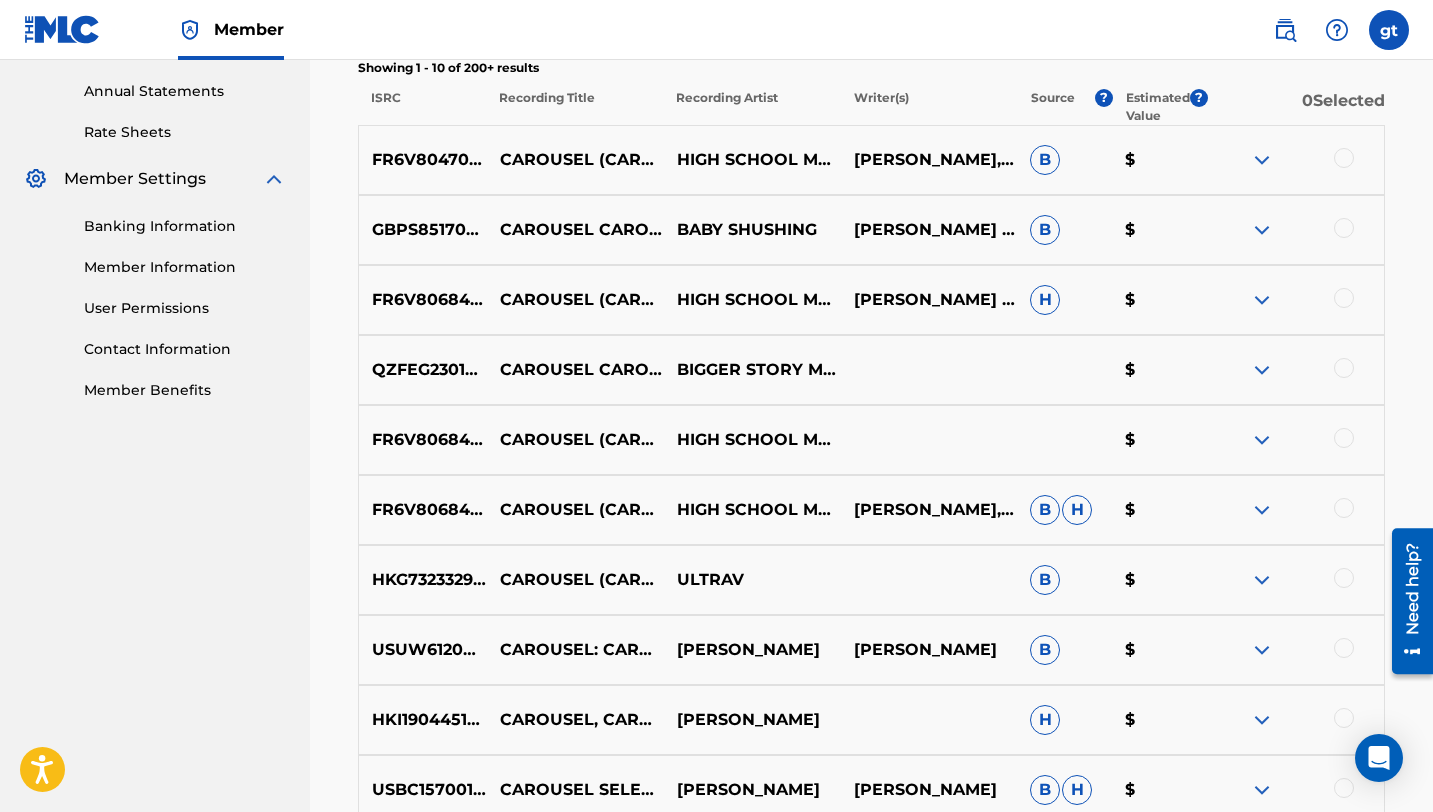 scroll, scrollTop: 777, scrollLeft: 0, axis: vertical 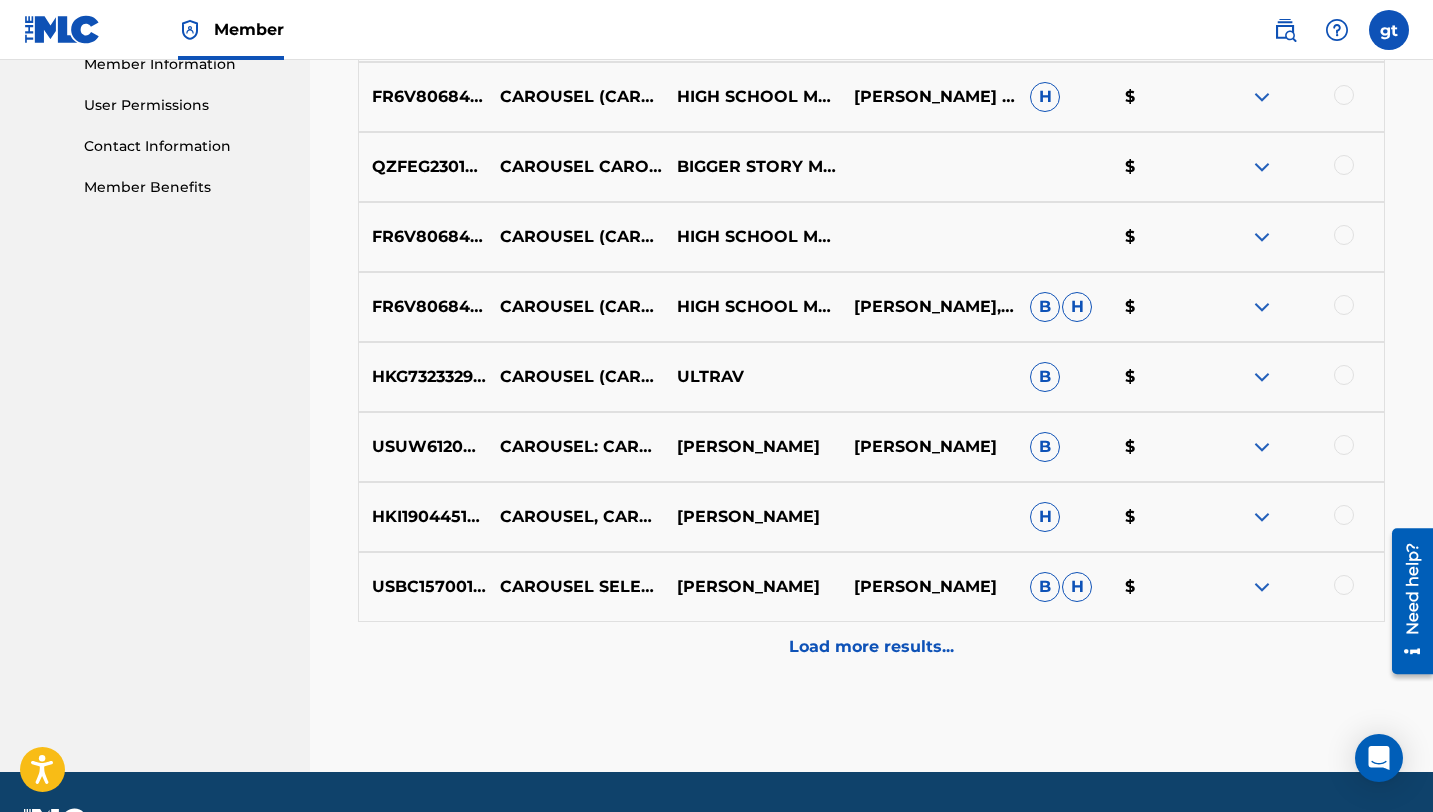 click on "Load more results..." at bounding box center (871, 647) 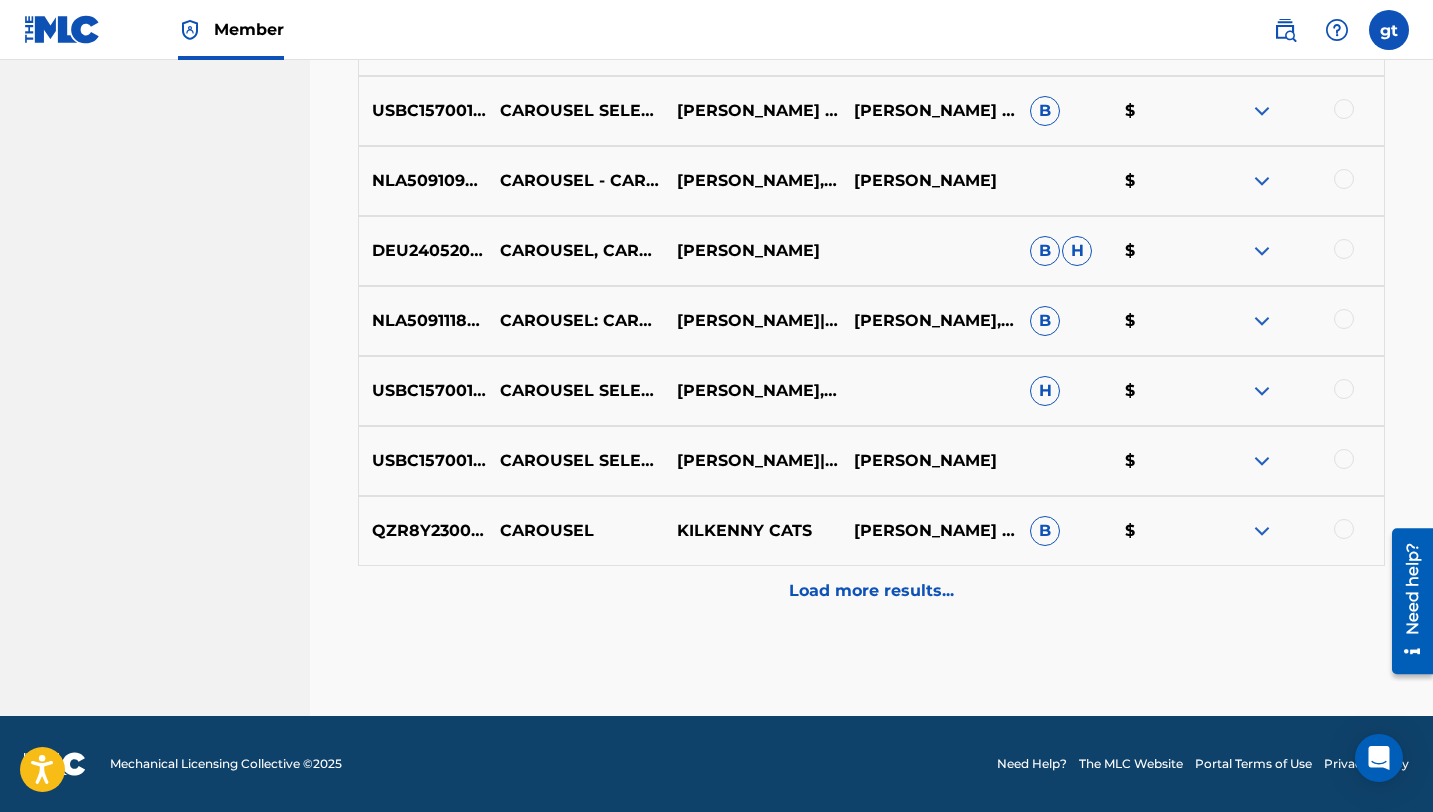 click on "Load more results..." at bounding box center [871, 591] 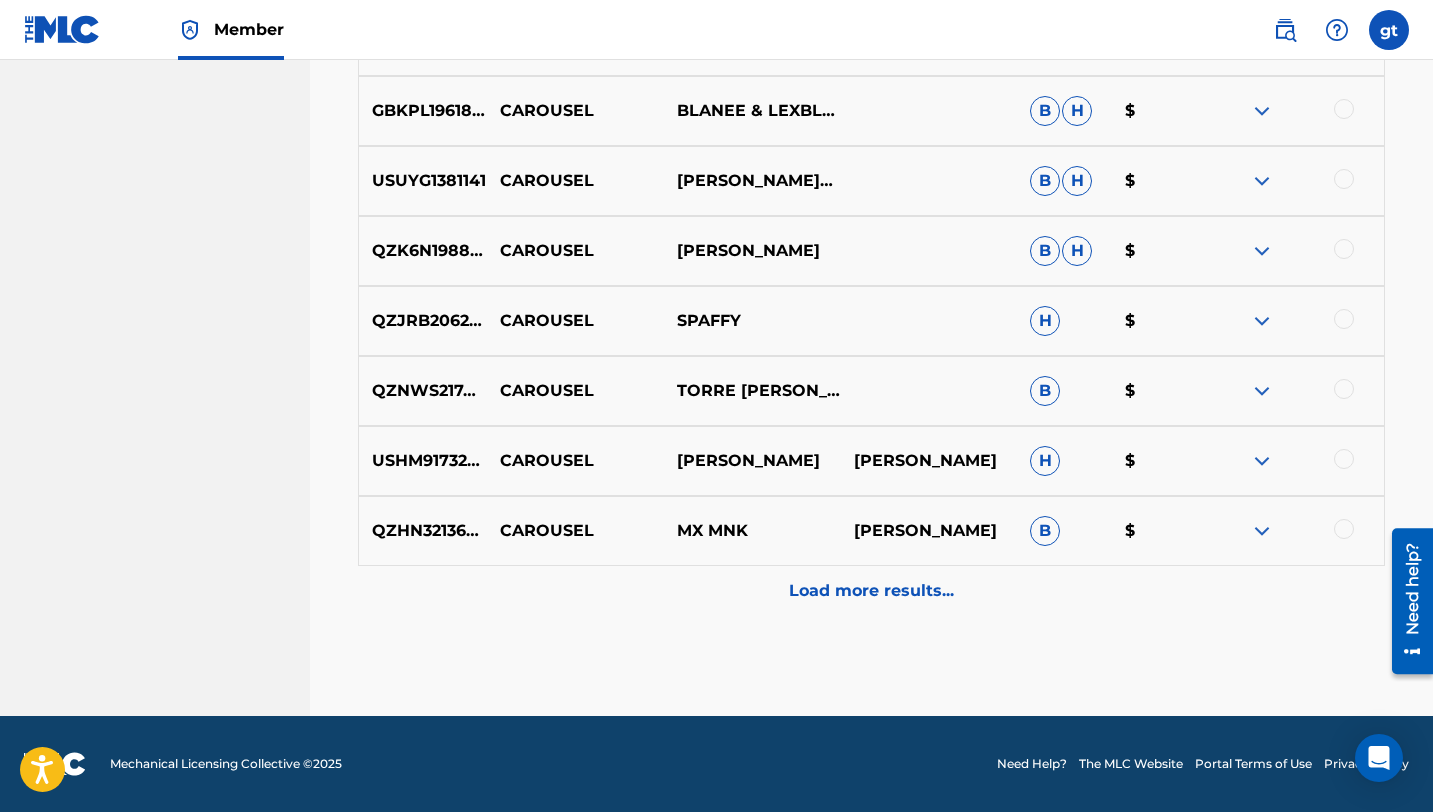 click on "Load more results..." at bounding box center (871, 591) 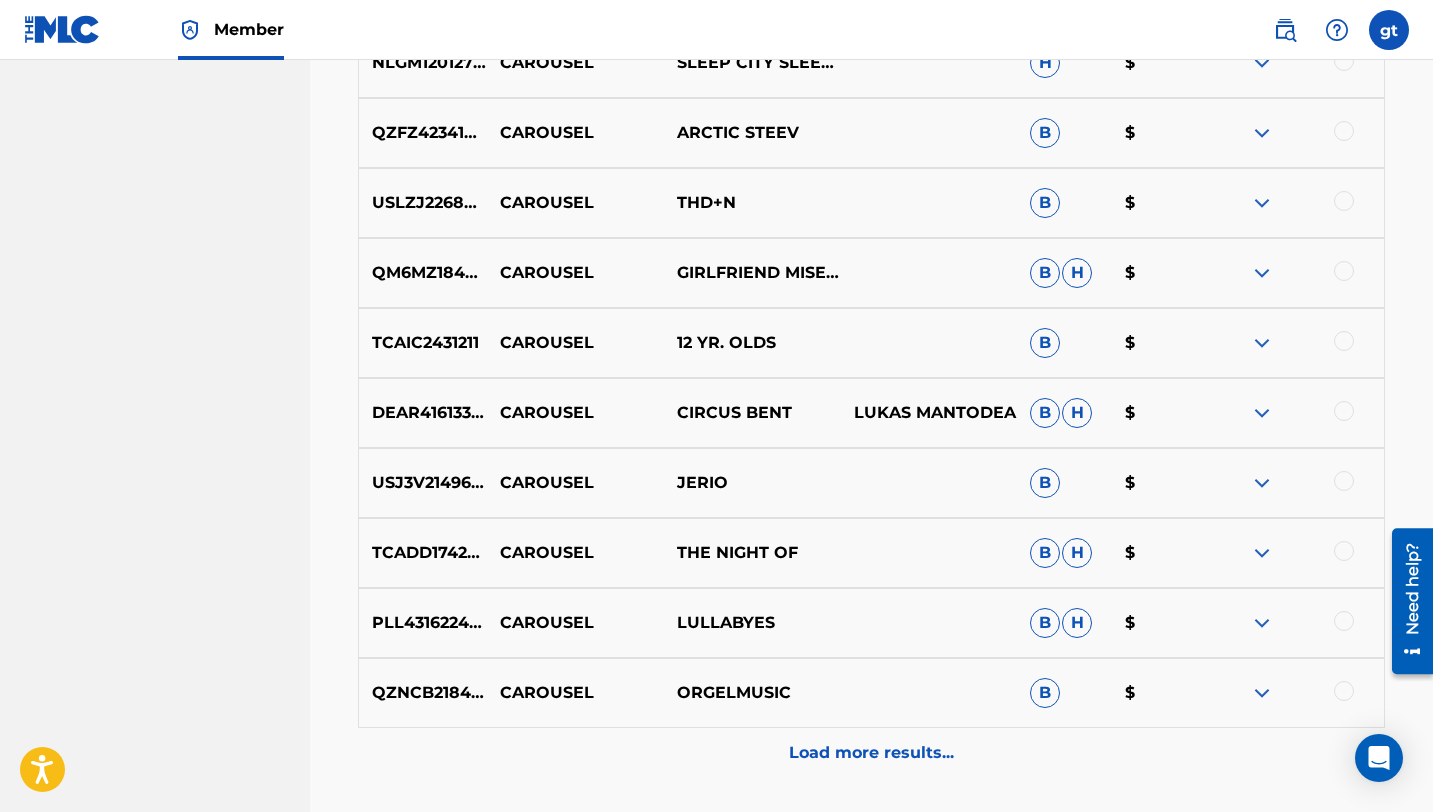 scroll, scrollTop: 2826, scrollLeft: 0, axis: vertical 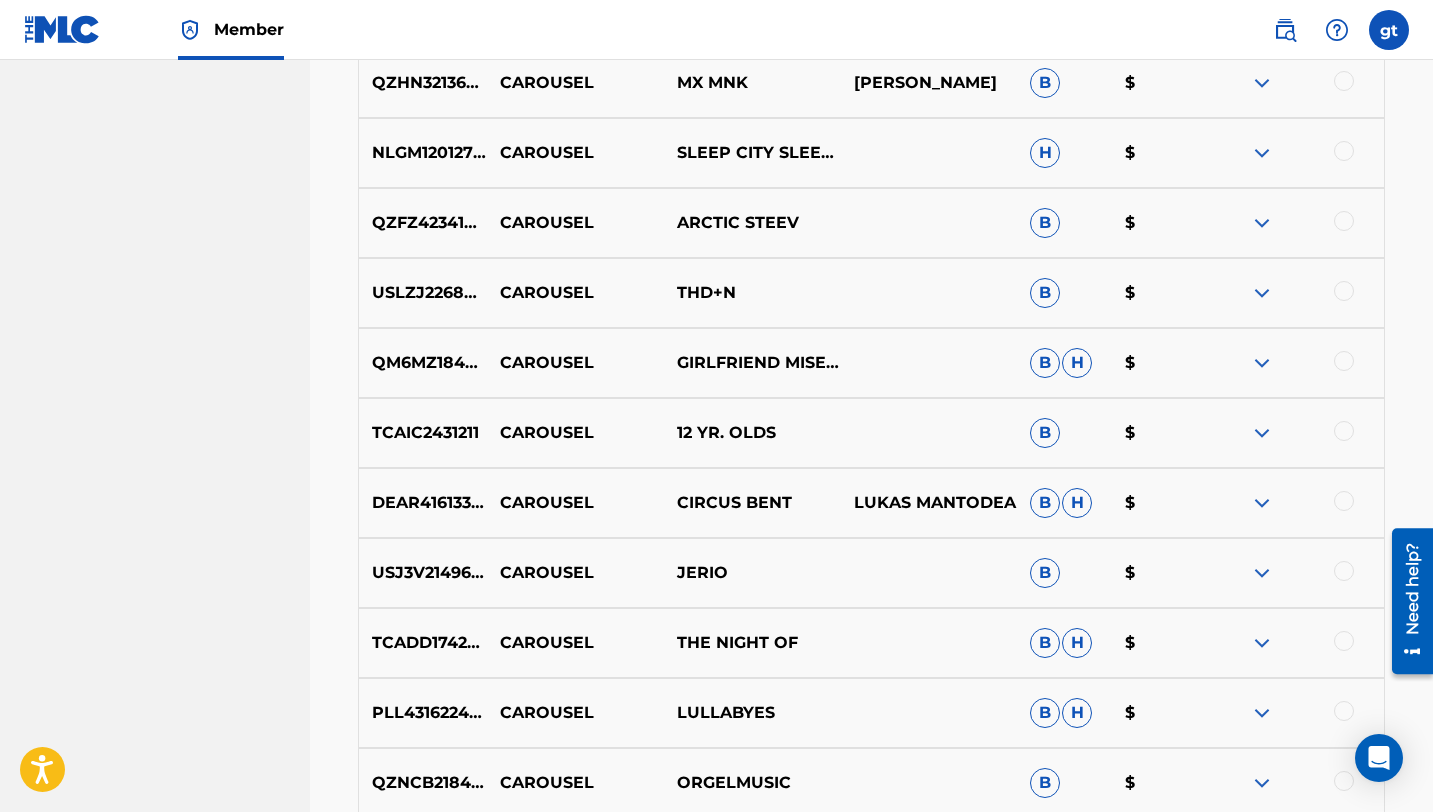 click at bounding box center (1262, 503) 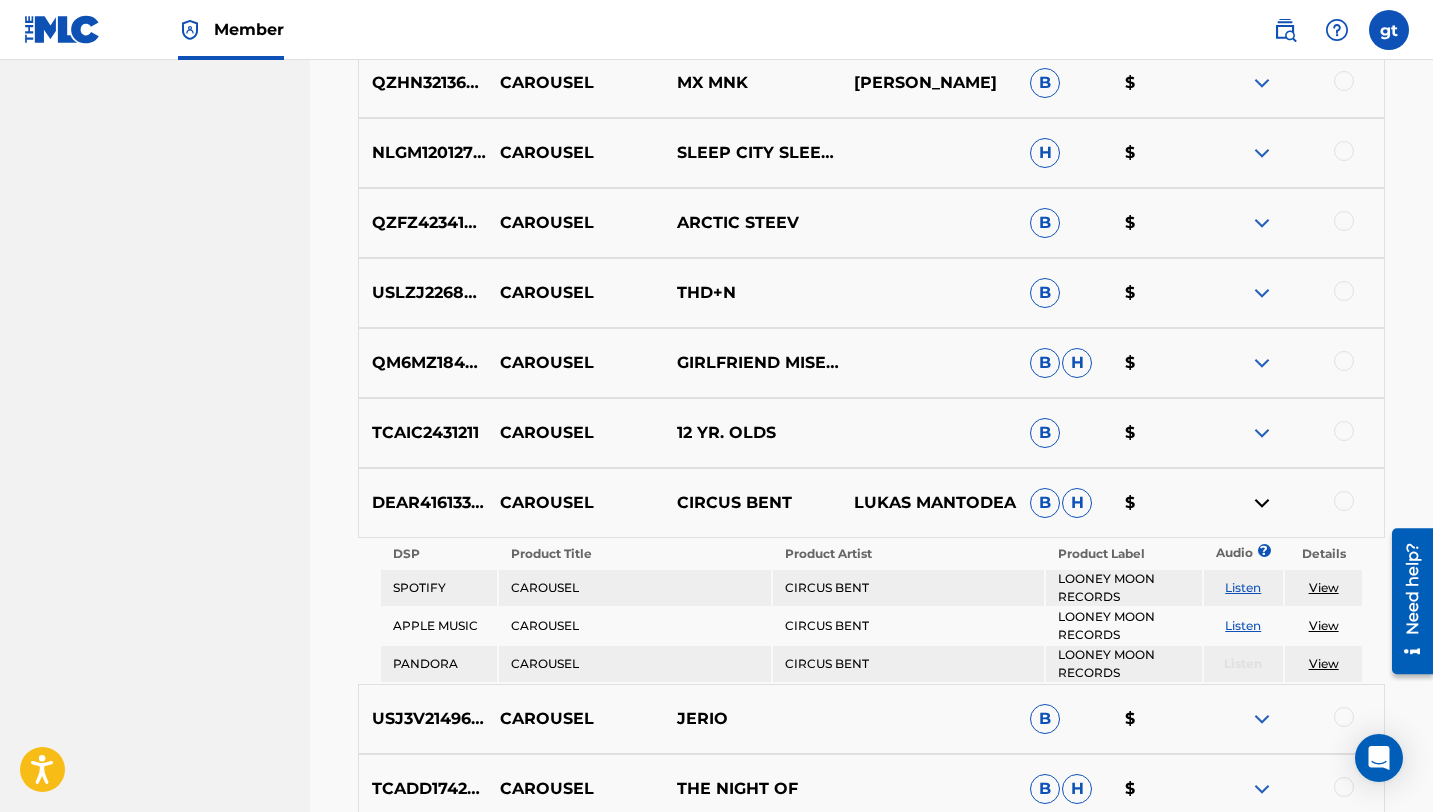 click at bounding box center [1262, 503] 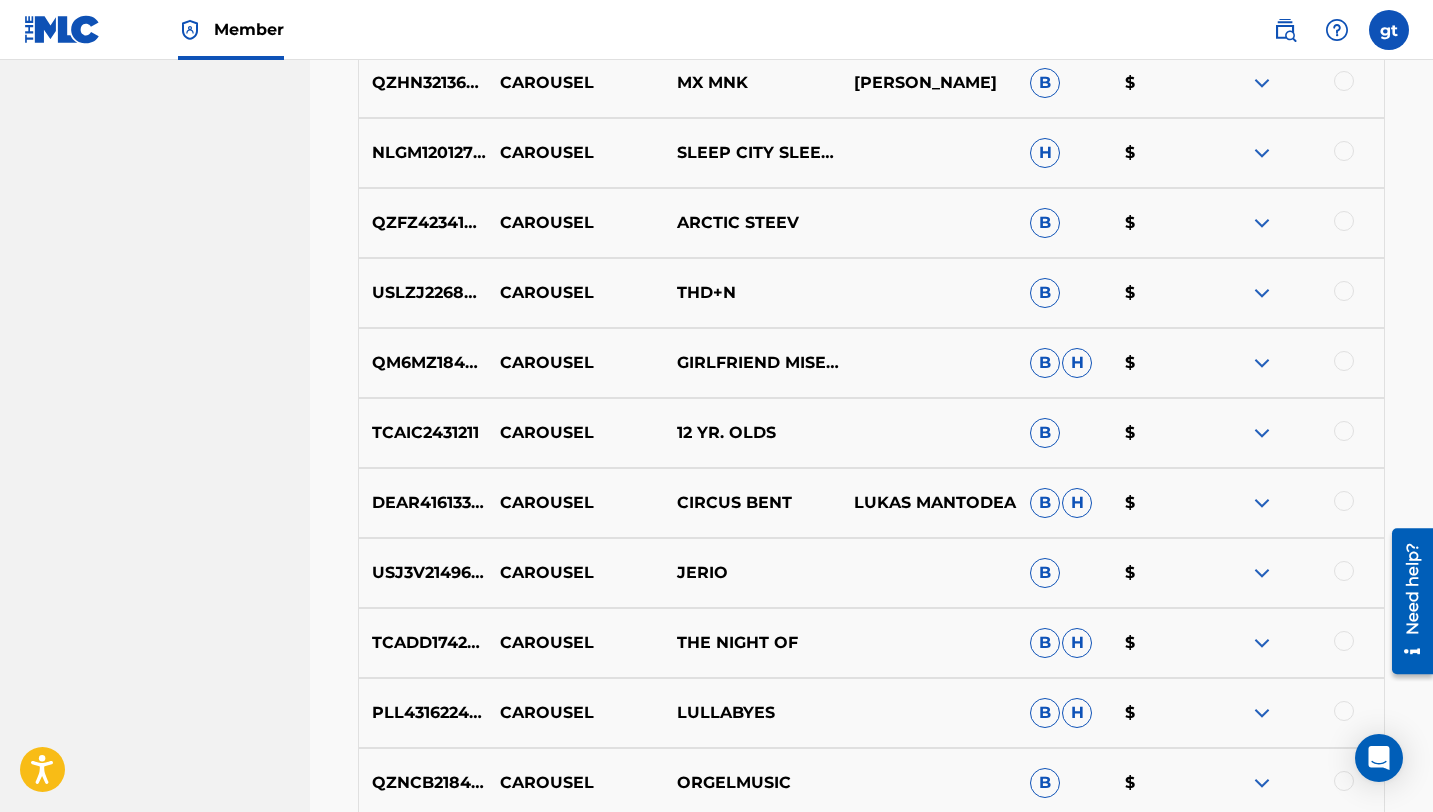 scroll, scrollTop: 3078, scrollLeft: 0, axis: vertical 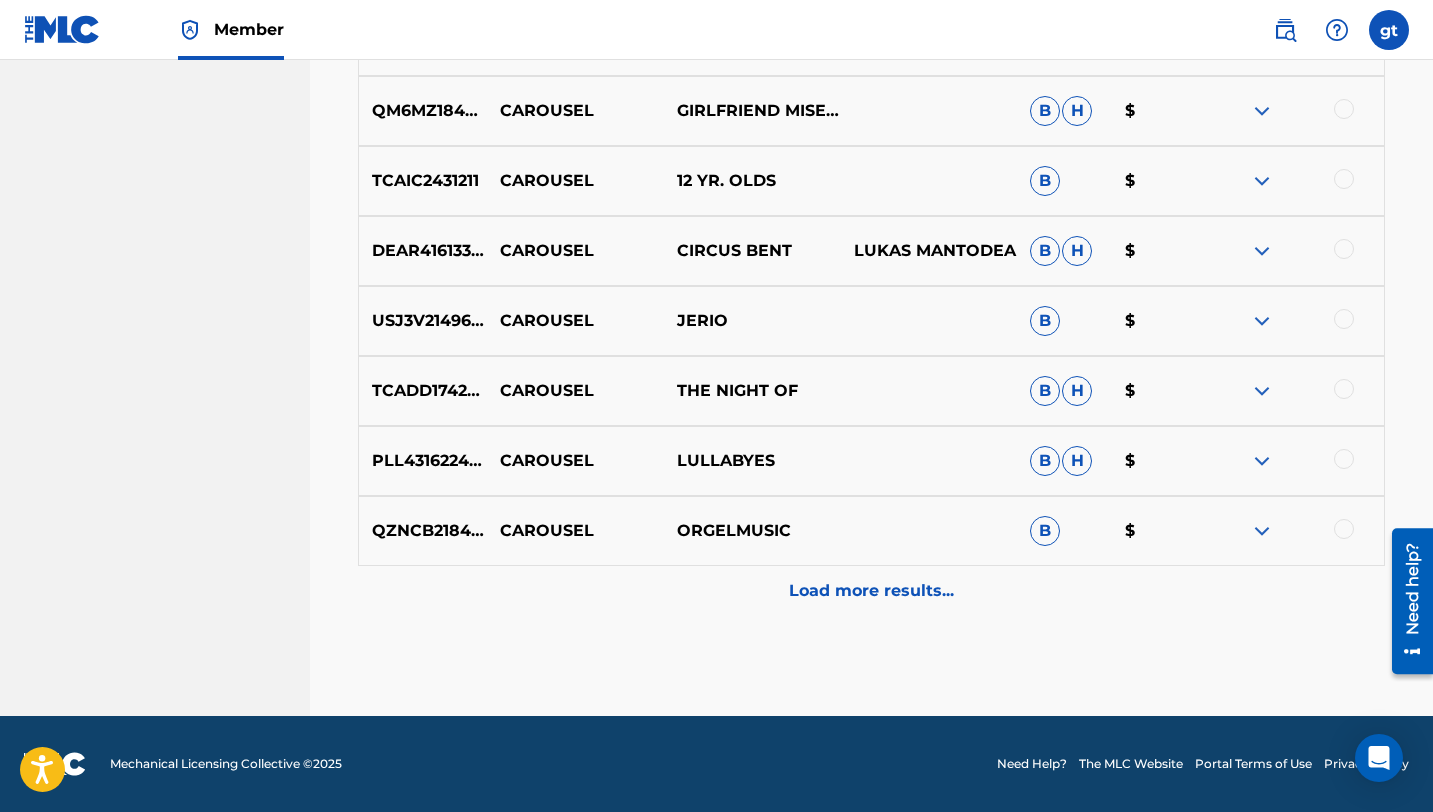 click on "Load more results..." at bounding box center (871, 591) 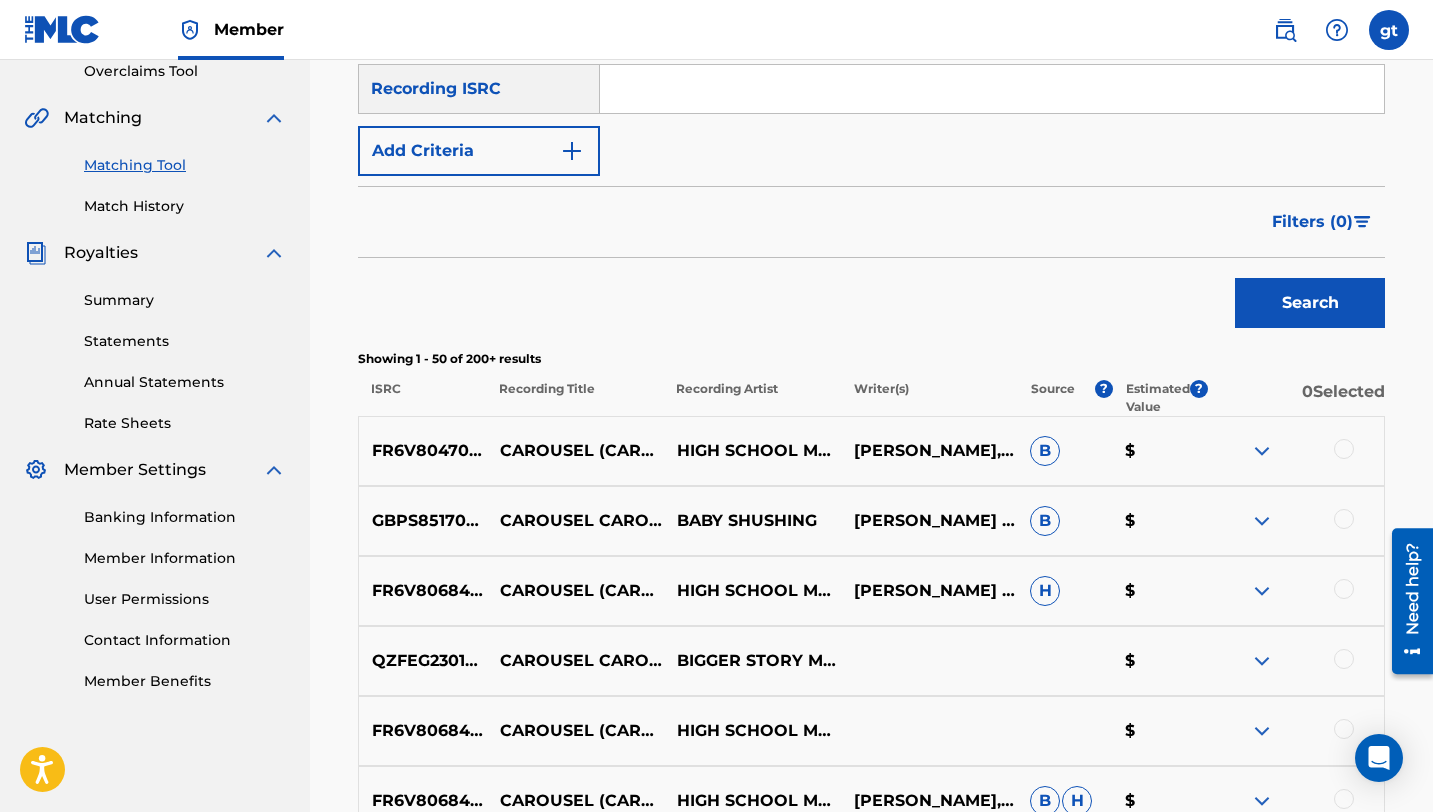 scroll, scrollTop: 3078, scrollLeft: 0, axis: vertical 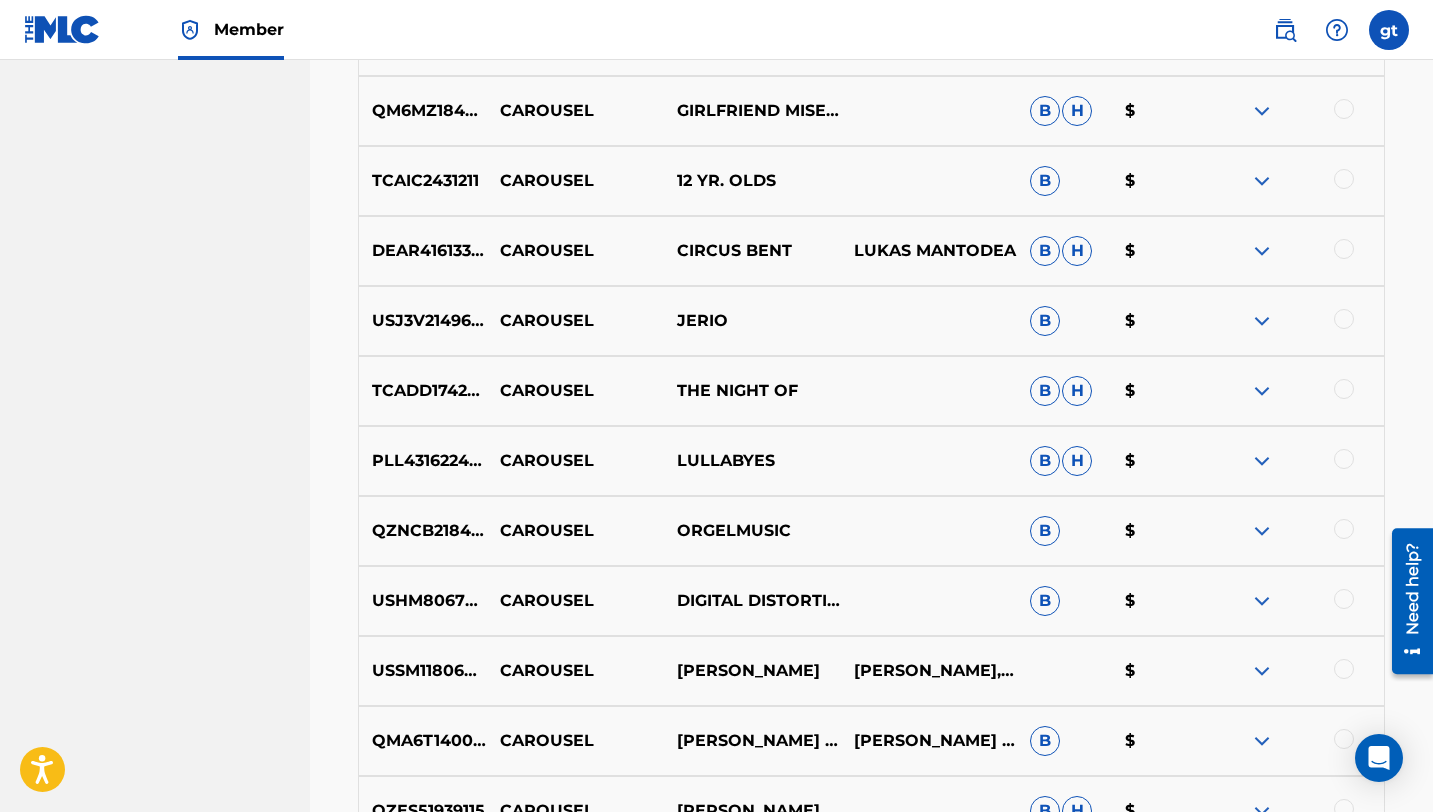 click on "TCADD1742909 CAROUSEL THE NIGHT OF B H $" at bounding box center (871, 391) 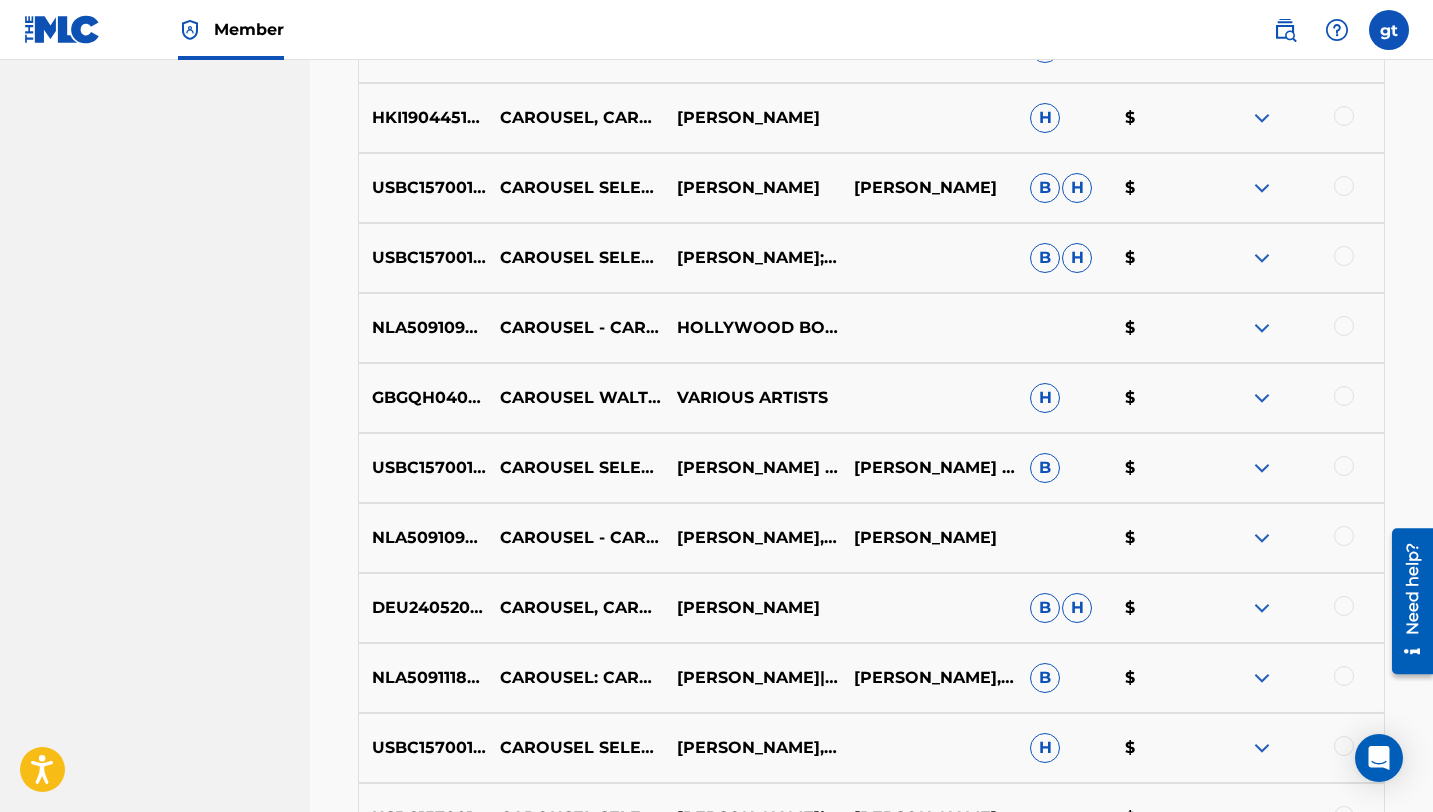 scroll, scrollTop: 1289, scrollLeft: 0, axis: vertical 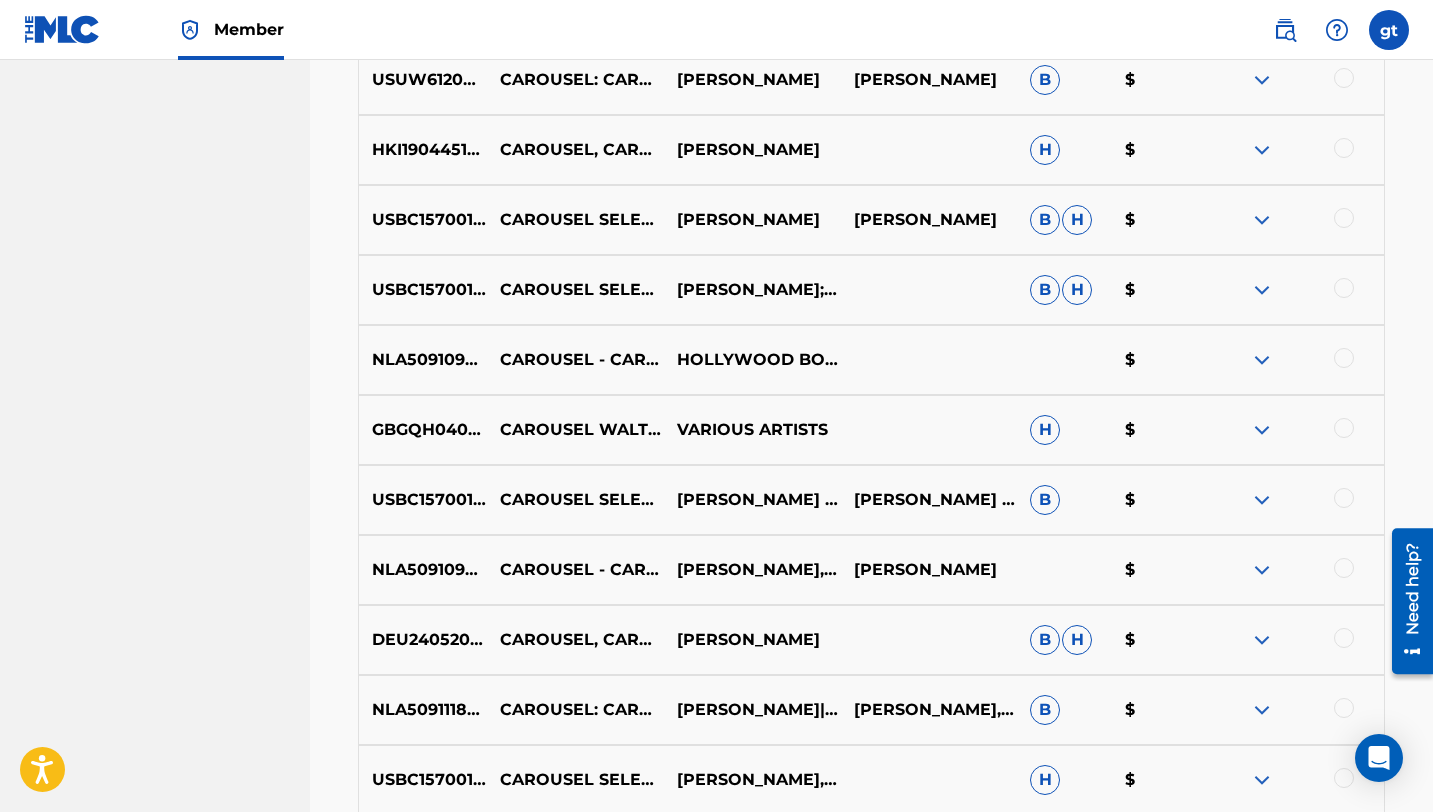 click at bounding box center [1344, 358] 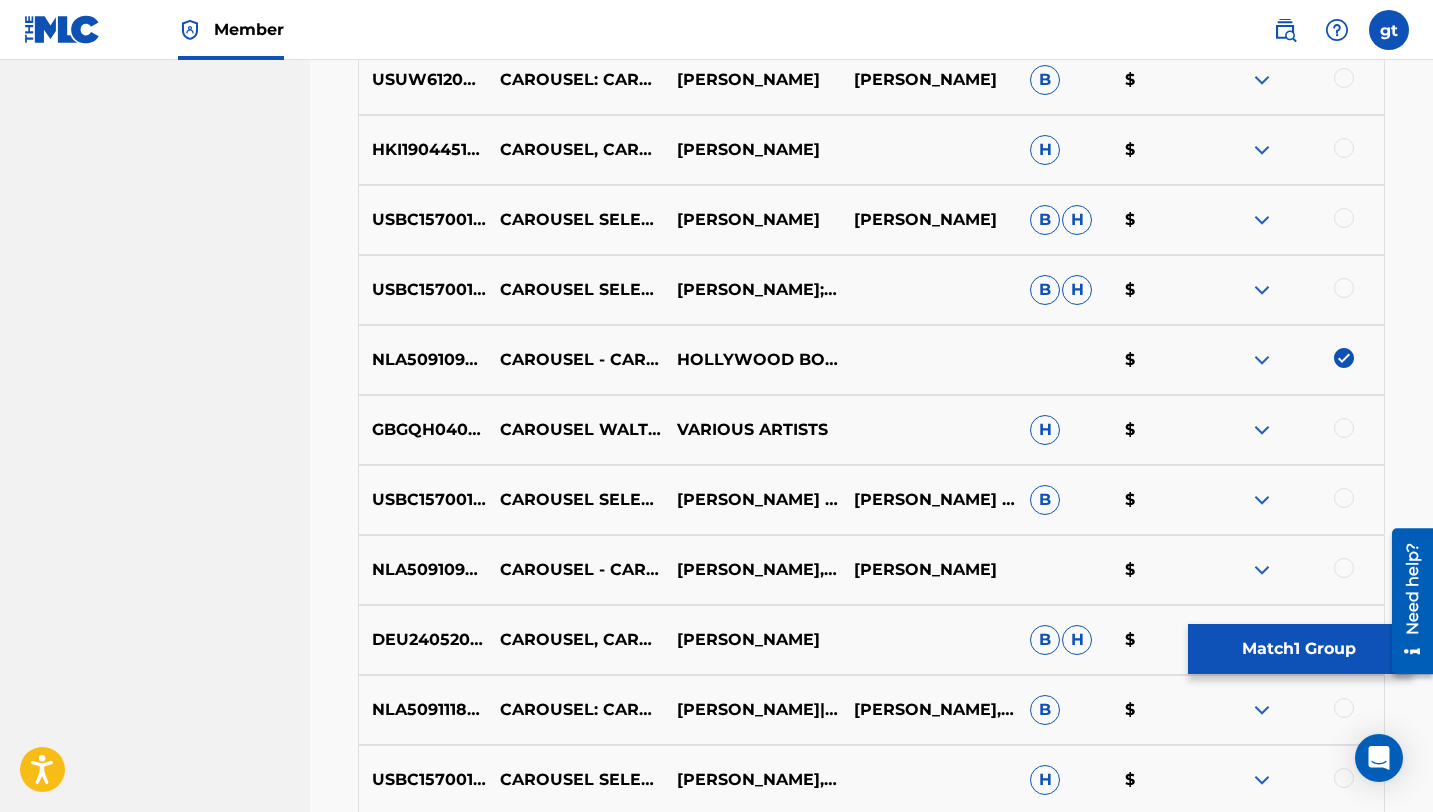 click at bounding box center (1344, 358) 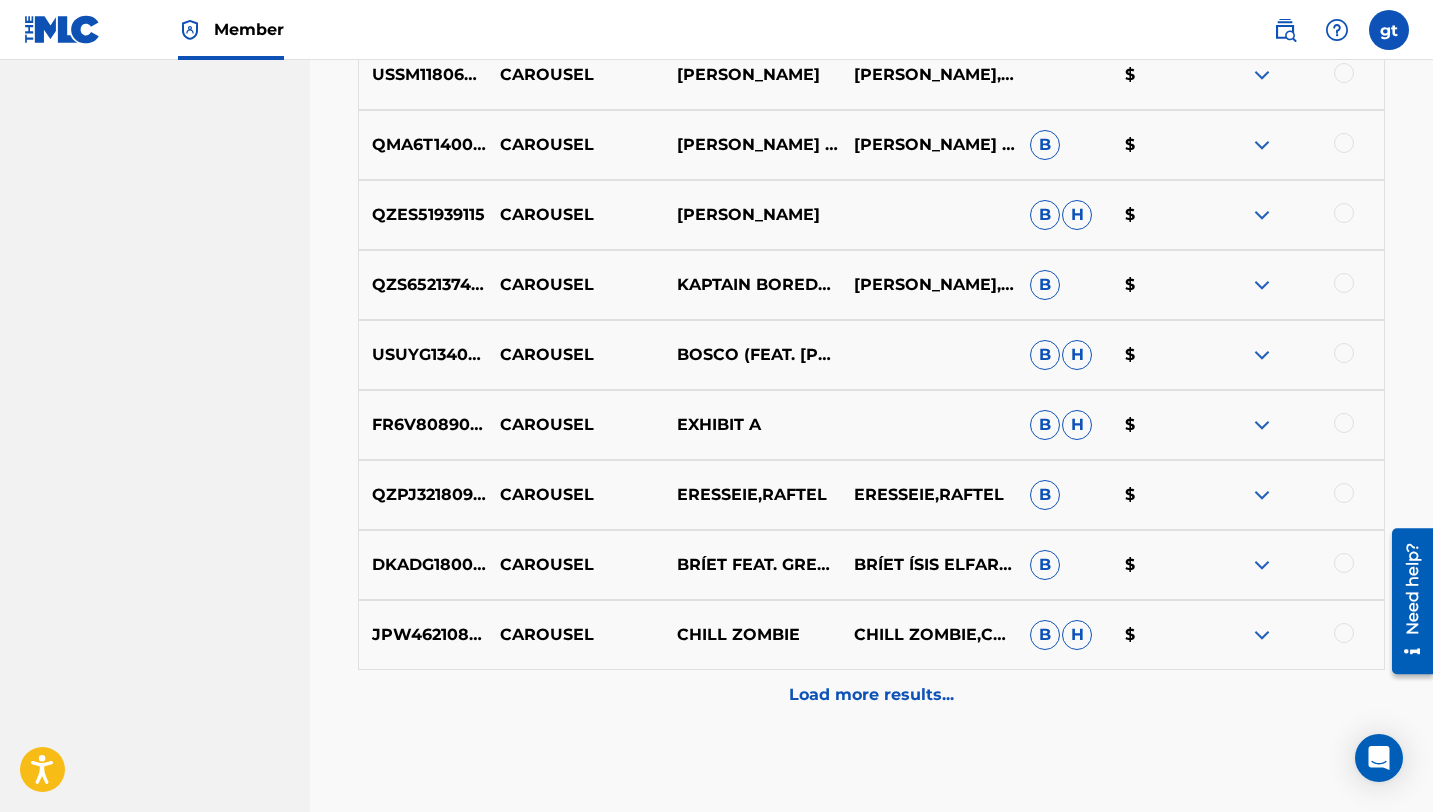 scroll, scrollTop: 3778, scrollLeft: 0, axis: vertical 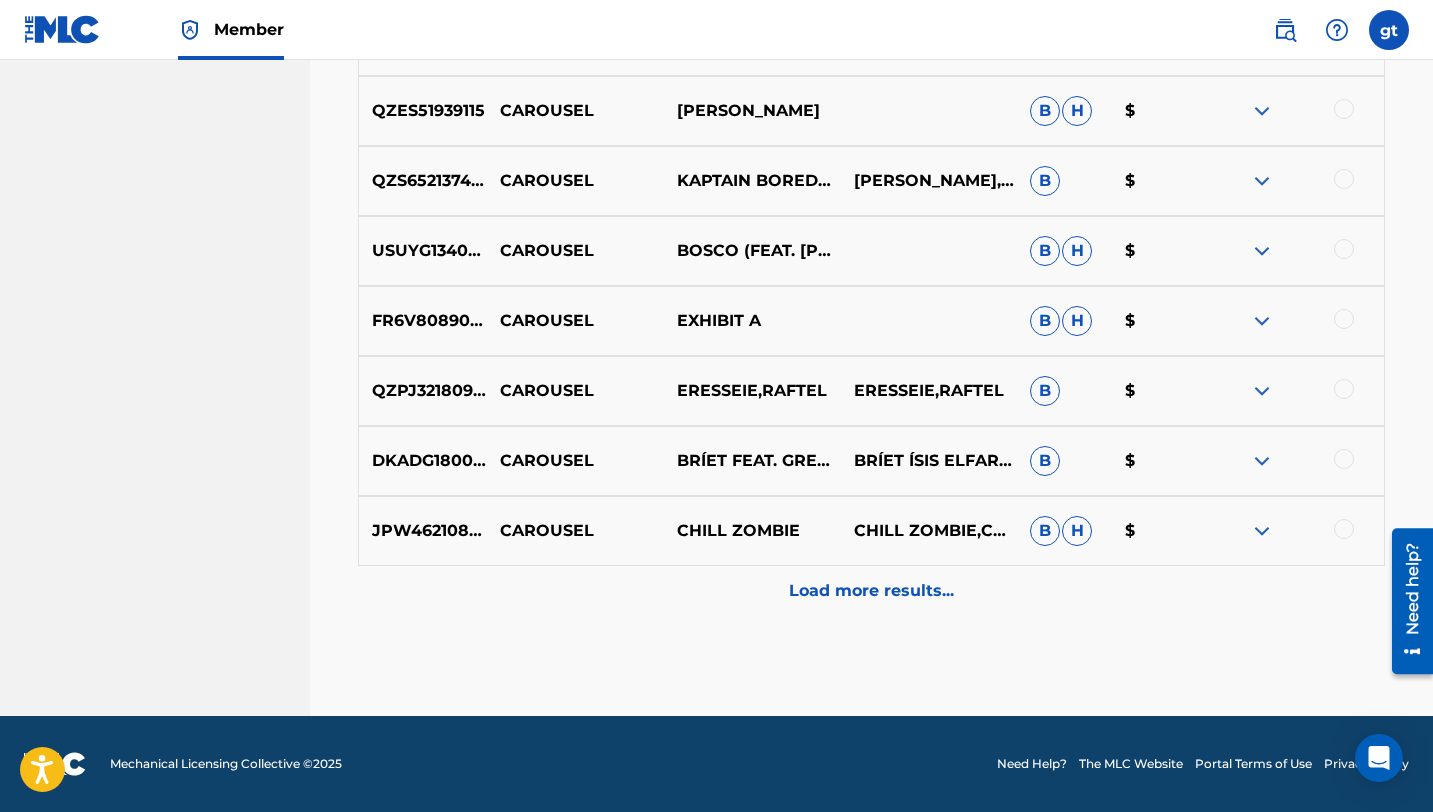 click on "Load more results..." at bounding box center (871, 591) 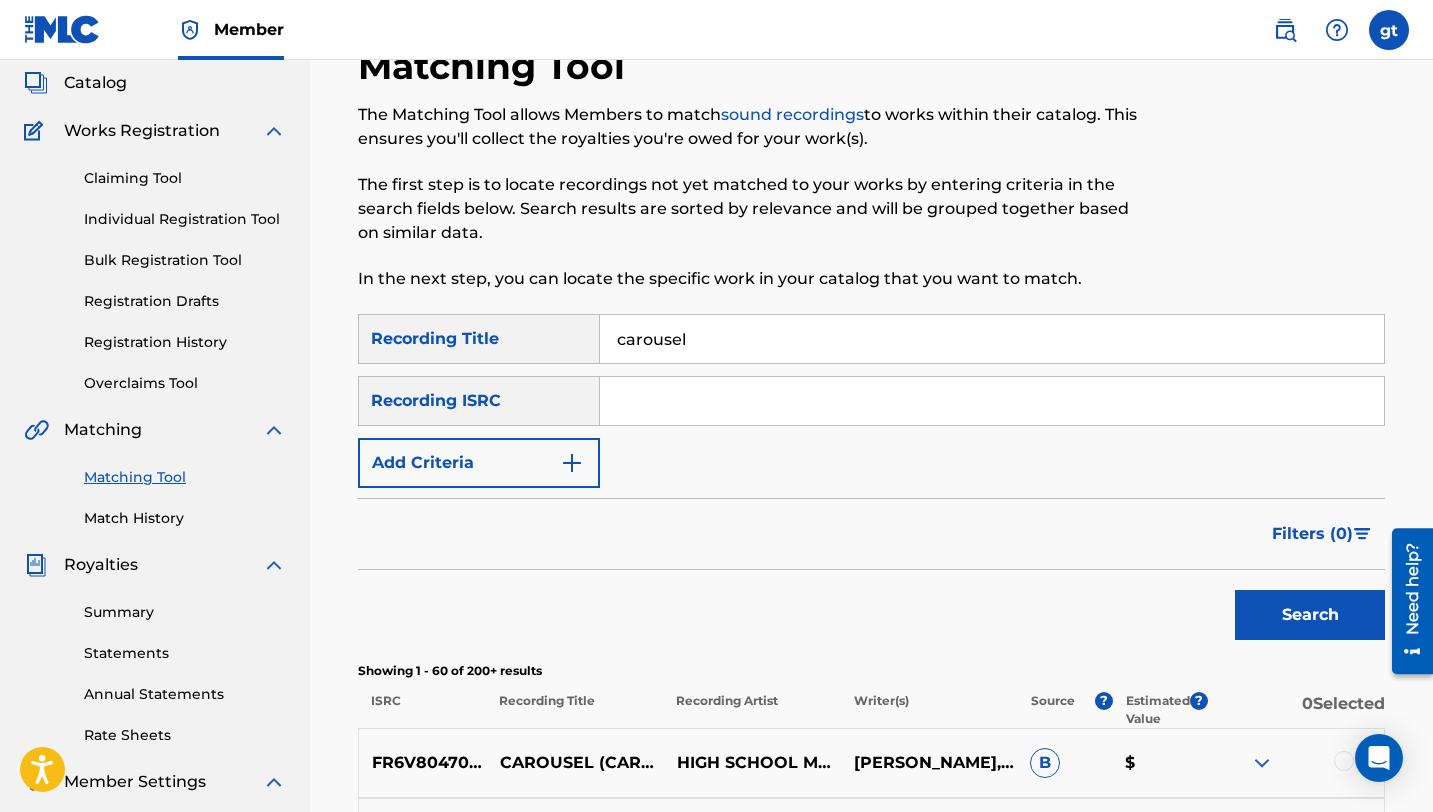 scroll, scrollTop: 114, scrollLeft: 0, axis: vertical 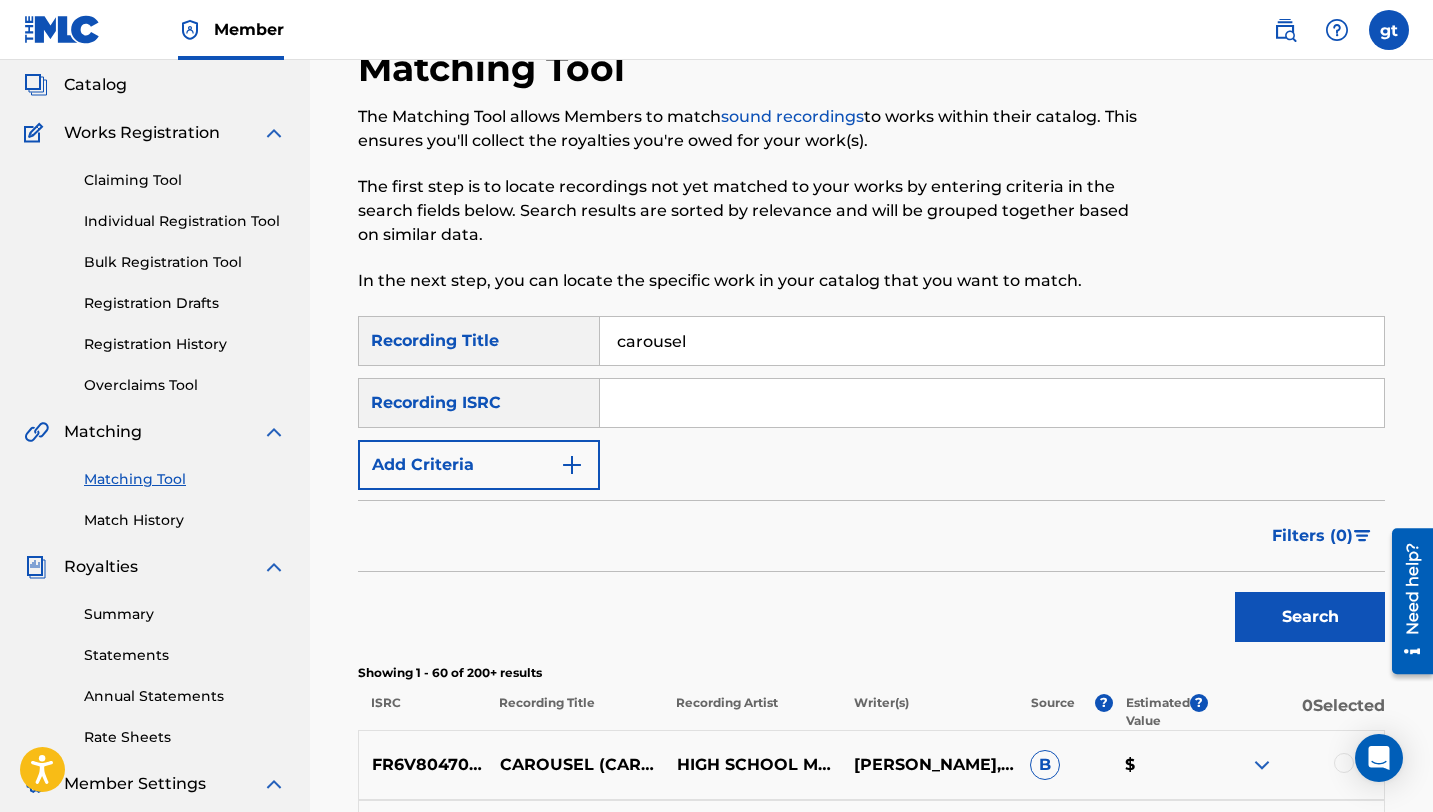 click at bounding box center [992, 403] 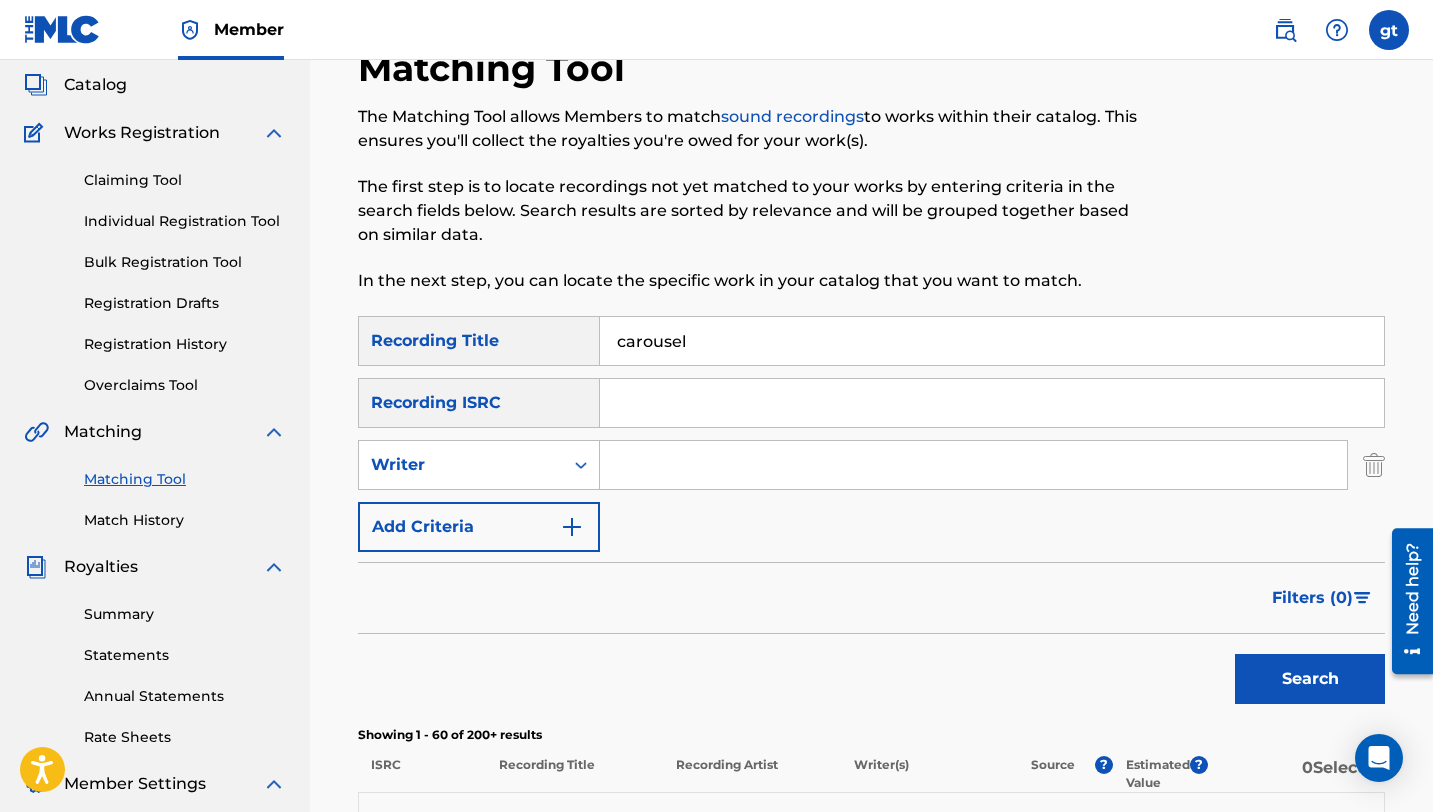 click at bounding box center (973, 465) 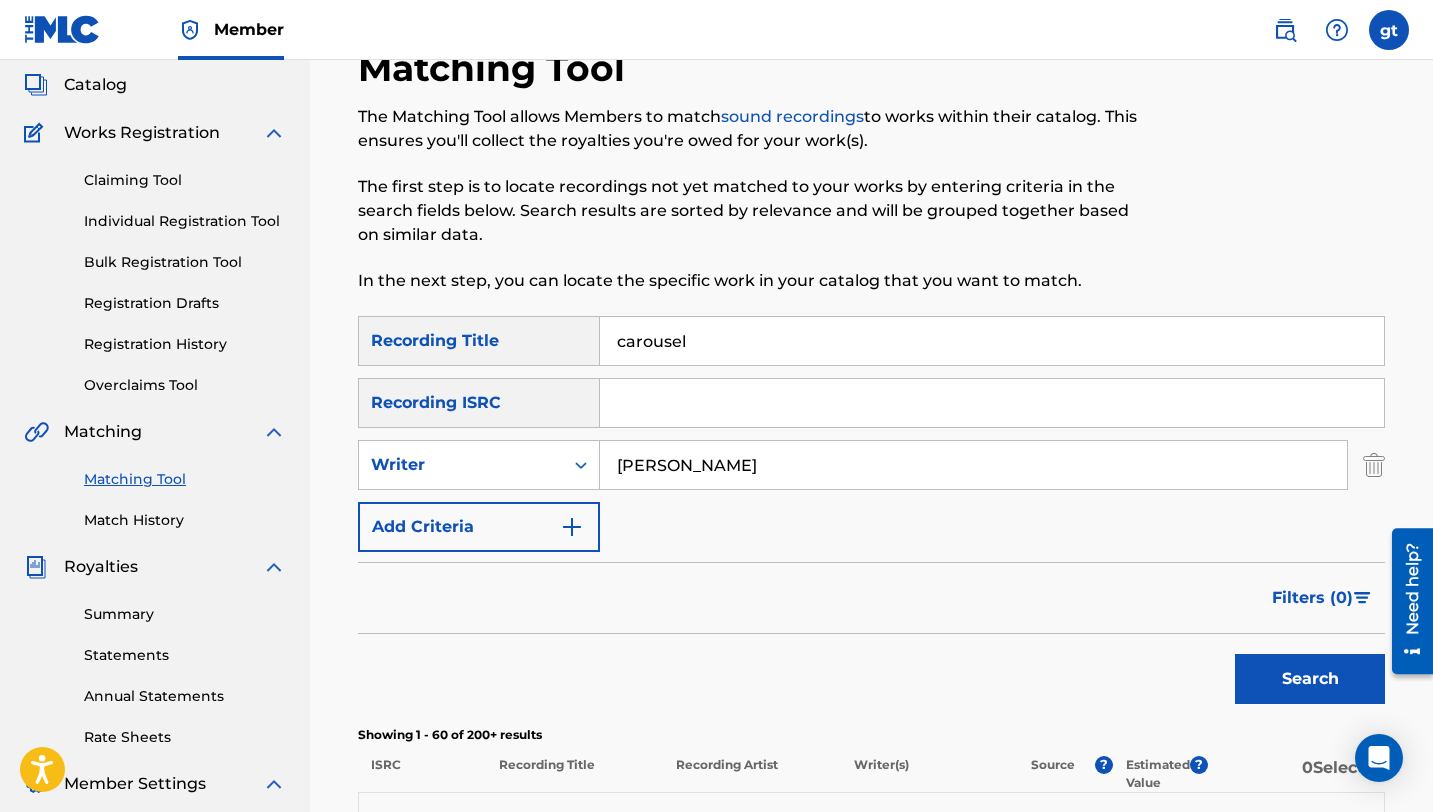 click on "Search" at bounding box center [1310, 679] 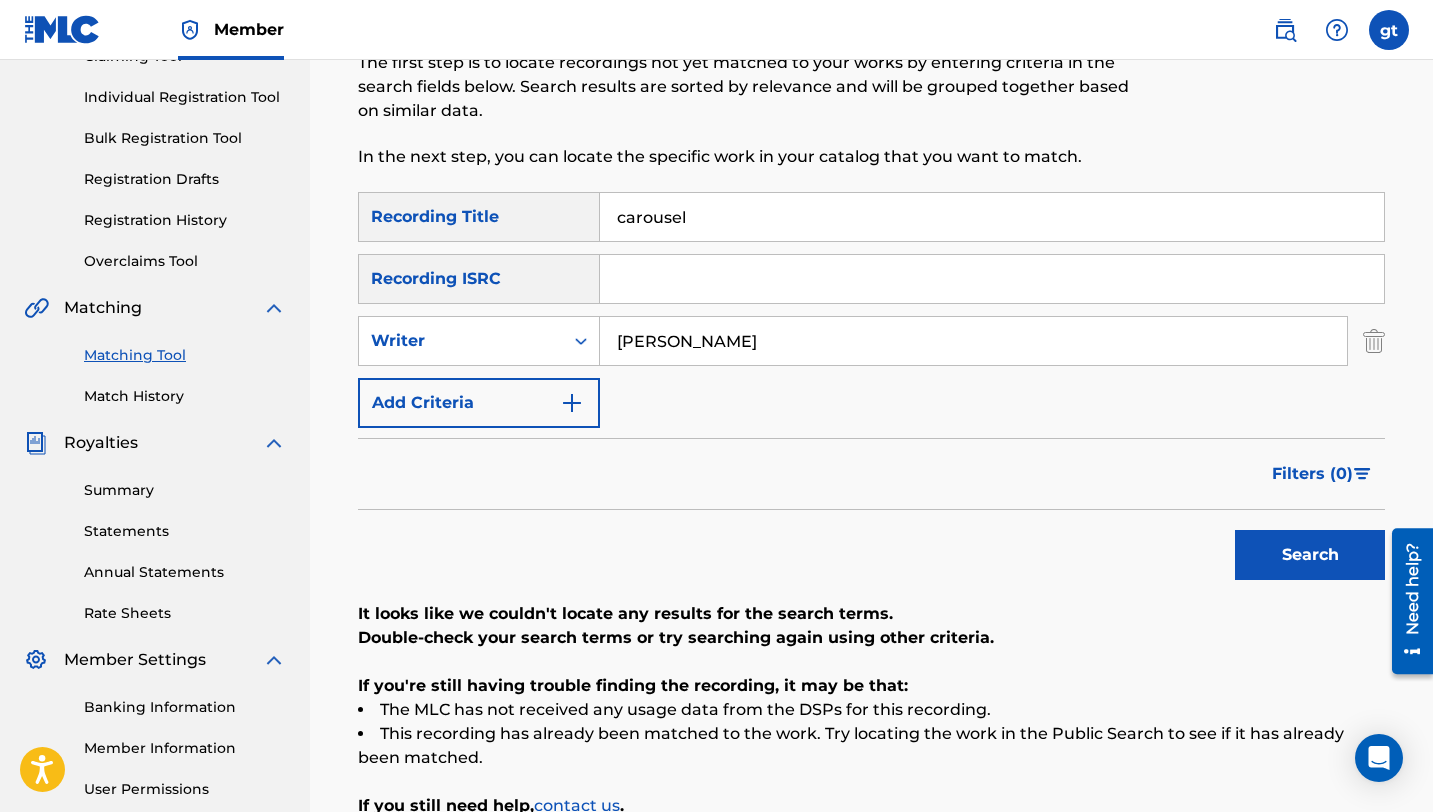 scroll, scrollTop: 373, scrollLeft: 0, axis: vertical 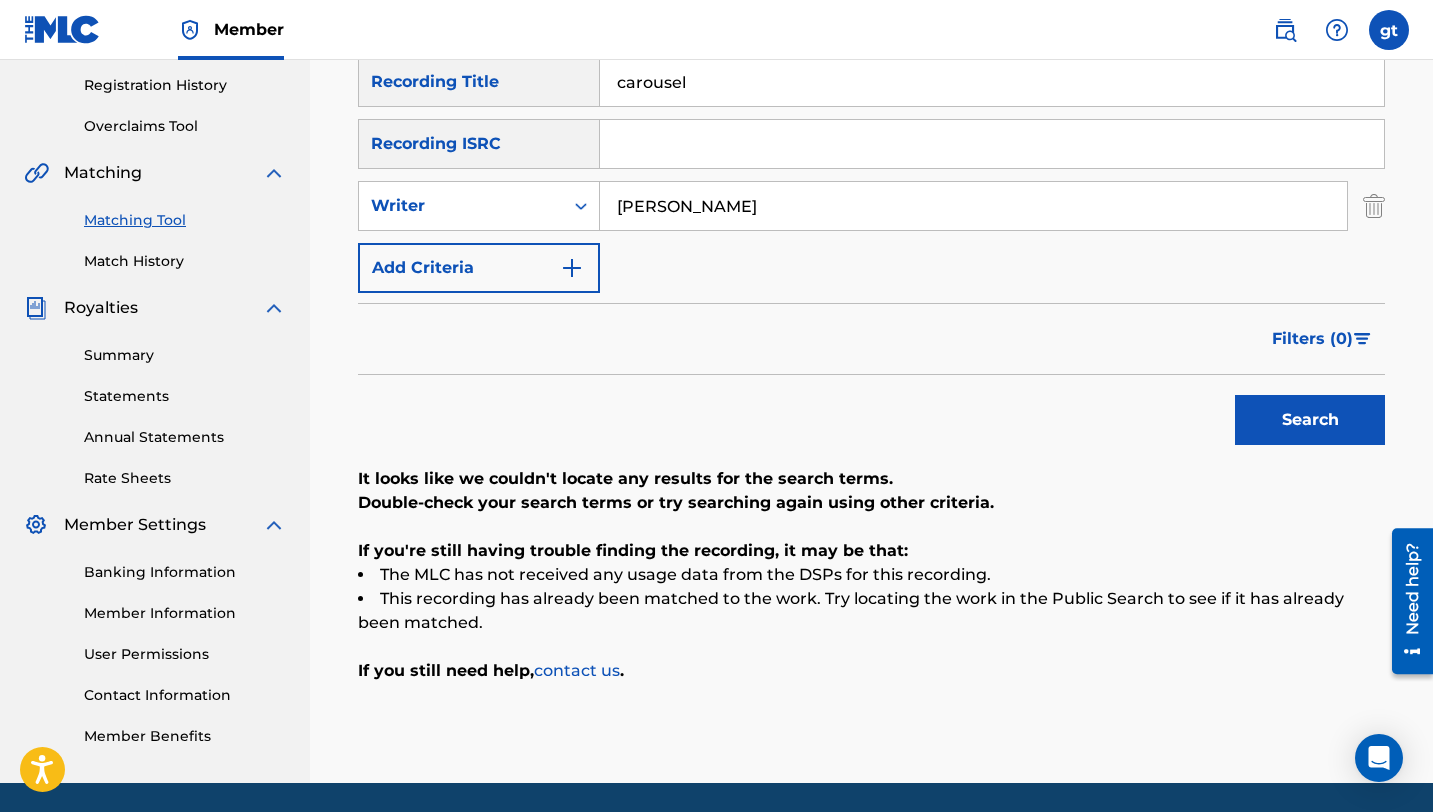 drag, startPoint x: 760, startPoint y: 217, endPoint x: 642, endPoint y: 209, distance: 118.270874 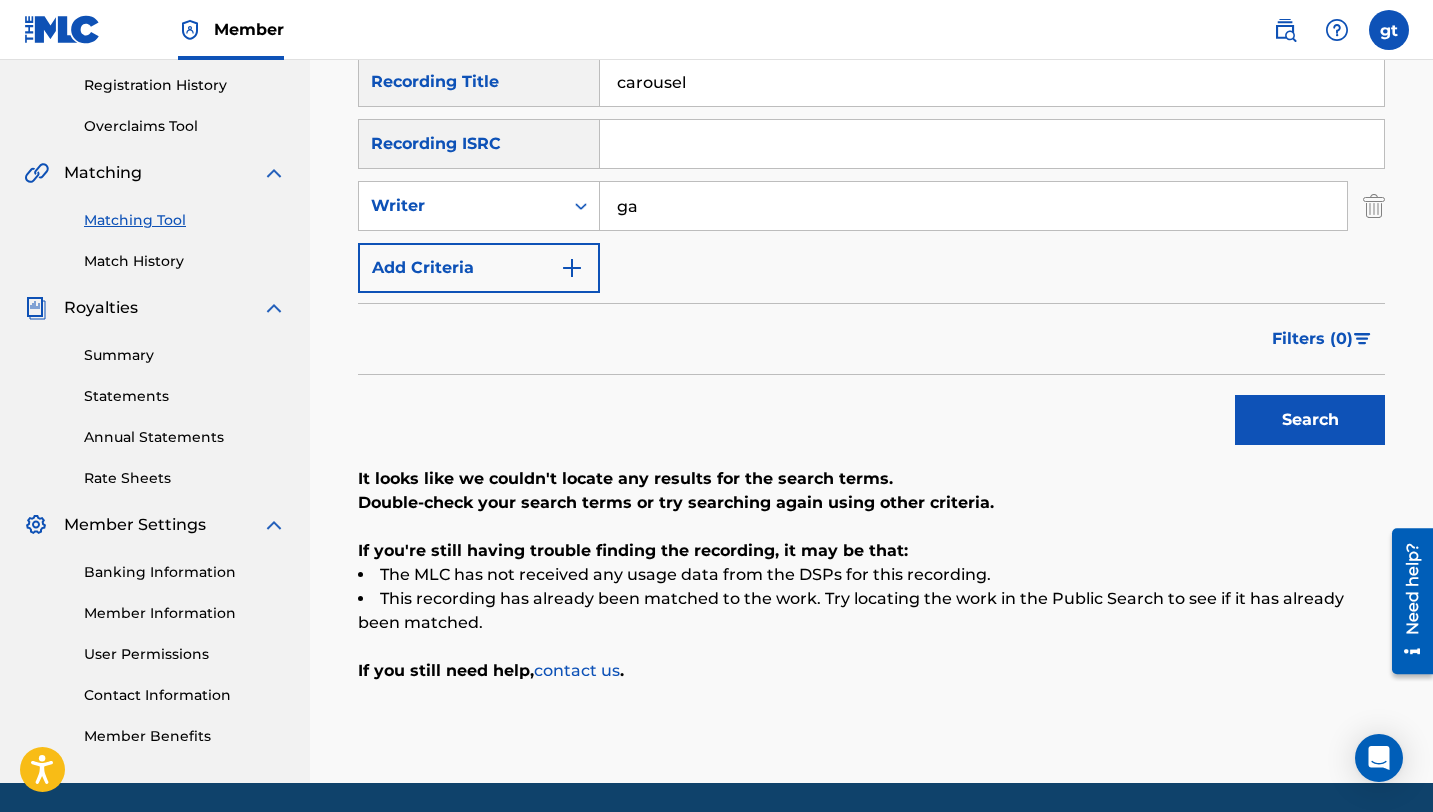 type on "g" 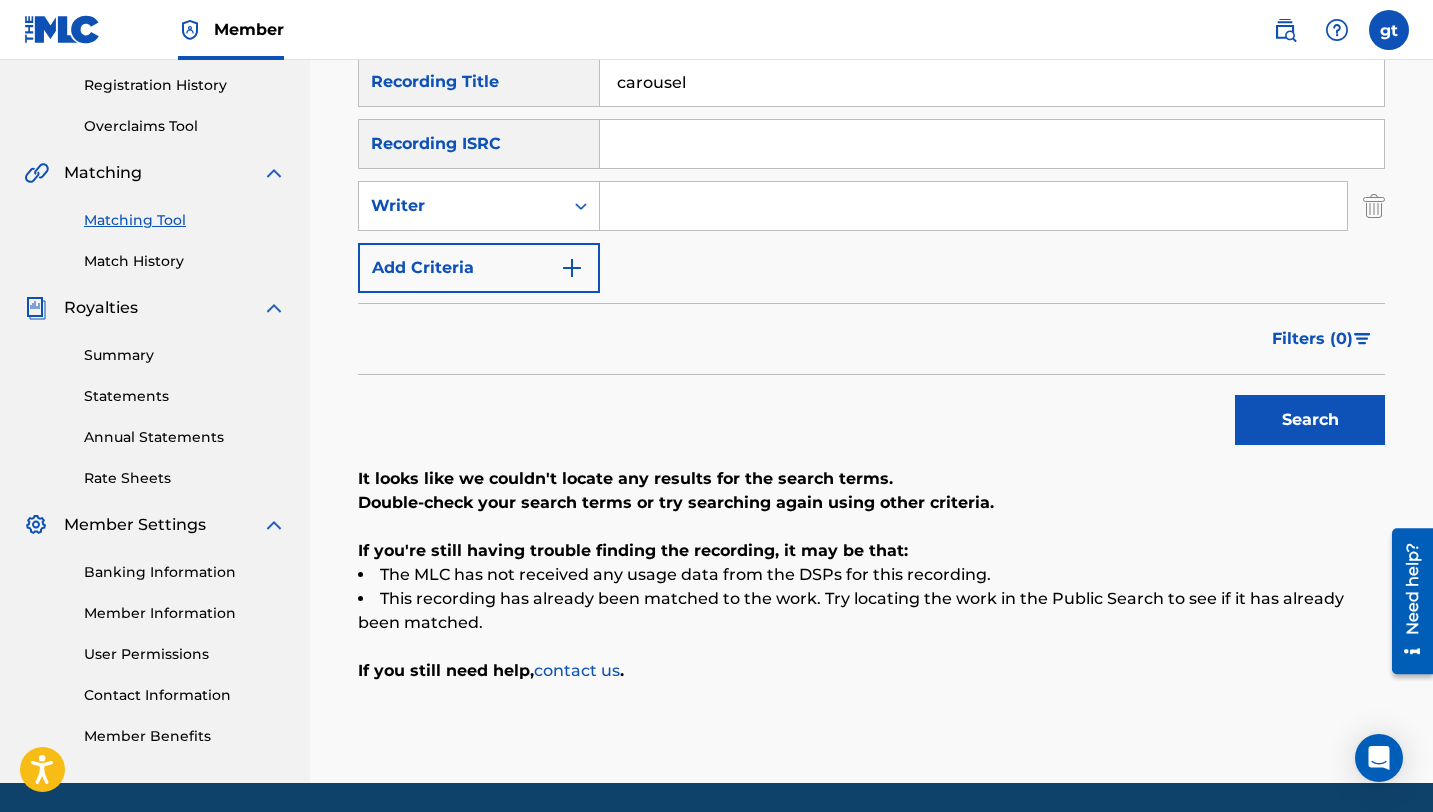 type 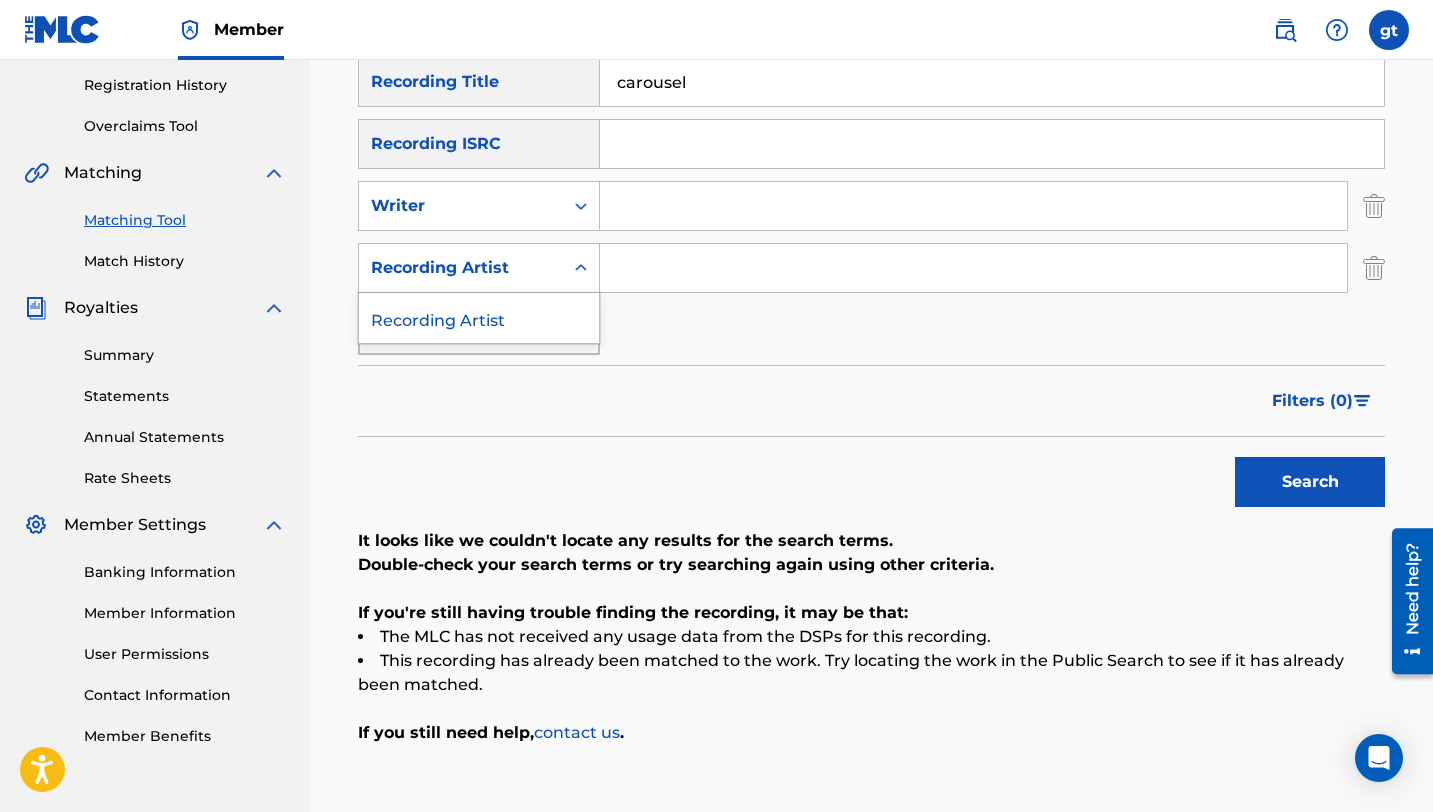 click at bounding box center [581, 268] 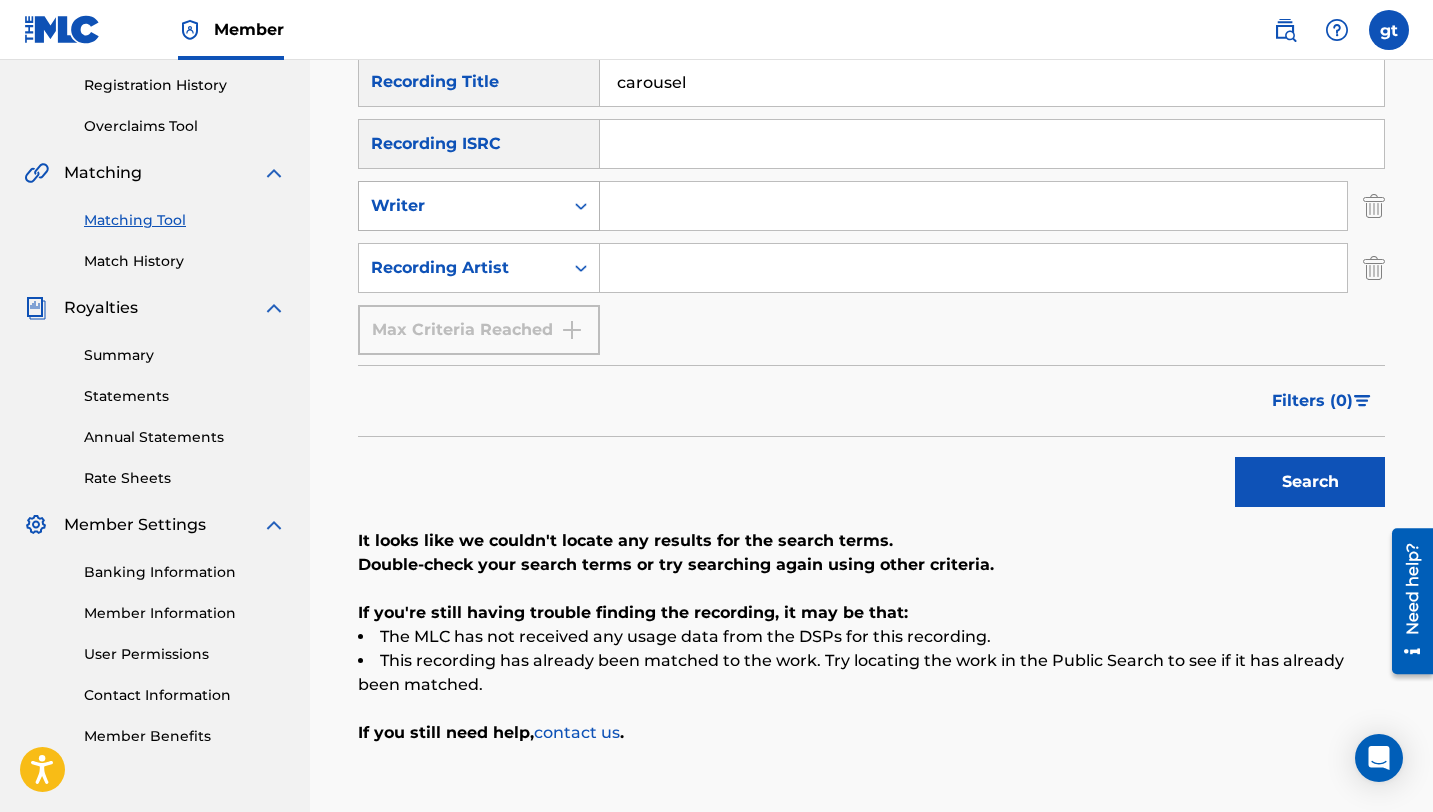 click on "Writer" at bounding box center (461, 206) 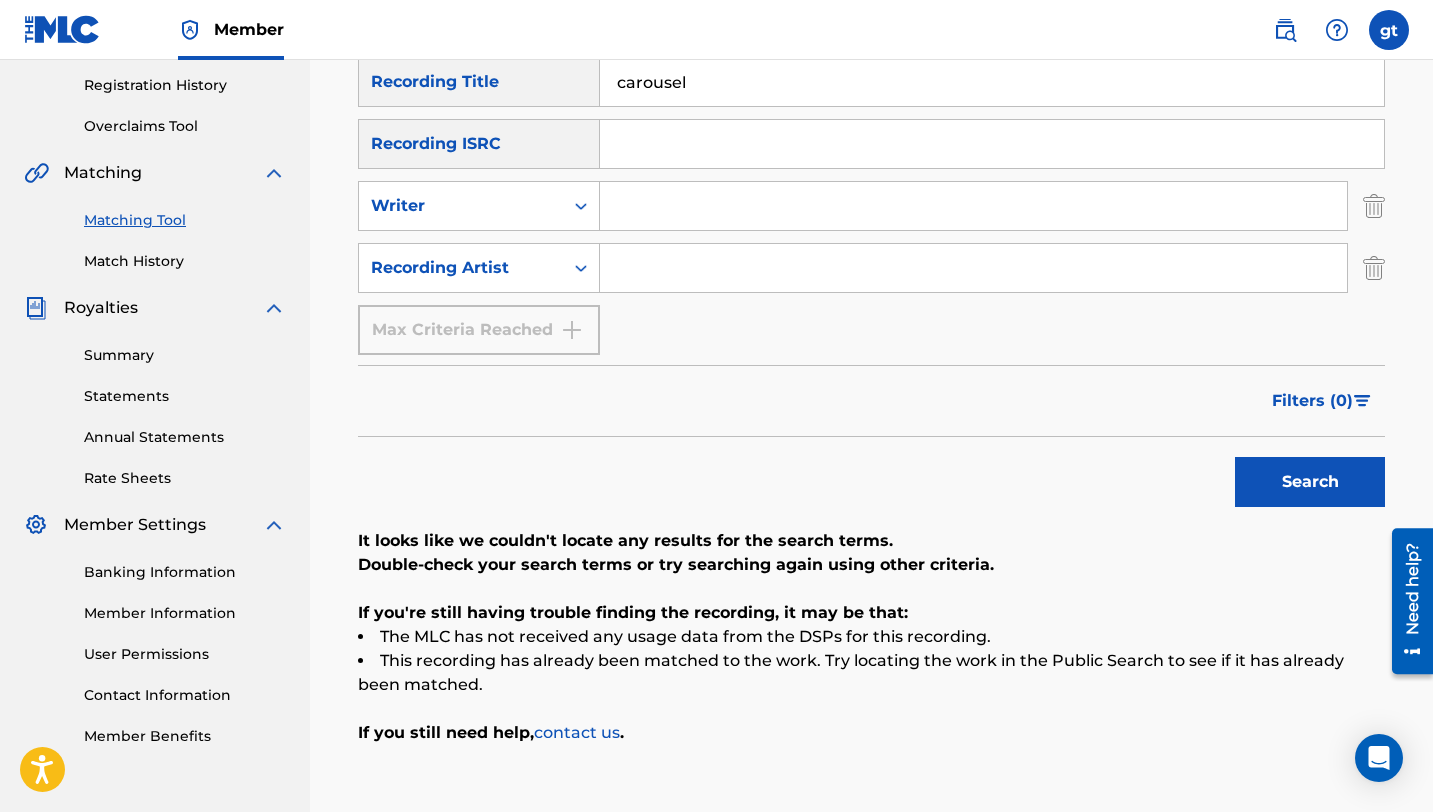 click at bounding box center (973, 268) 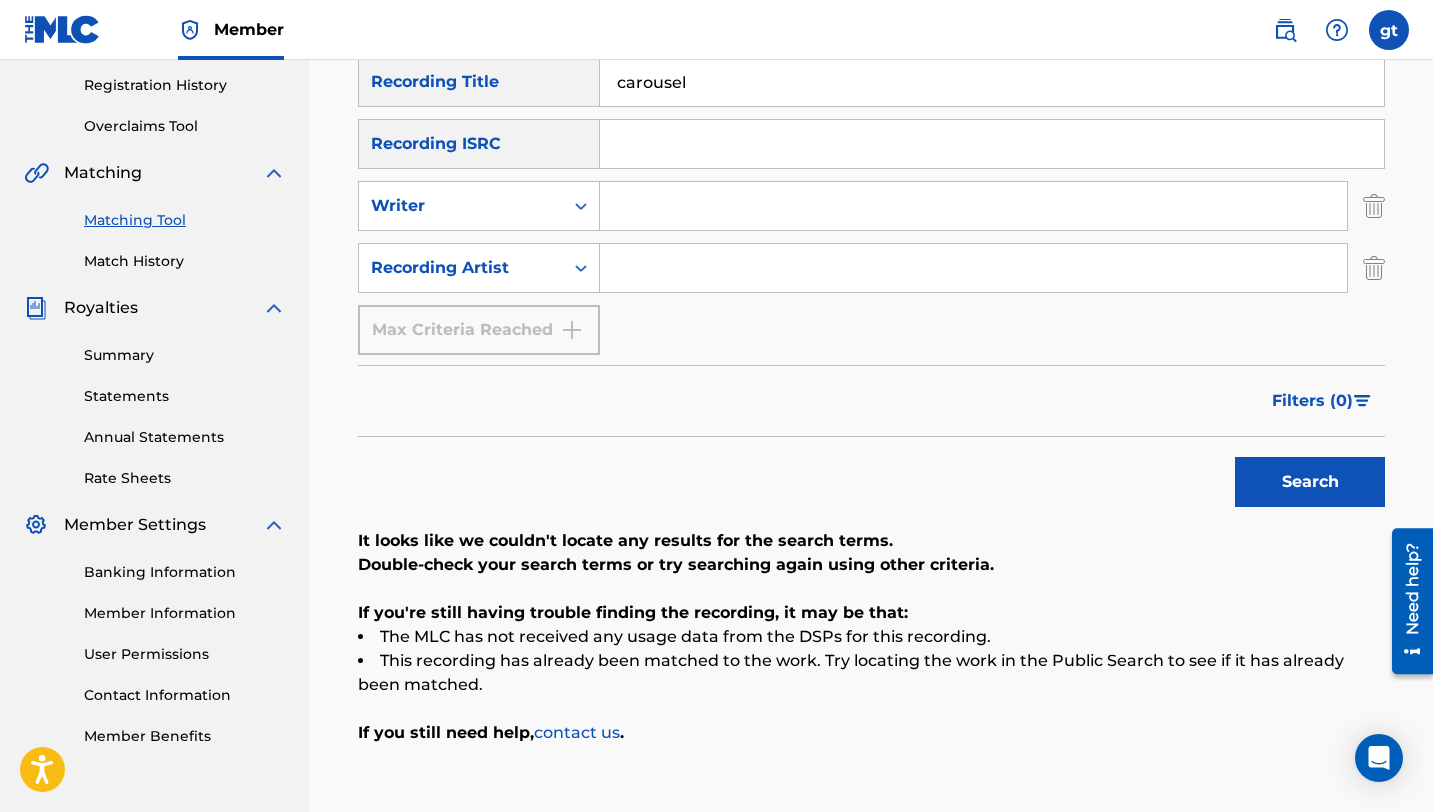 scroll, scrollTop: 307, scrollLeft: 0, axis: vertical 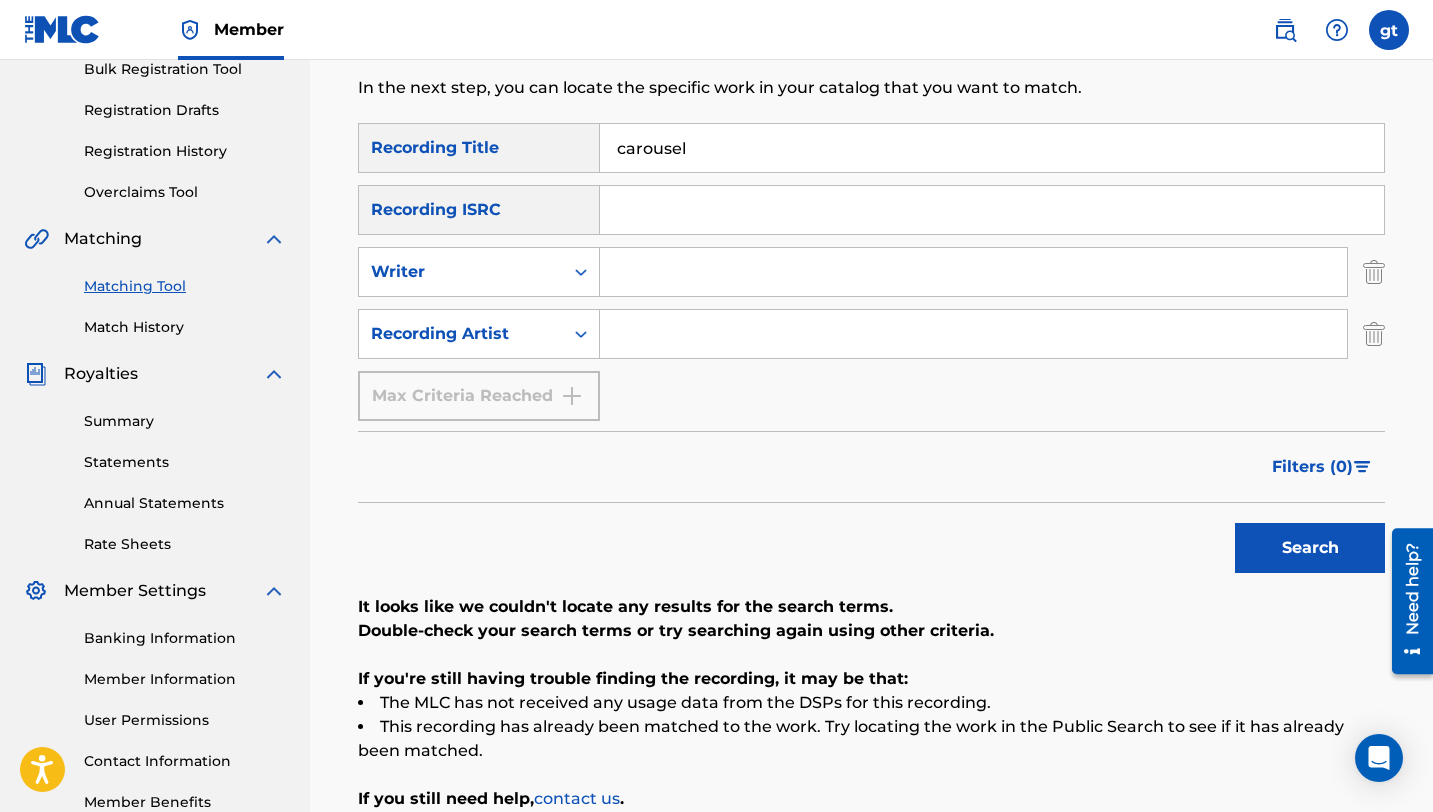 click at bounding box center [274, 239] 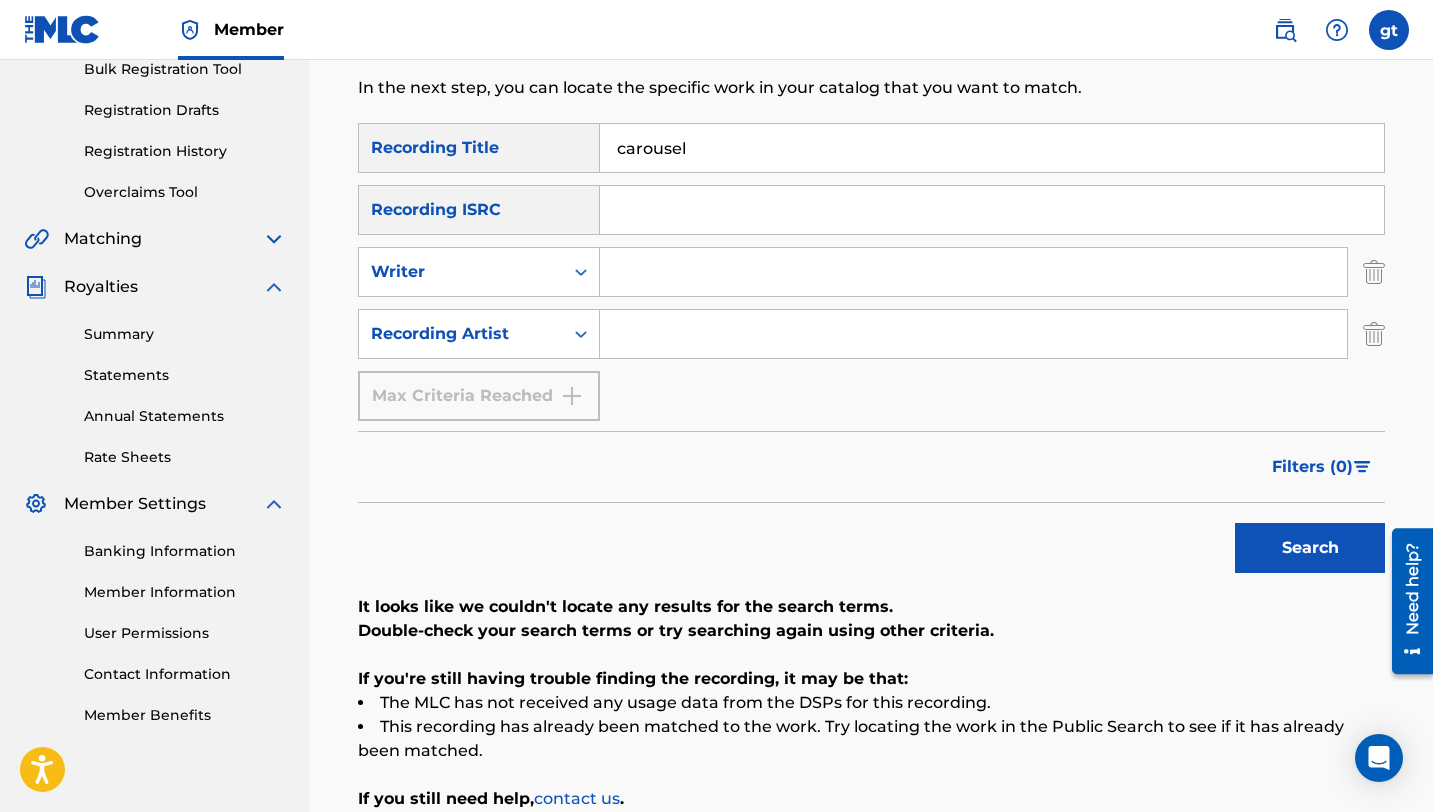 scroll, scrollTop: 0, scrollLeft: 0, axis: both 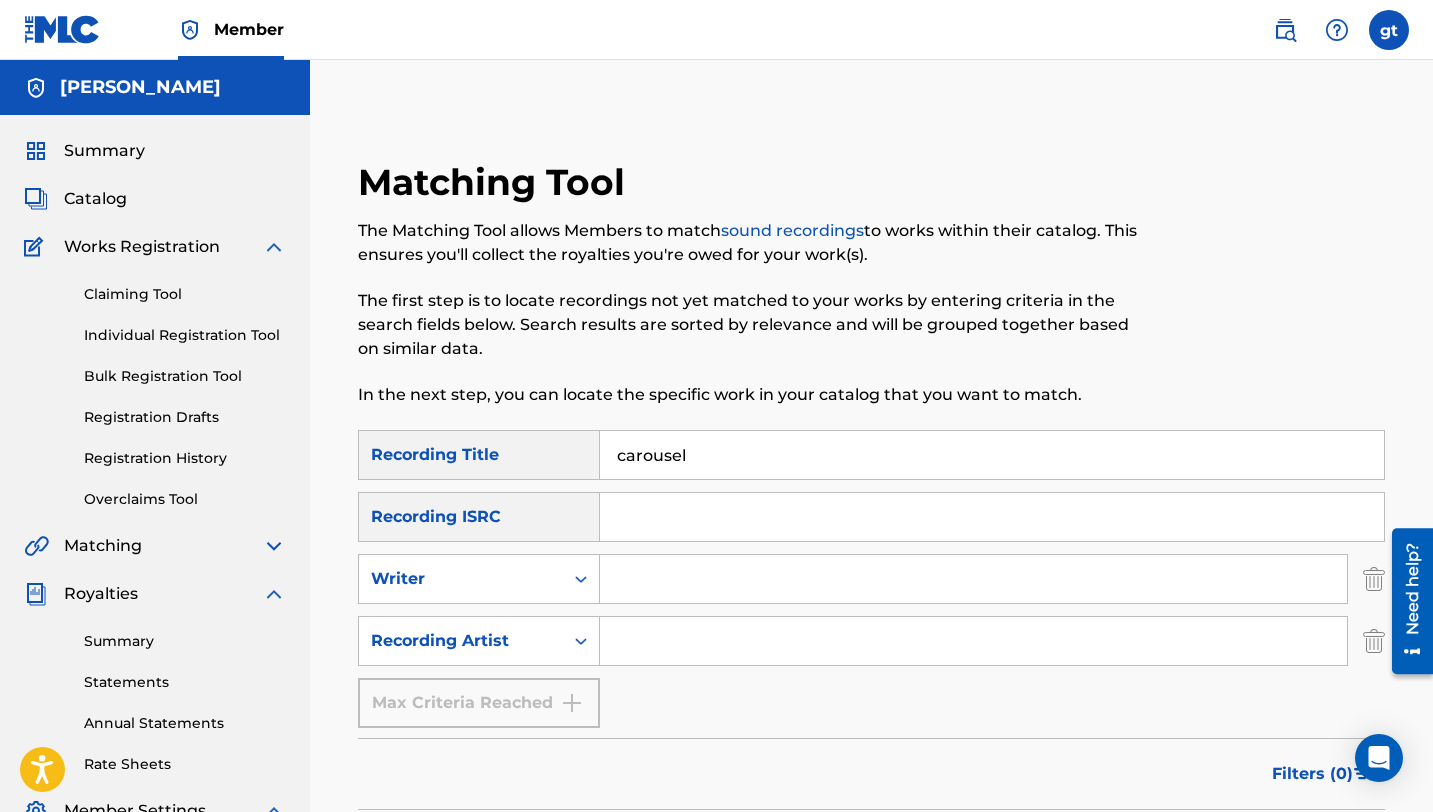 click on "[PERSON_NAME]" at bounding box center (140, 87) 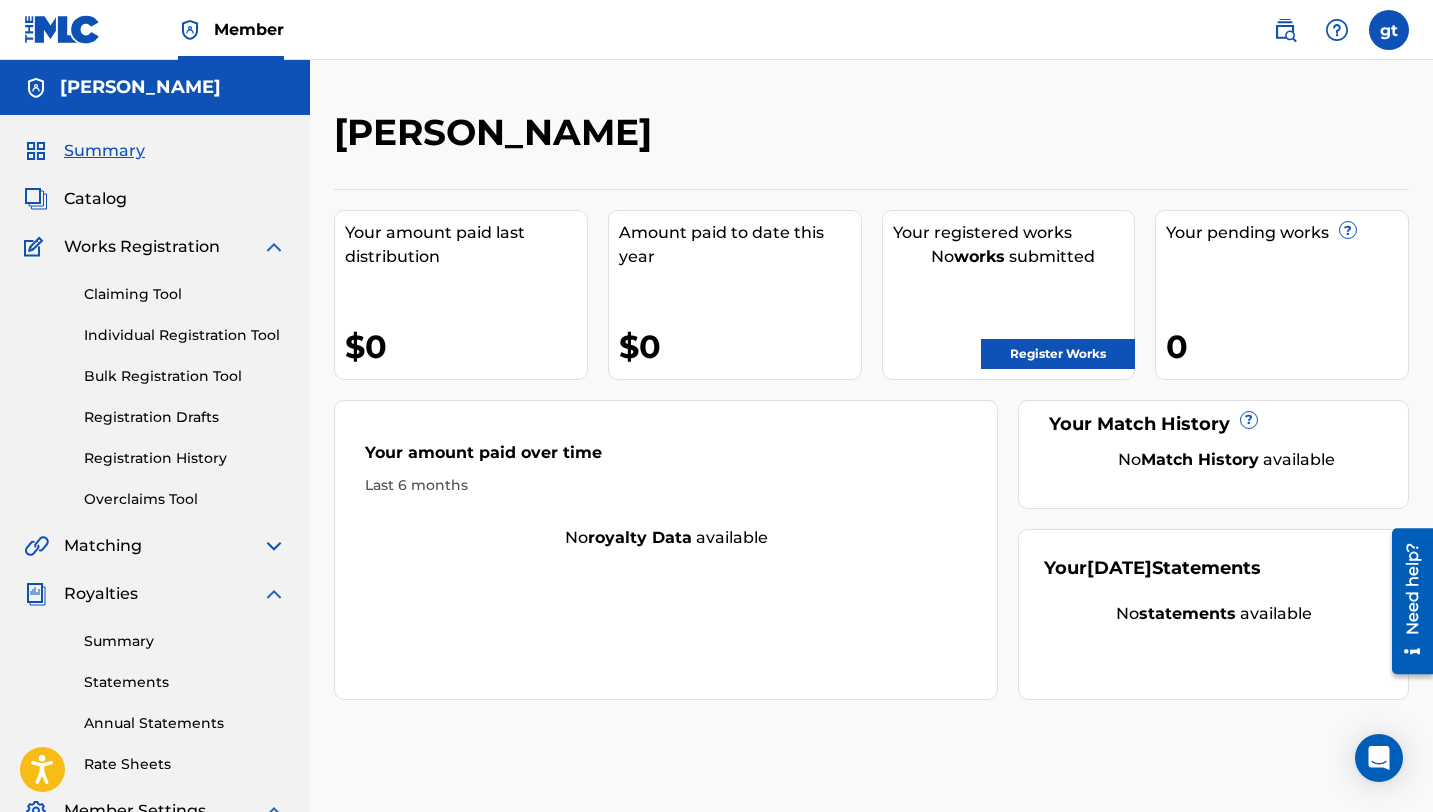 click on "Matching" at bounding box center (155, 546) 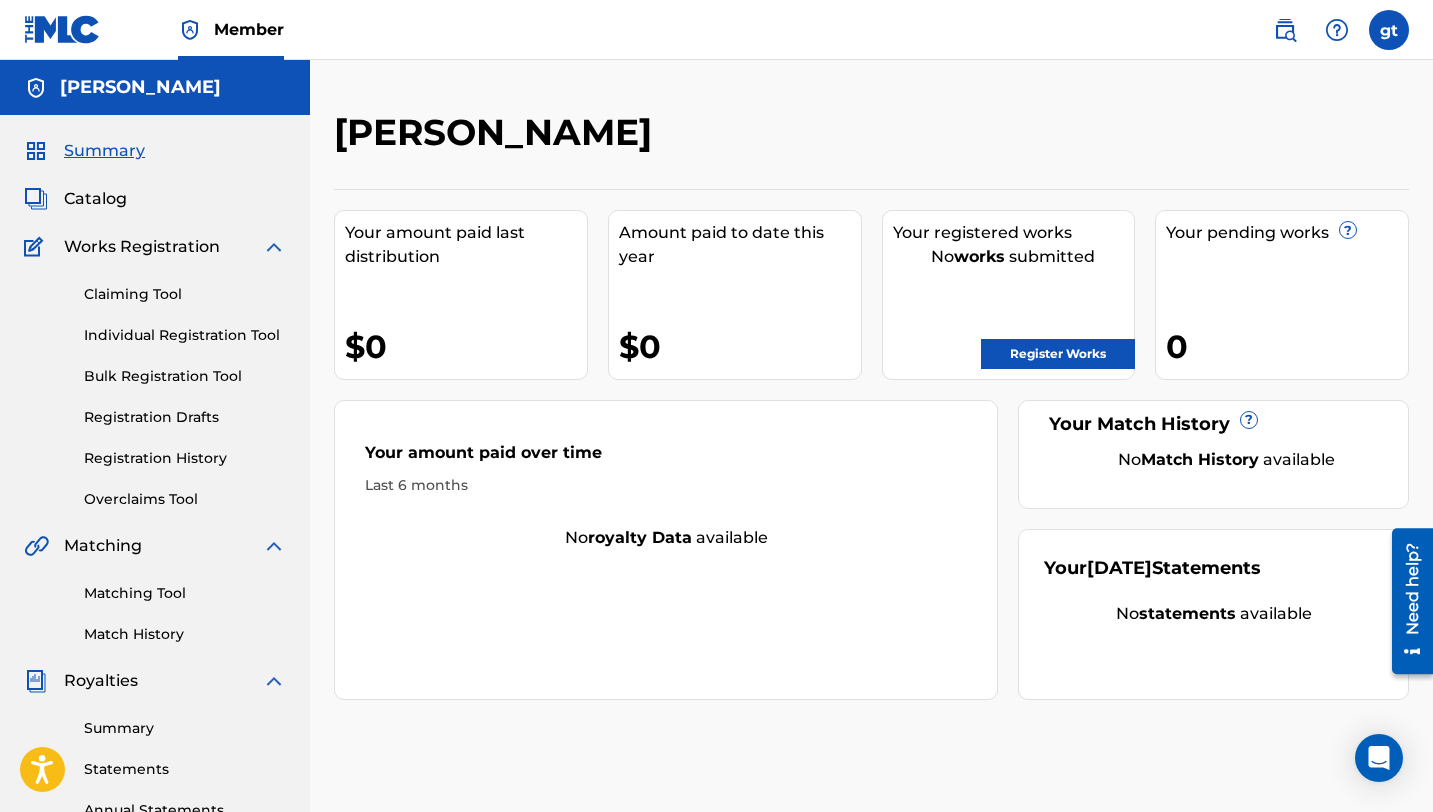 click on "Matching Tool" at bounding box center (185, 593) 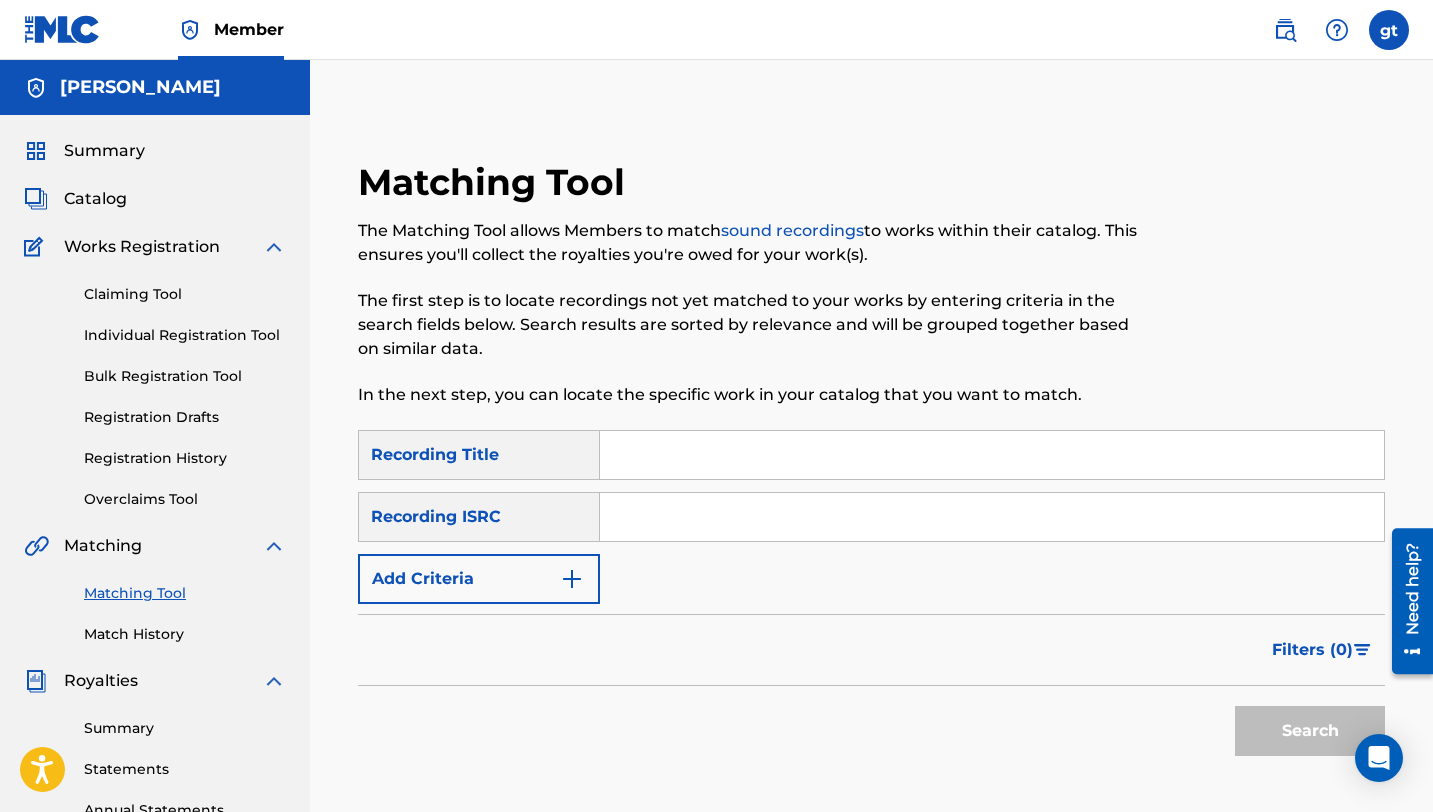 click at bounding box center [992, 455] 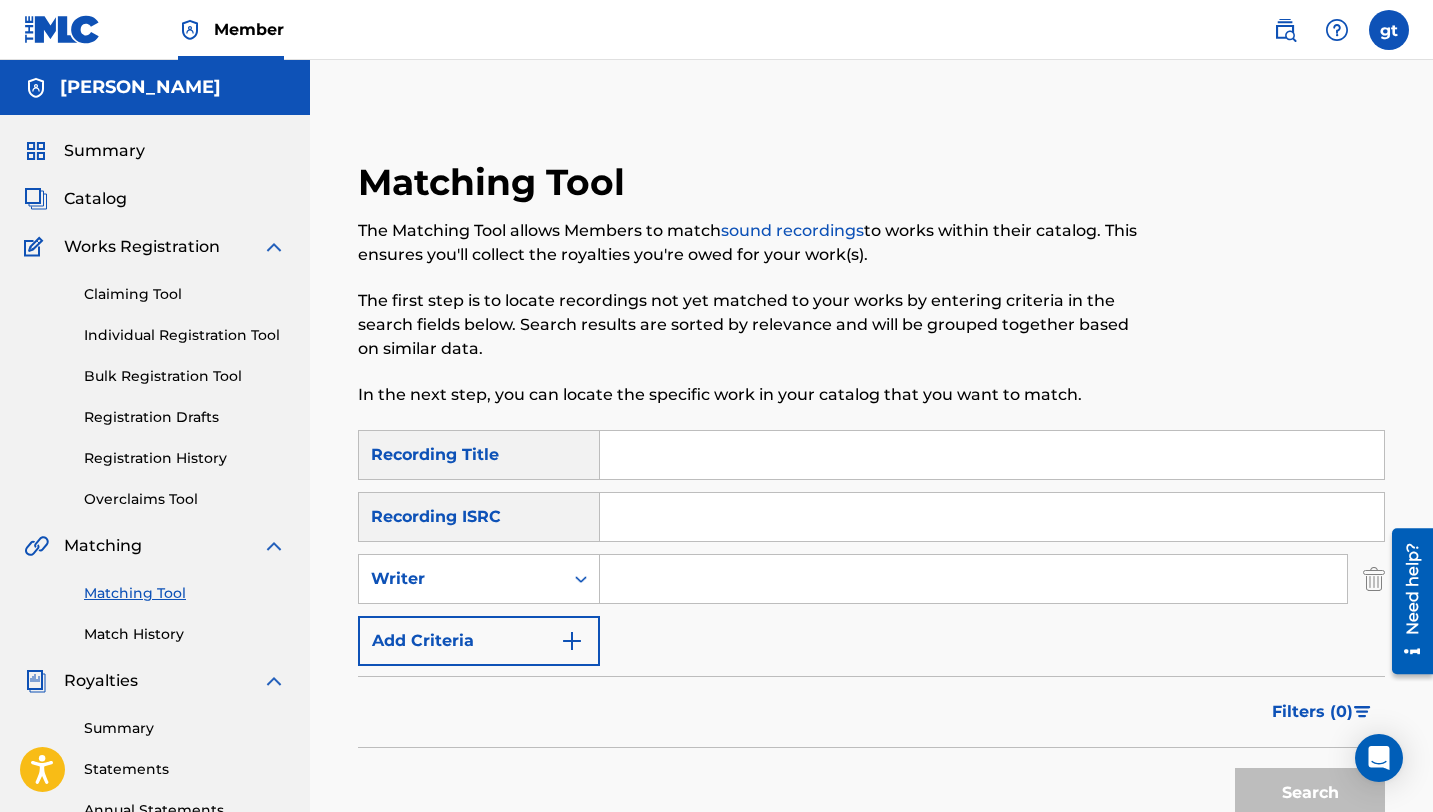 click at bounding box center [973, 579] 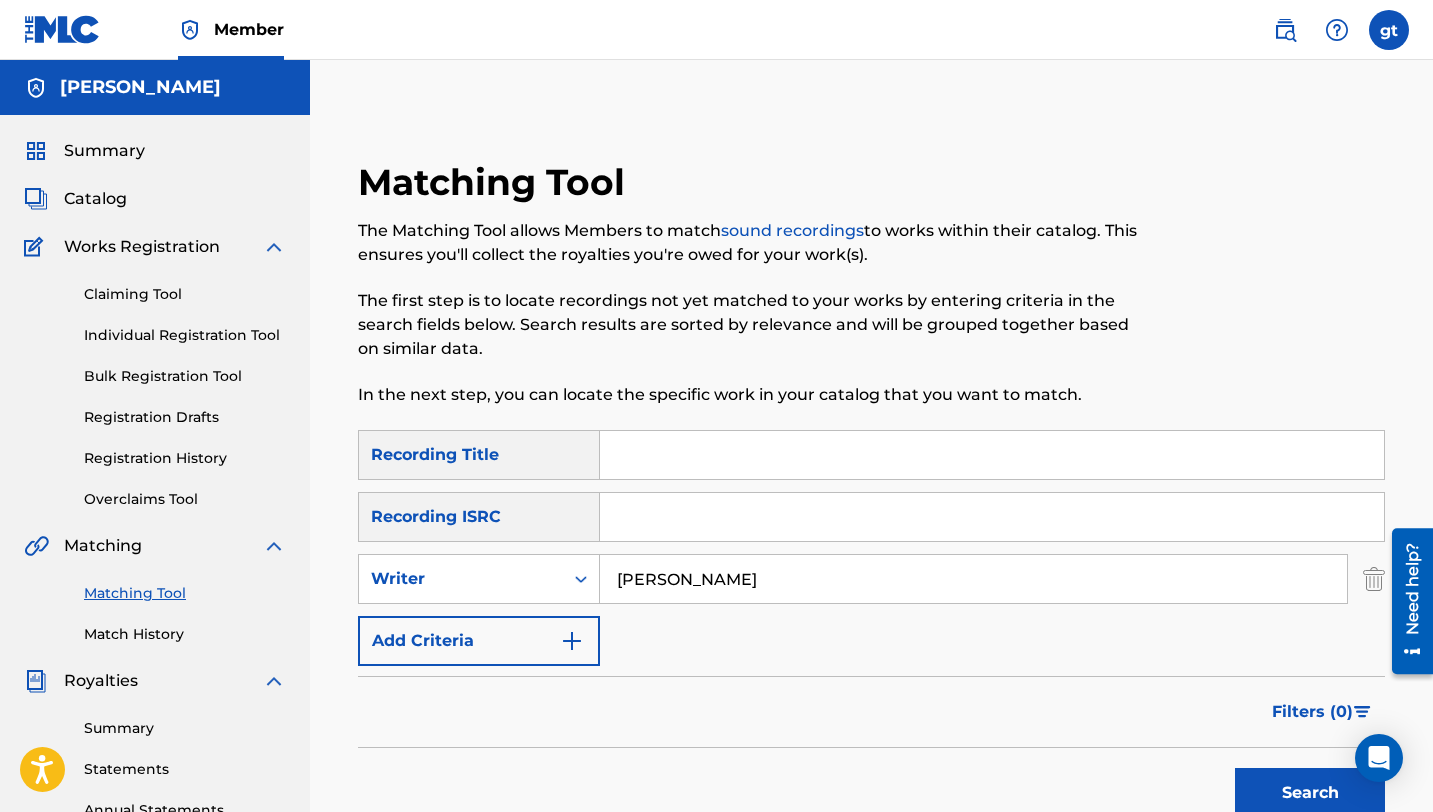 click on "Search" at bounding box center [1310, 793] 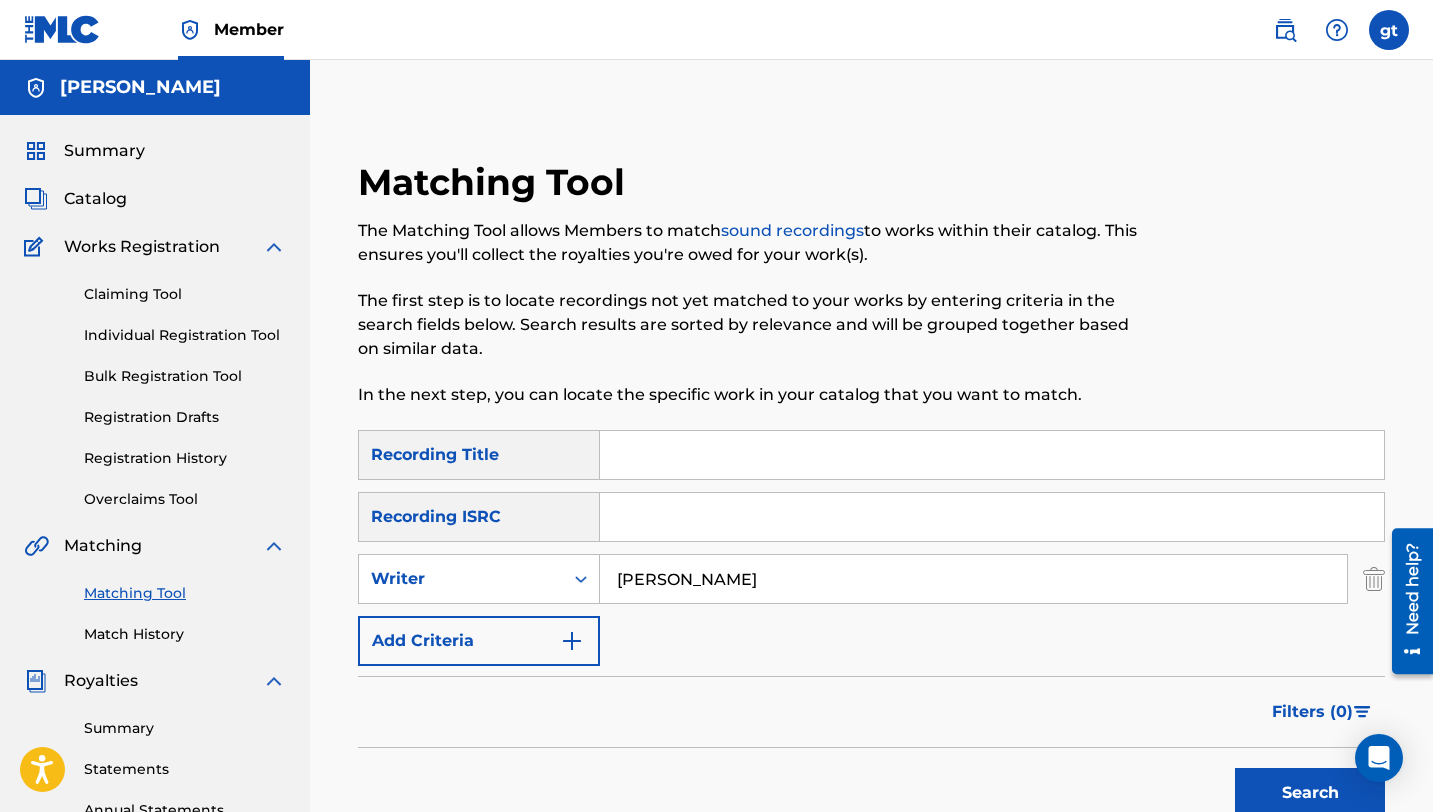 click on "[PERSON_NAME]" at bounding box center [973, 579] 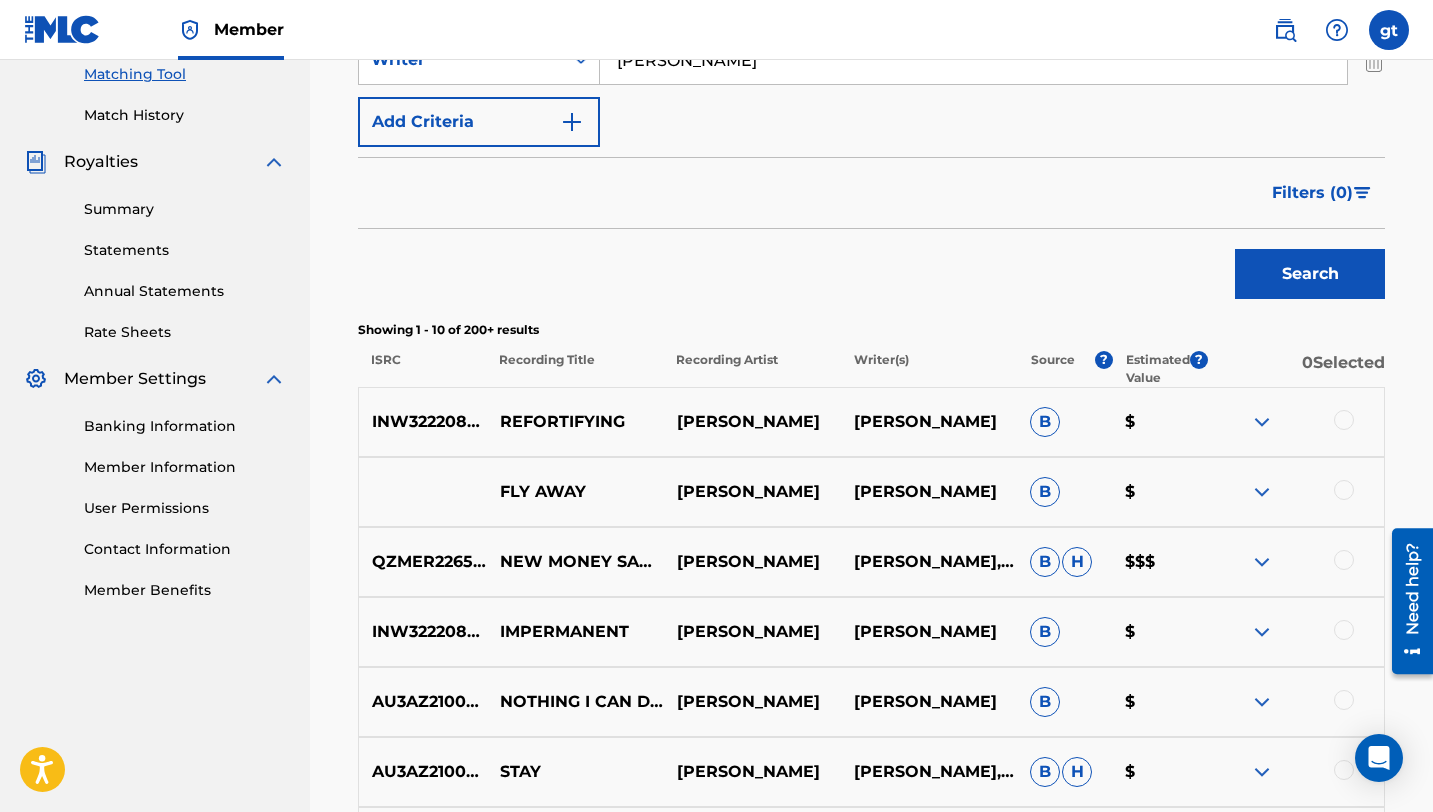 scroll, scrollTop: 711, scrollLeft: 0, axis: vertical 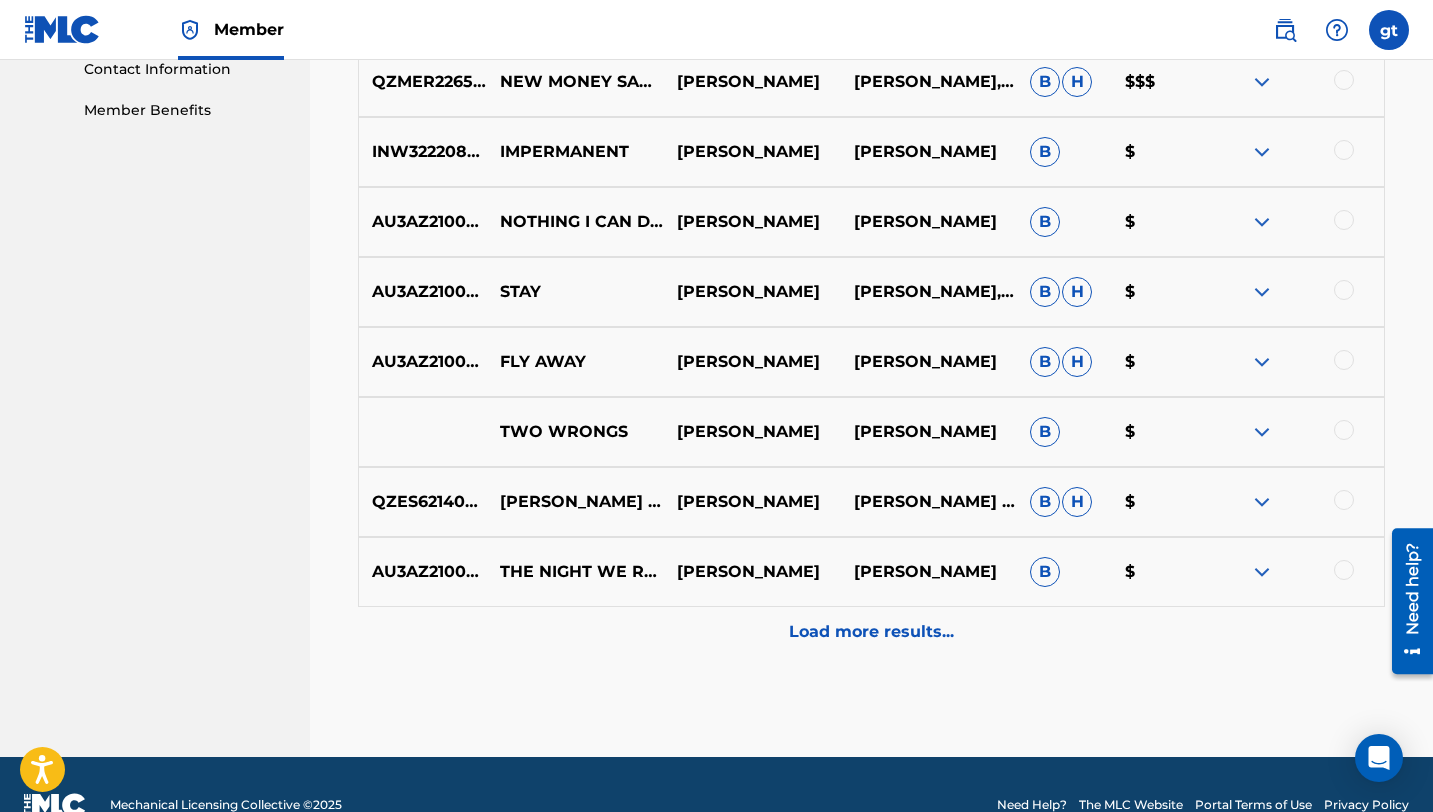 click on "Load more results..." at bounding box center [871, 632] 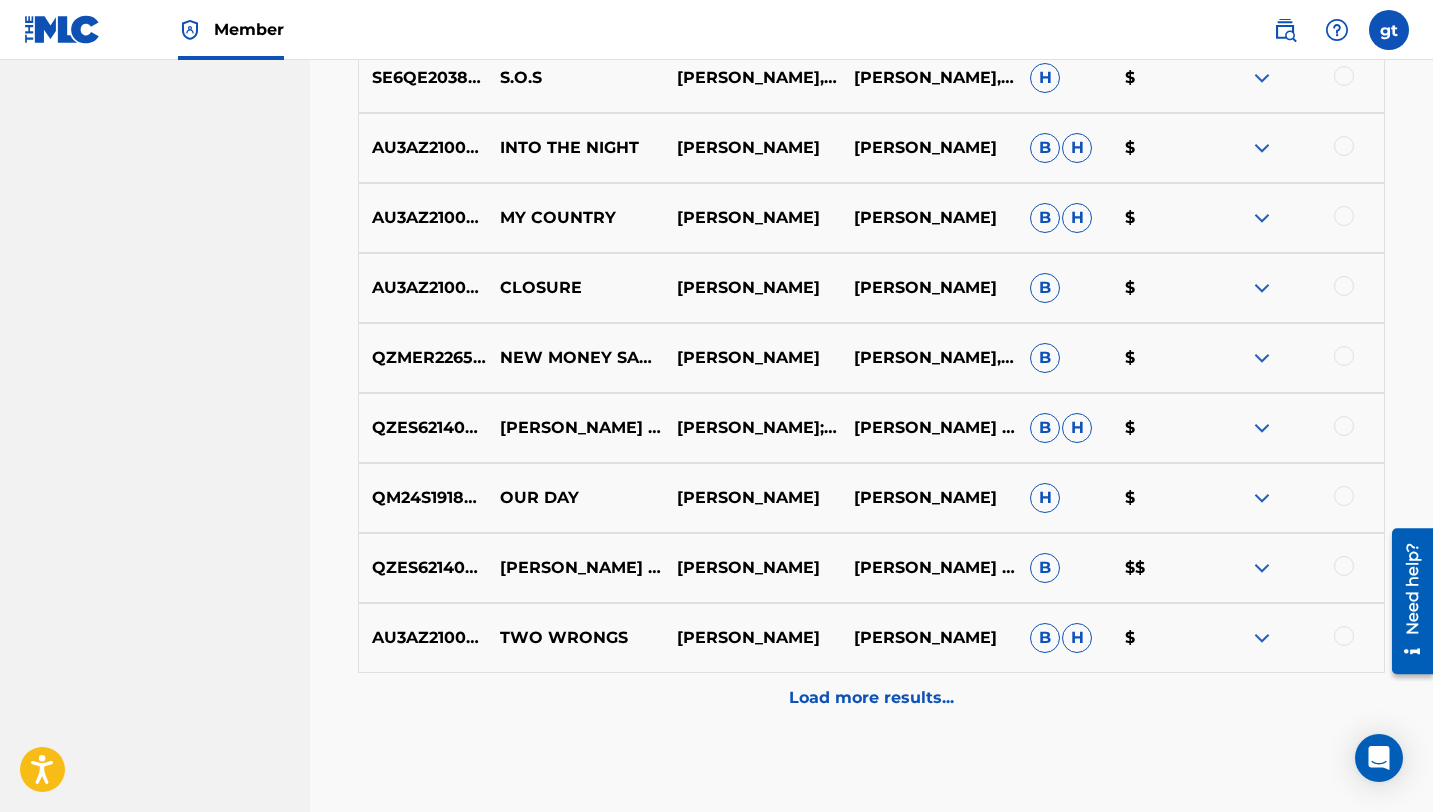 scroll, scrollTop: 1740, scrollLeft: 0, axis: vertical 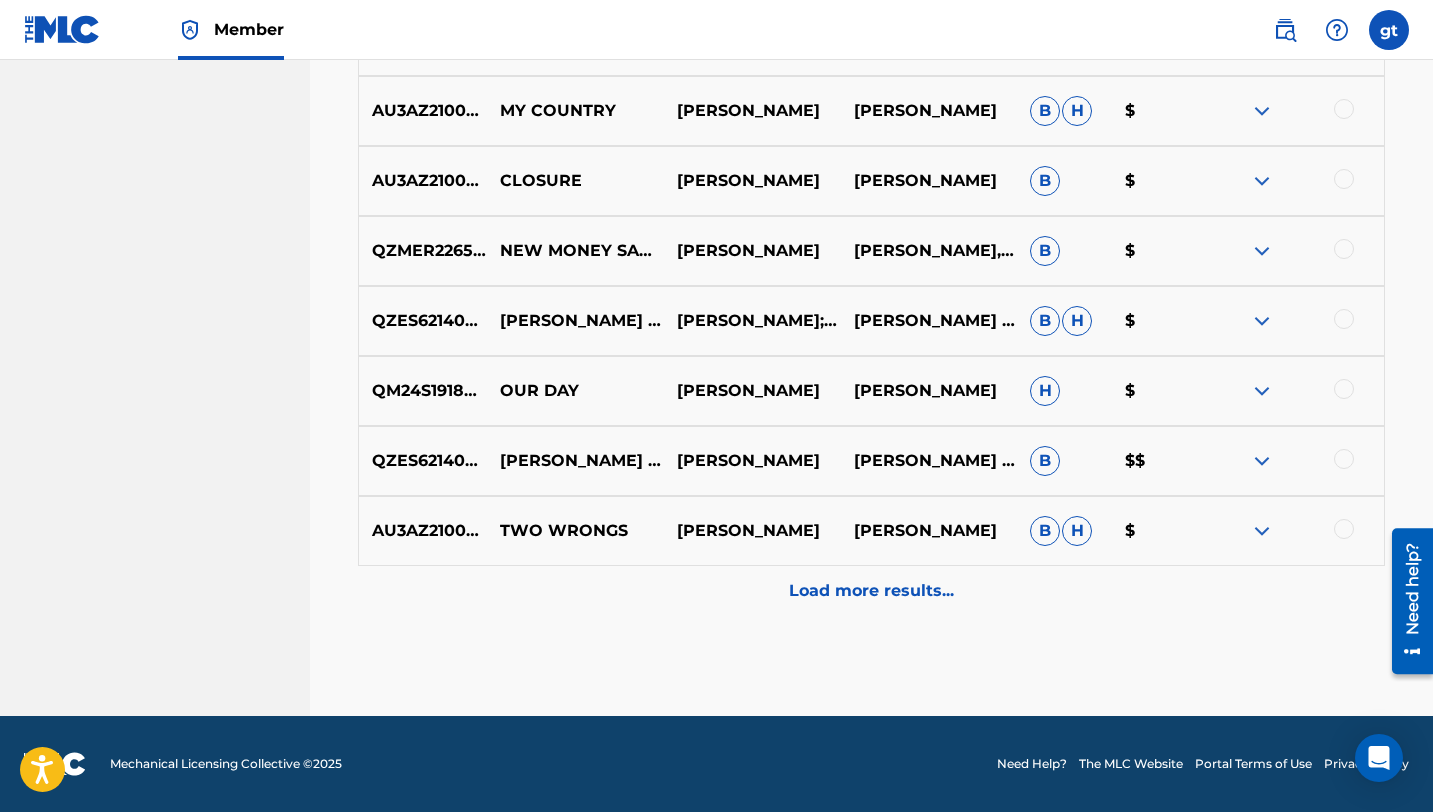 click on "Load more results..." at bounding box center (871, 591) 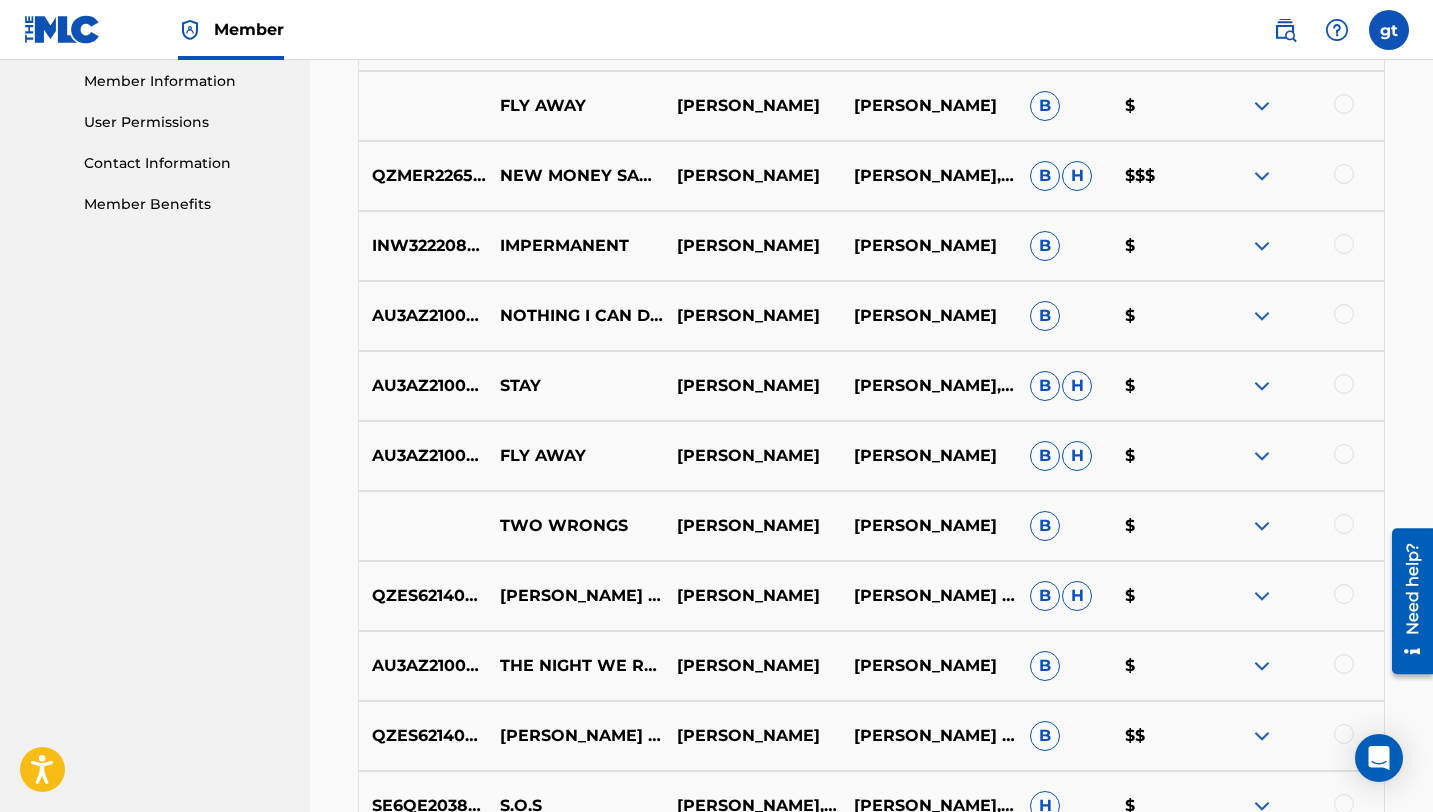 scroll, scrollTop: 810, scrollLeft: 0, axis: vertical 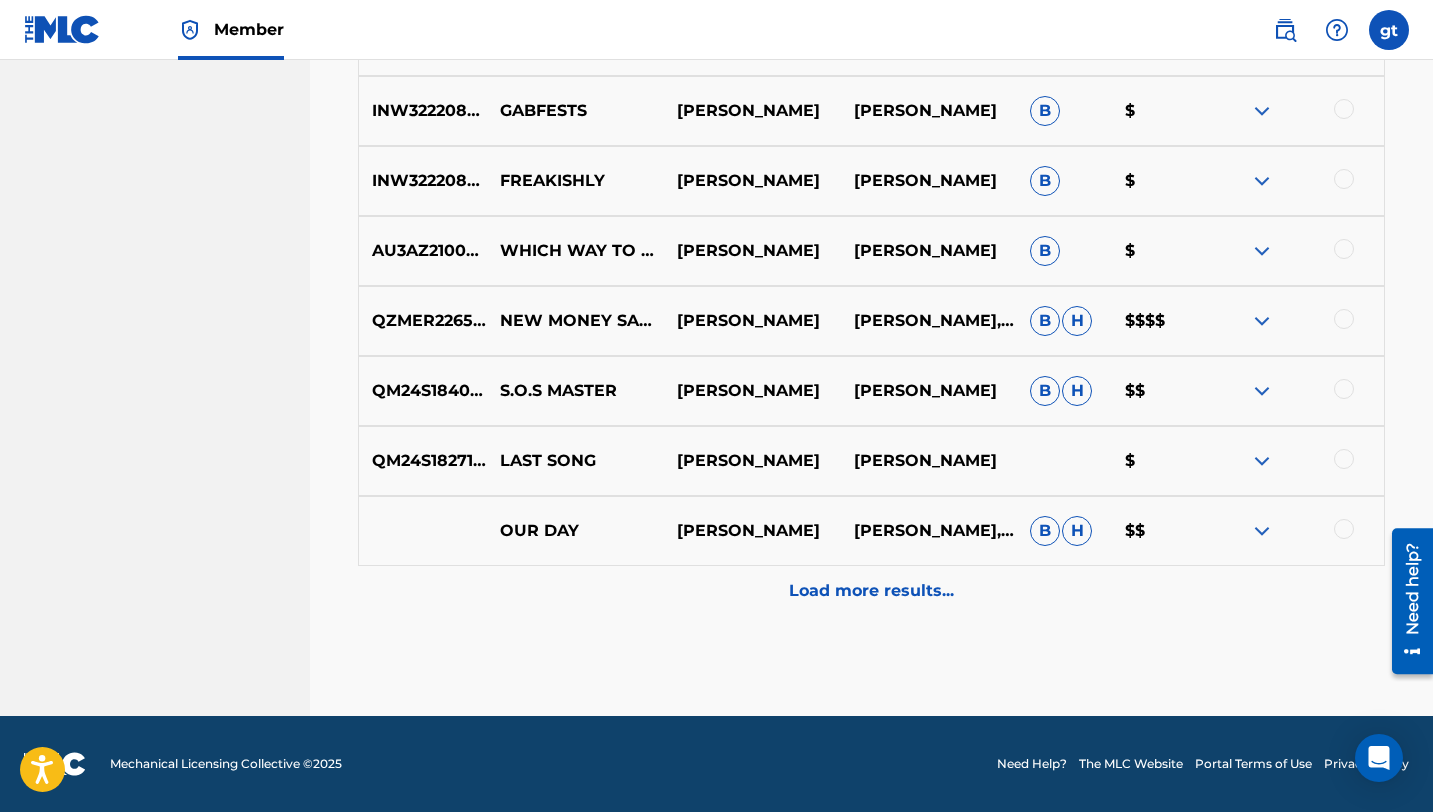 click on "Load more results..." at bounding box center [871, 591] 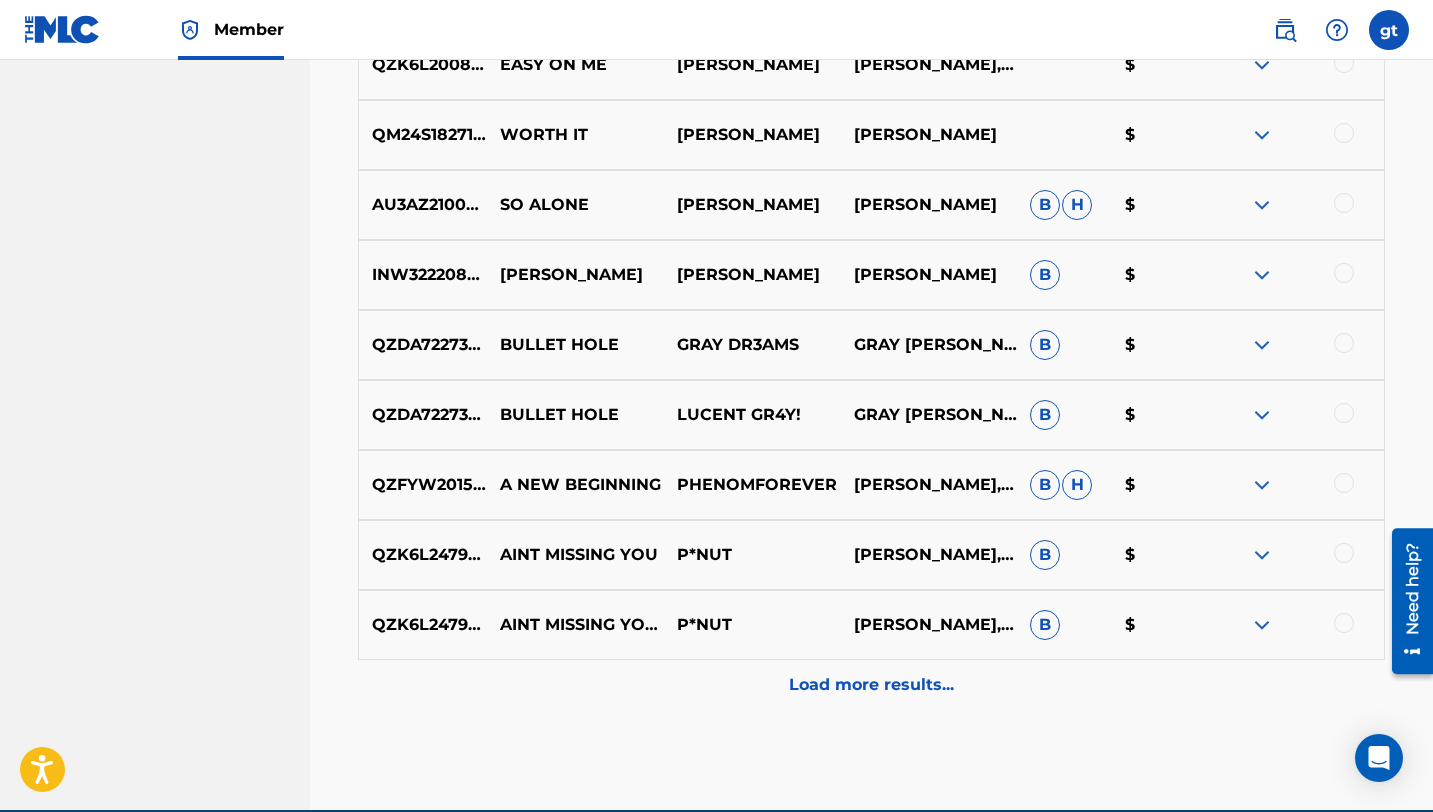 scroll, scrollTop: 3140, scrollLeft: 0, axis: vertical 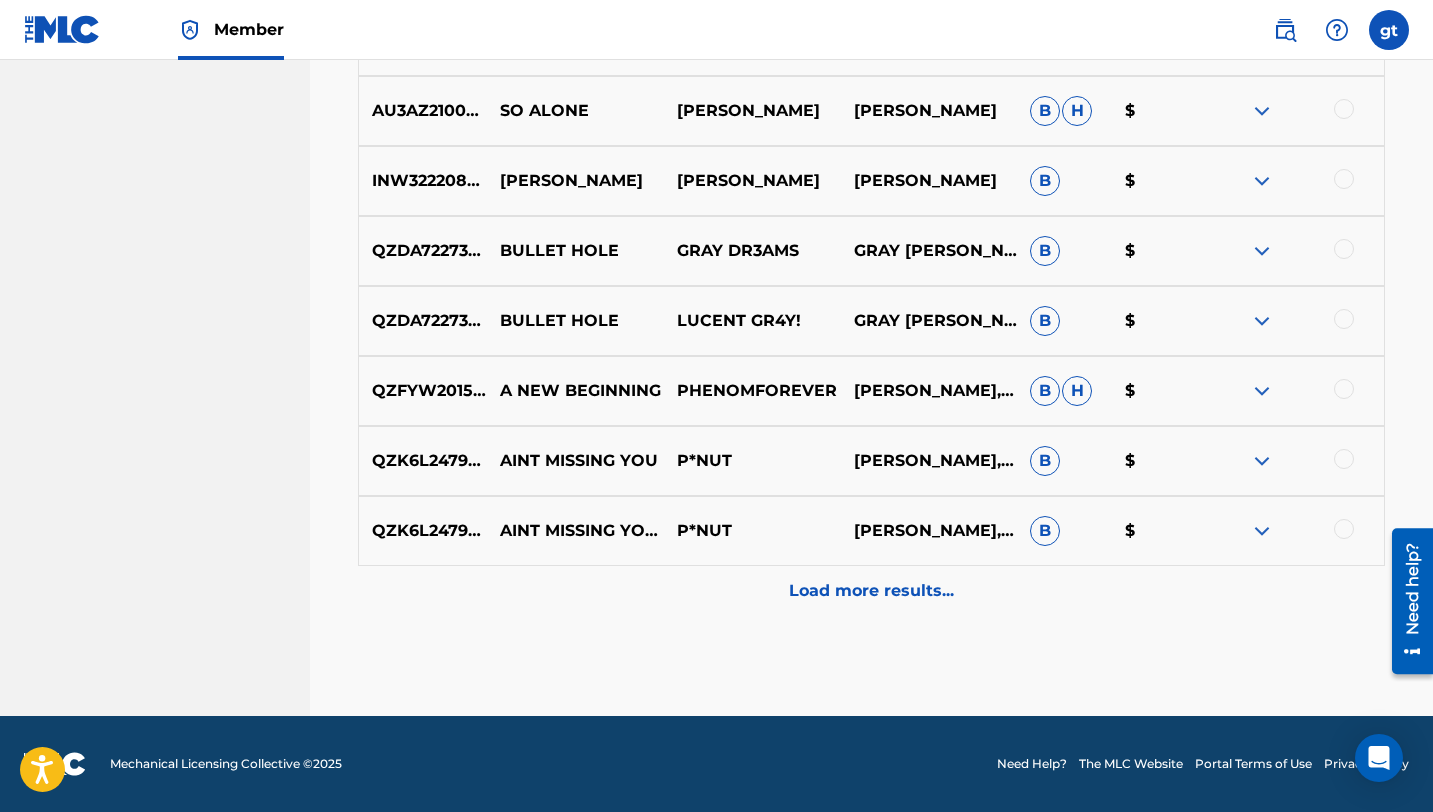 click on "Load more results..." at bounding box center [871, 591] 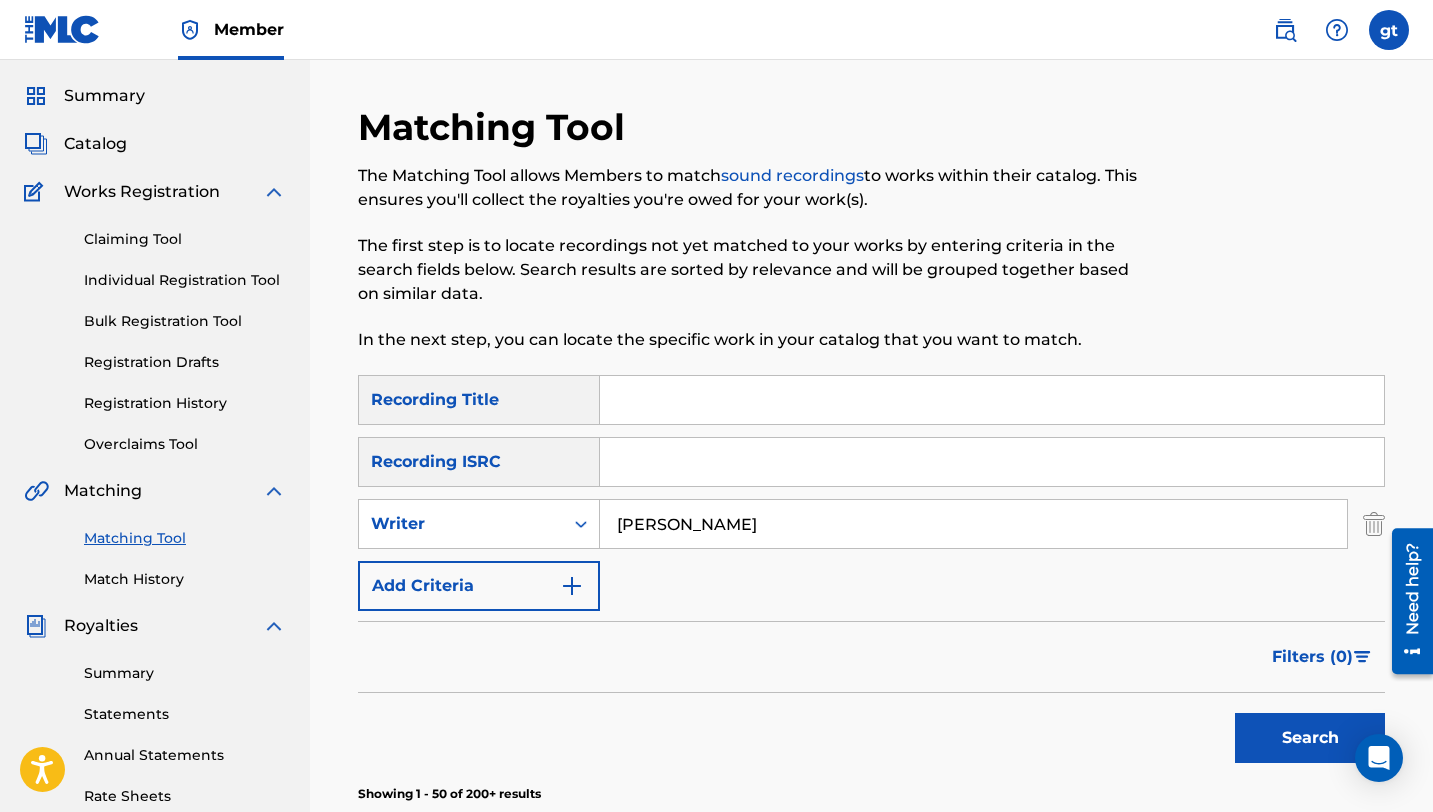 scroll, scrollTop: 0, scrollLeft: 0, axis: both 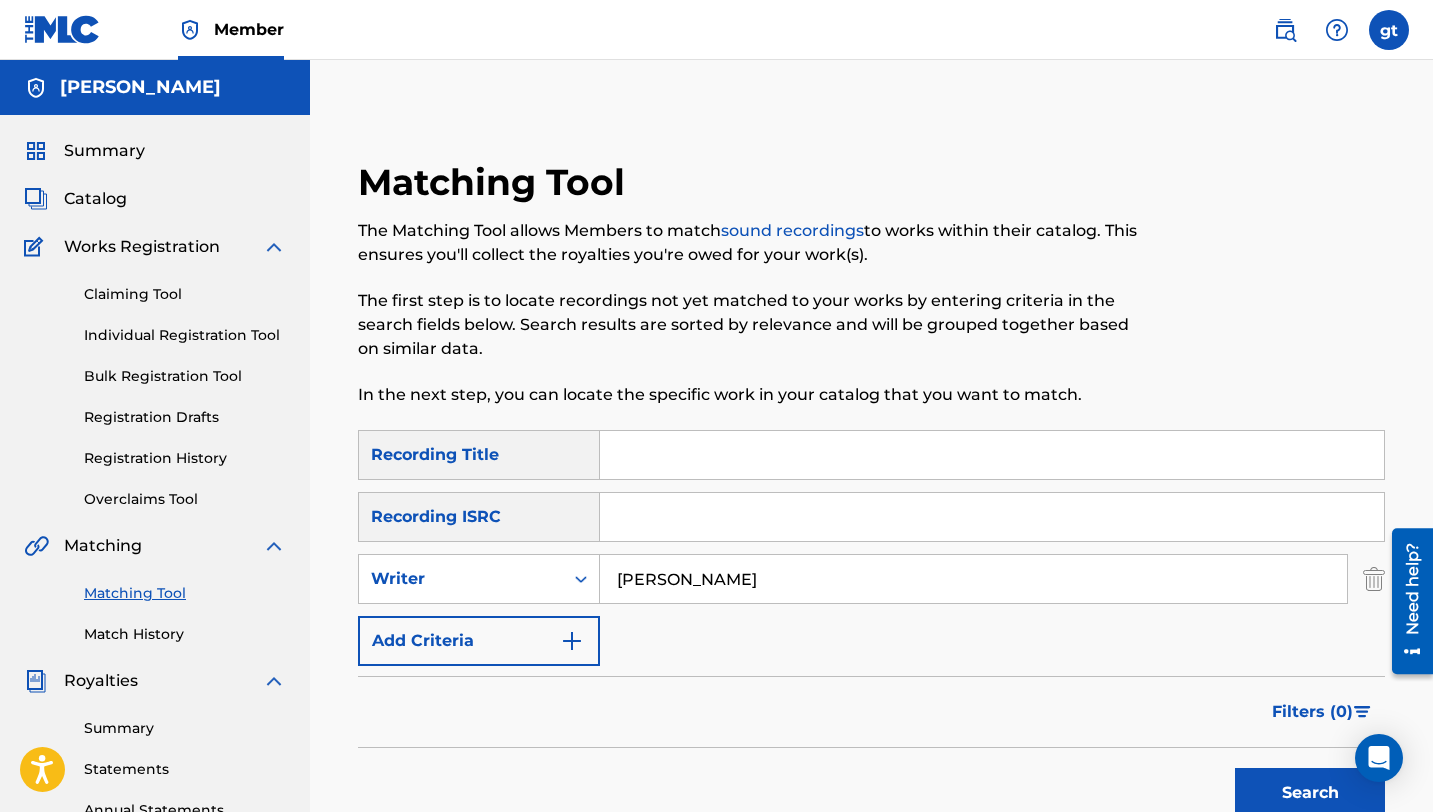 click on "Summary" at bounding box center [104, 151] 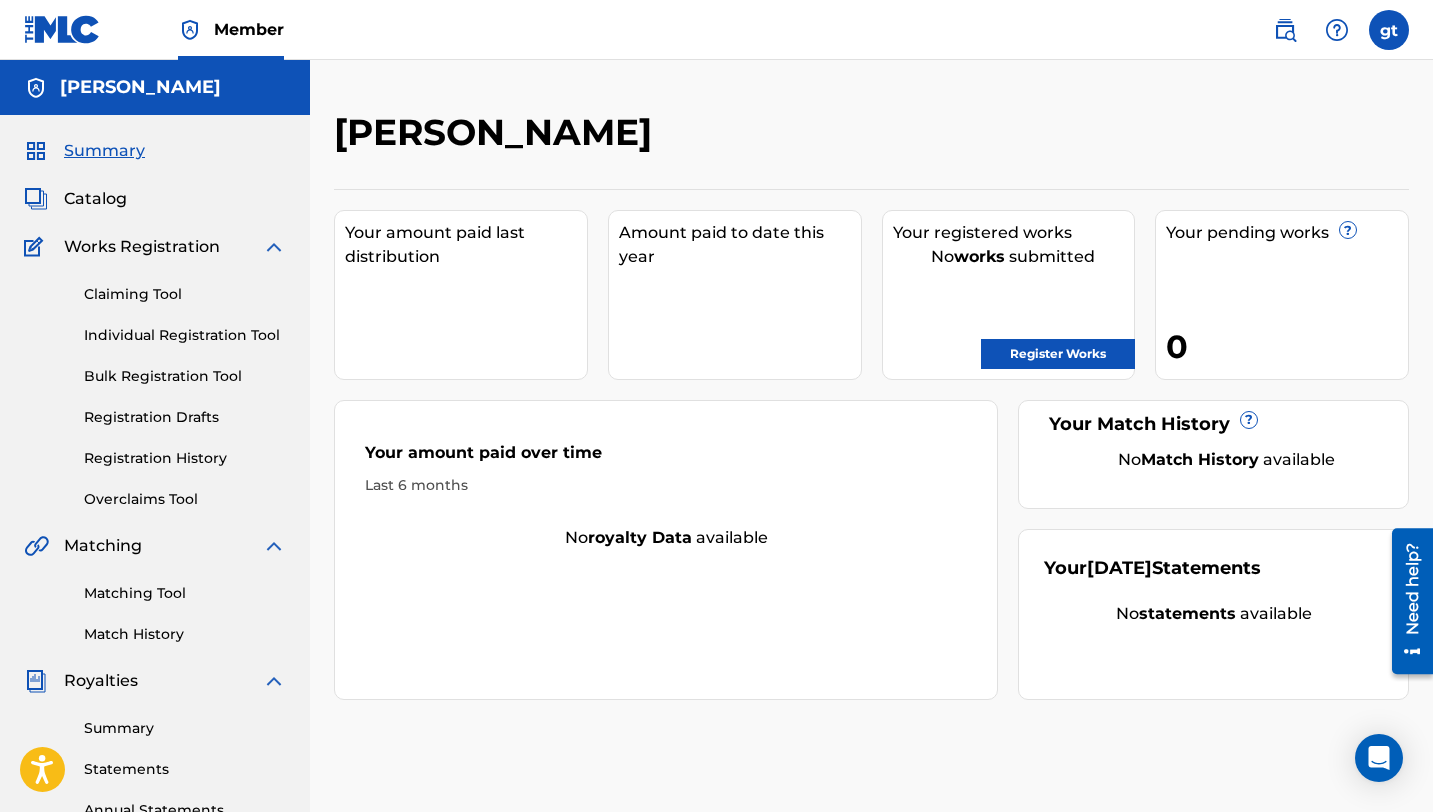 click on "Summary" at bounding box center [104, 151] 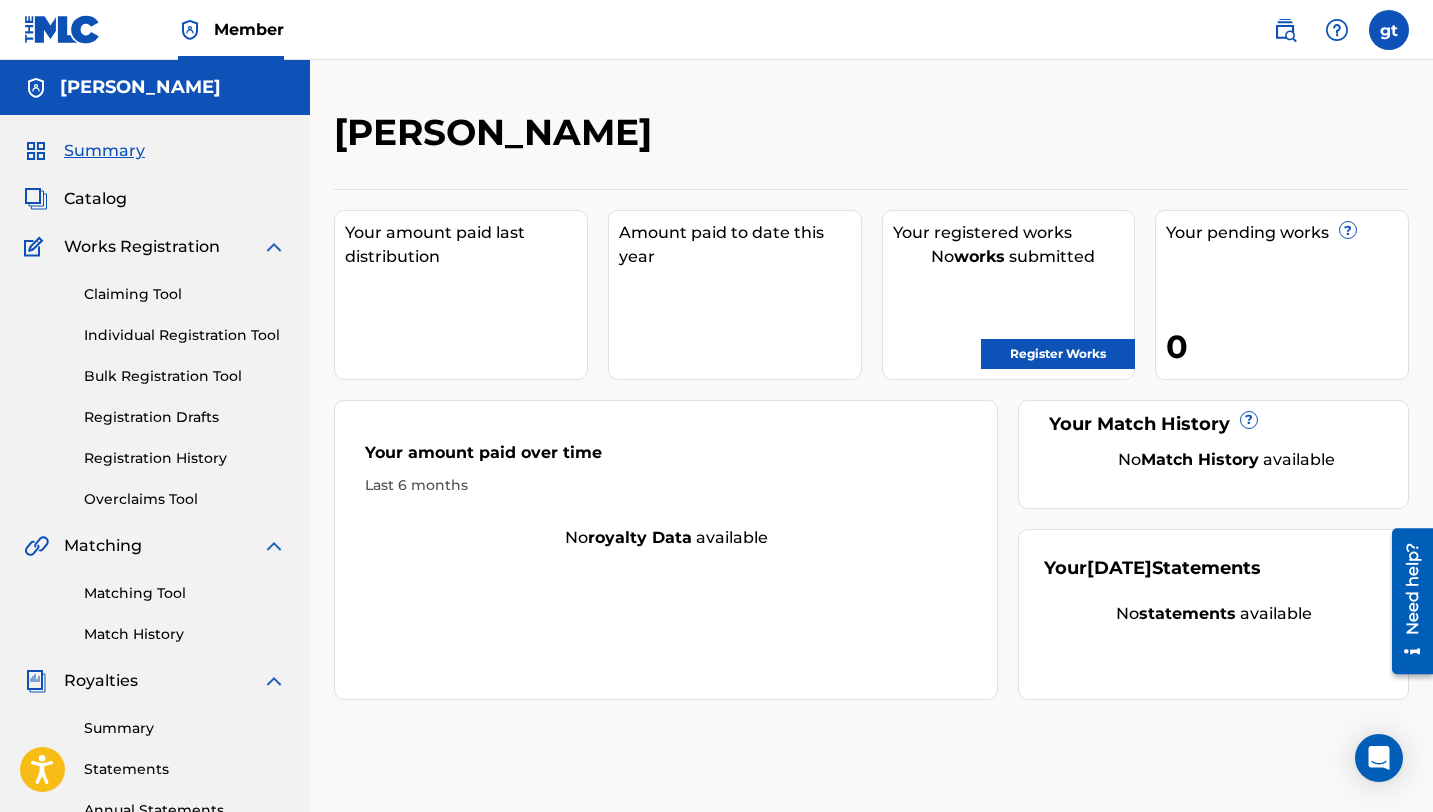 click on "Register Works" at bounding box center [1058, 354] 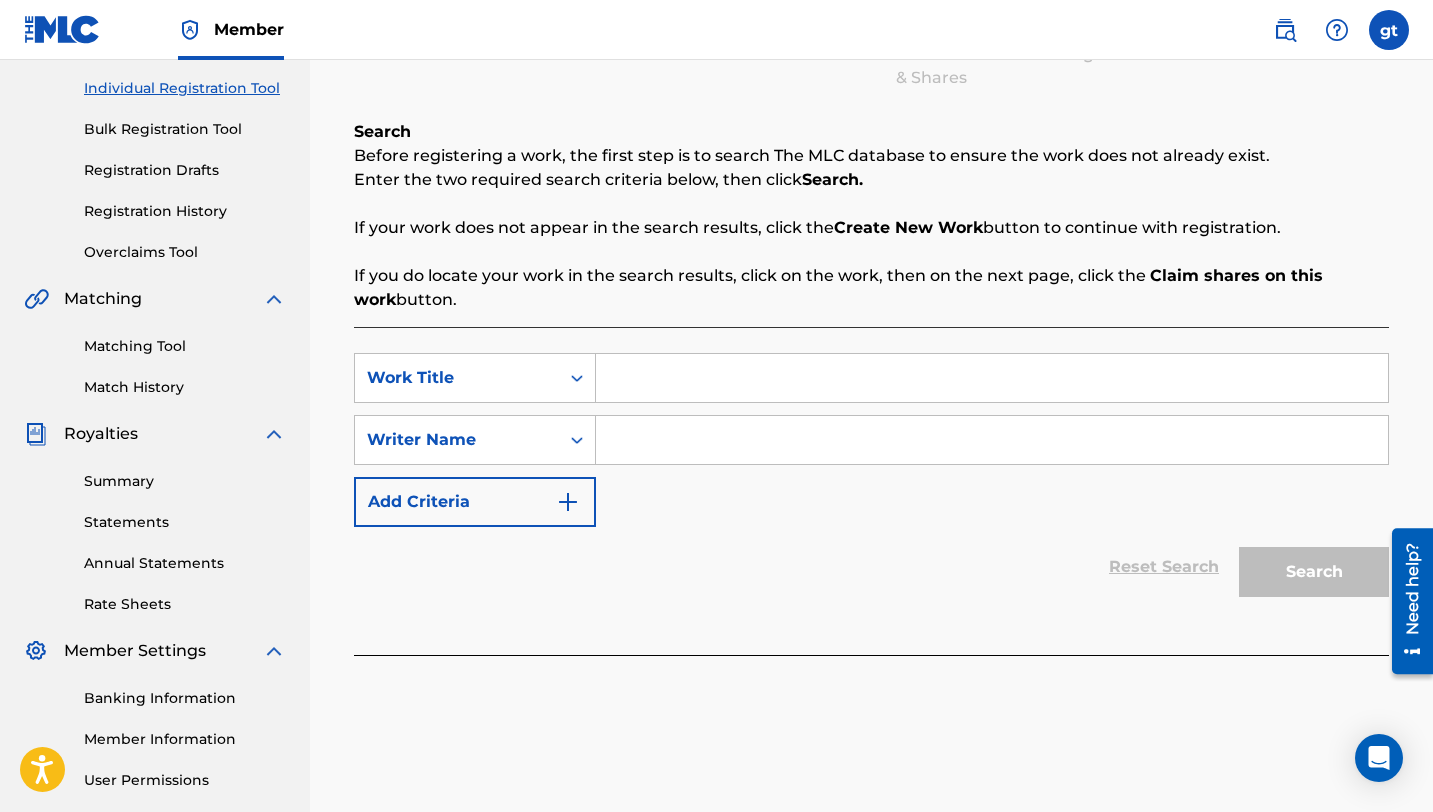 scroll, scrollTop: 0, scrollLeft: 0, axis: both 